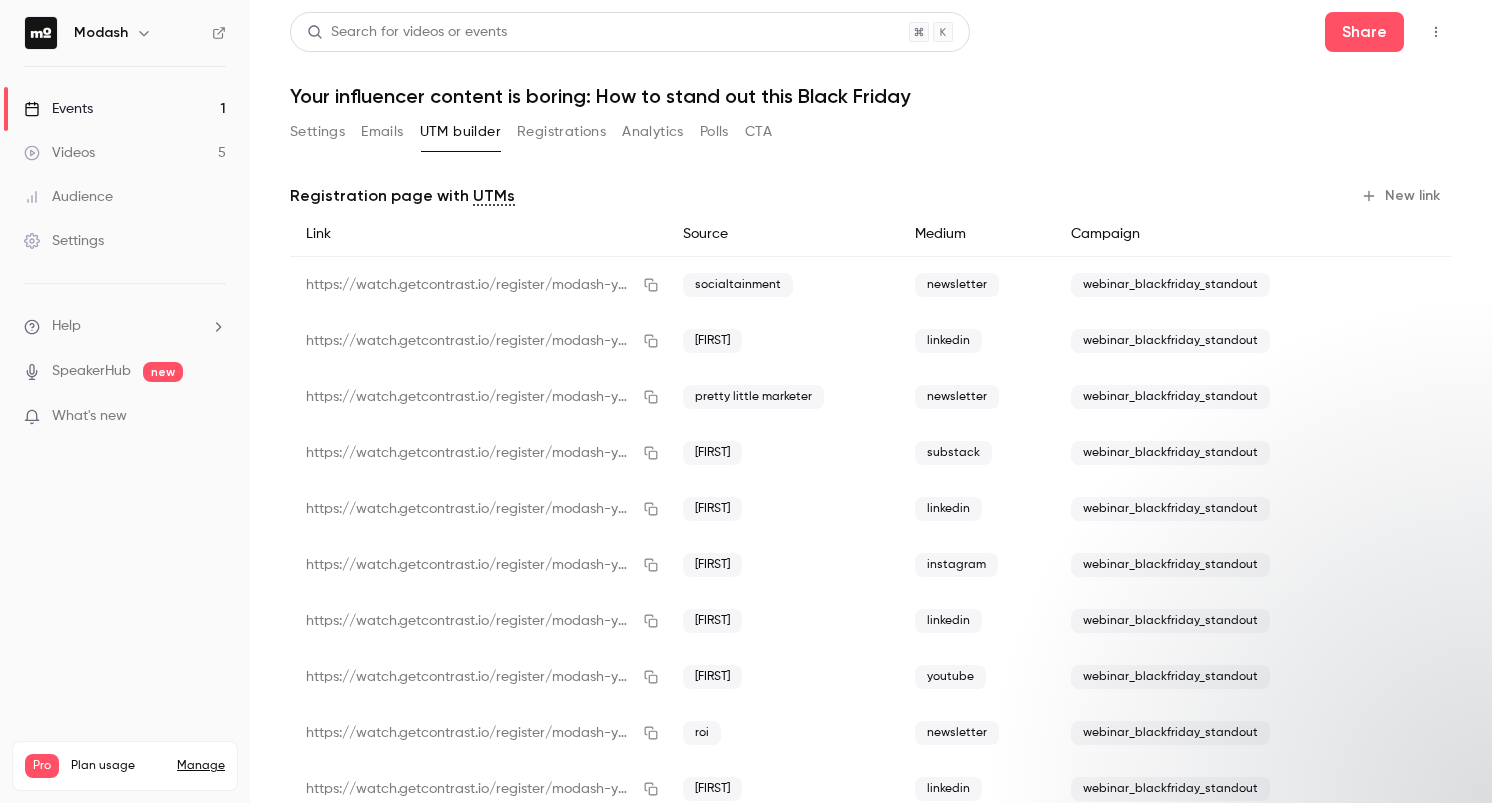 scroll, scrollTop: 0, scrollLeft: 0, axis: both 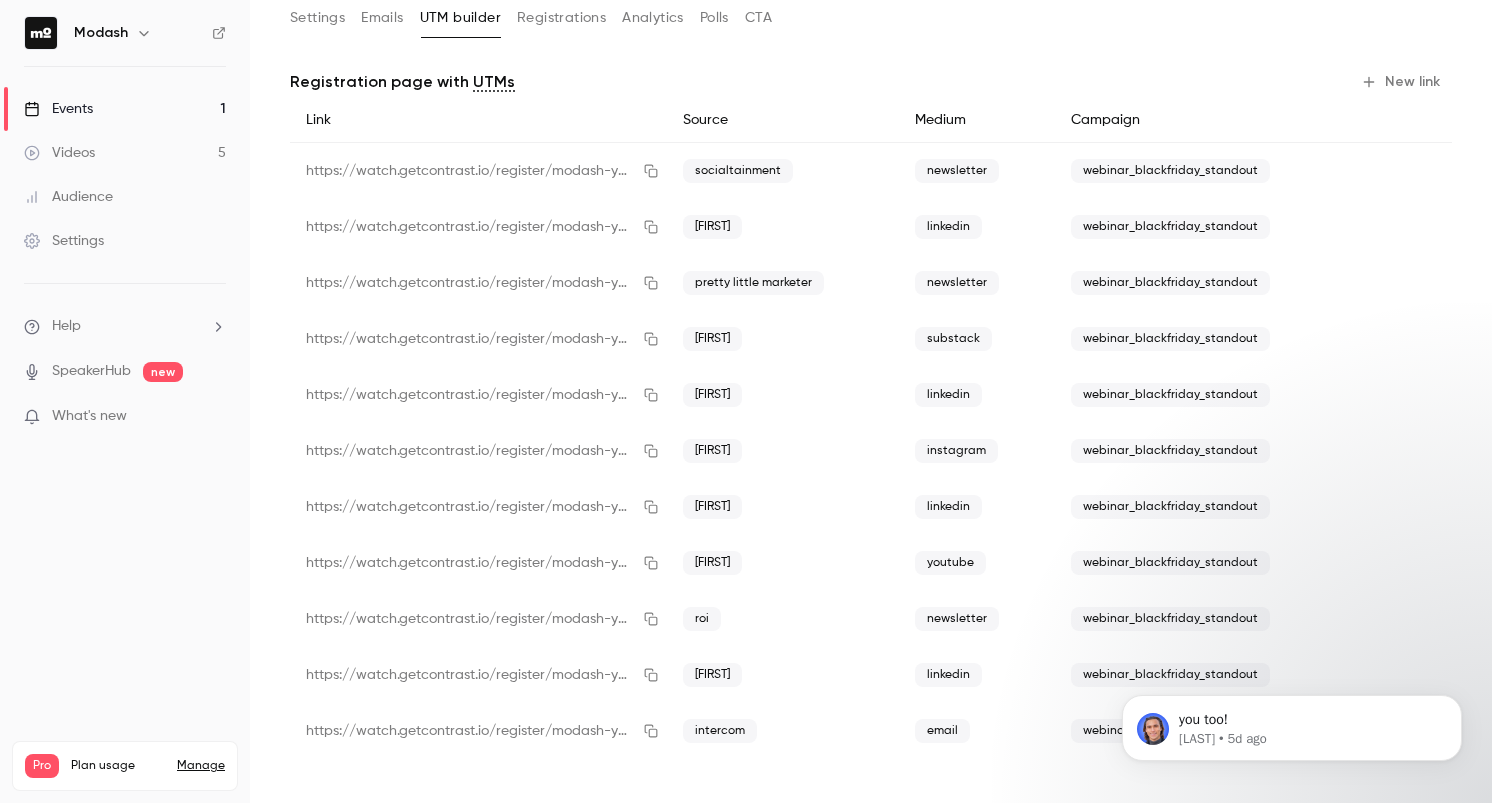 click on "Events 1" at bounding box center [125, 109] 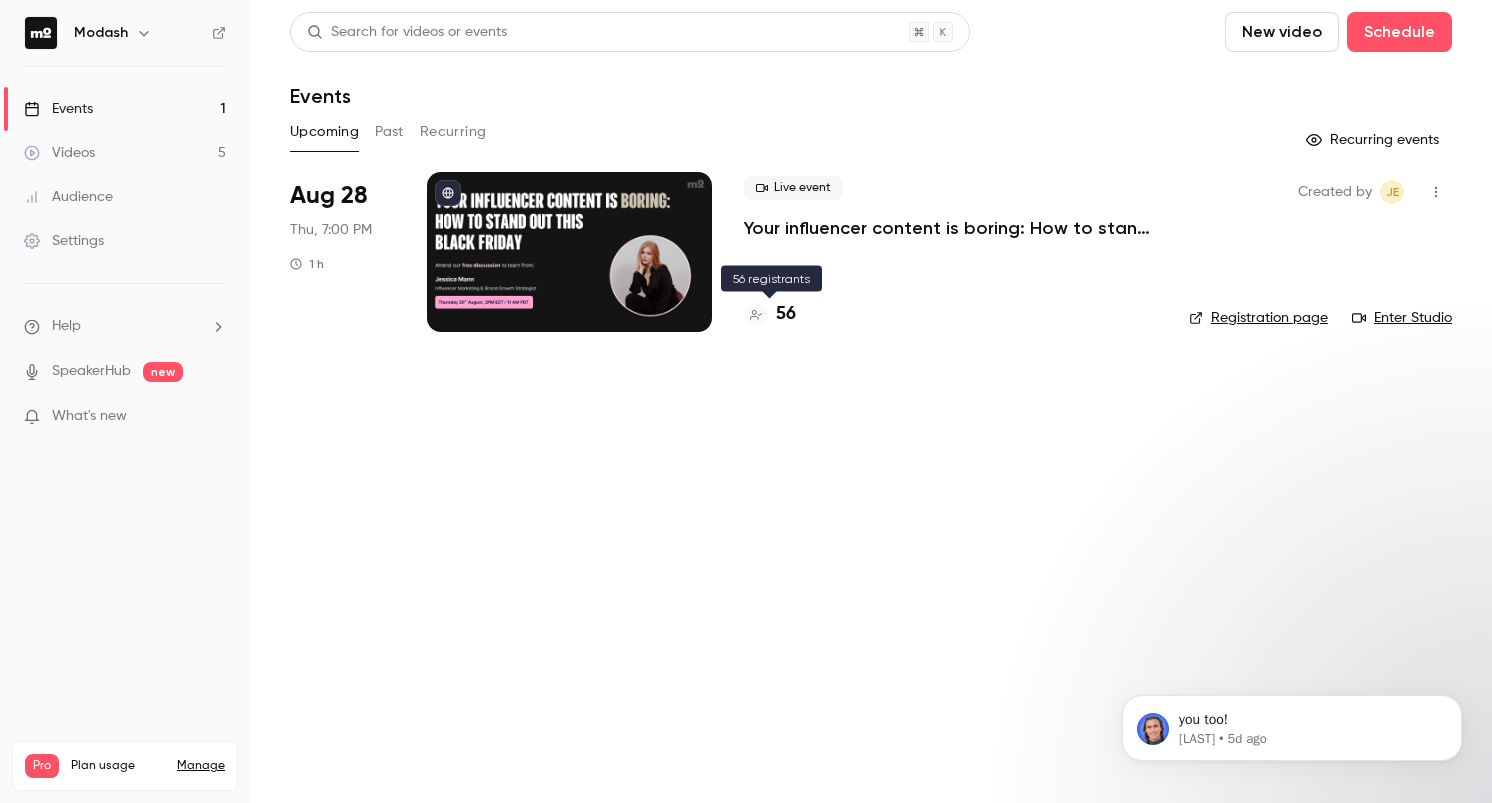 click at bounding box center (756, 315) 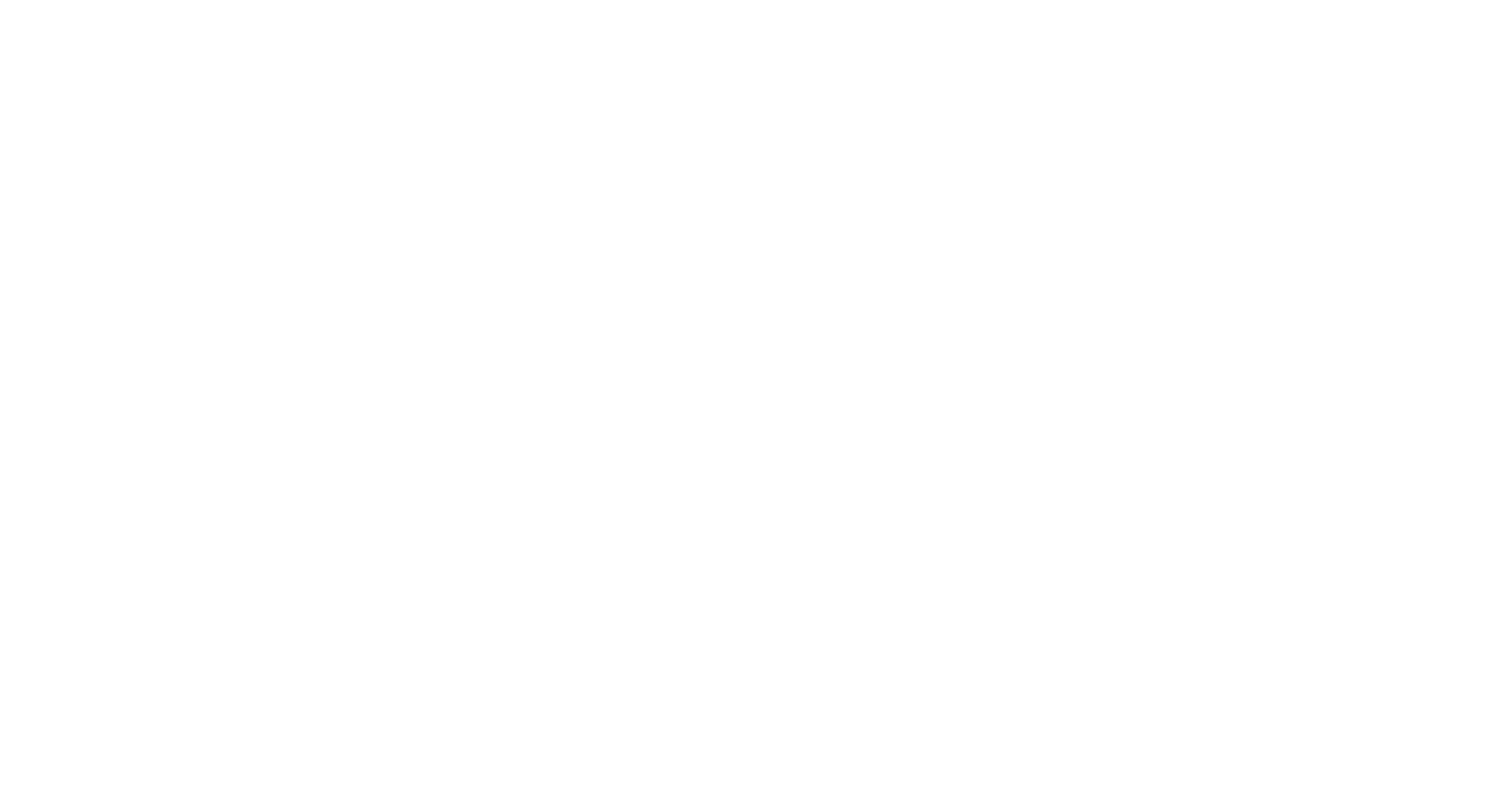 scroll, scrollTop: 0, scrollLeft: 0, axis: both 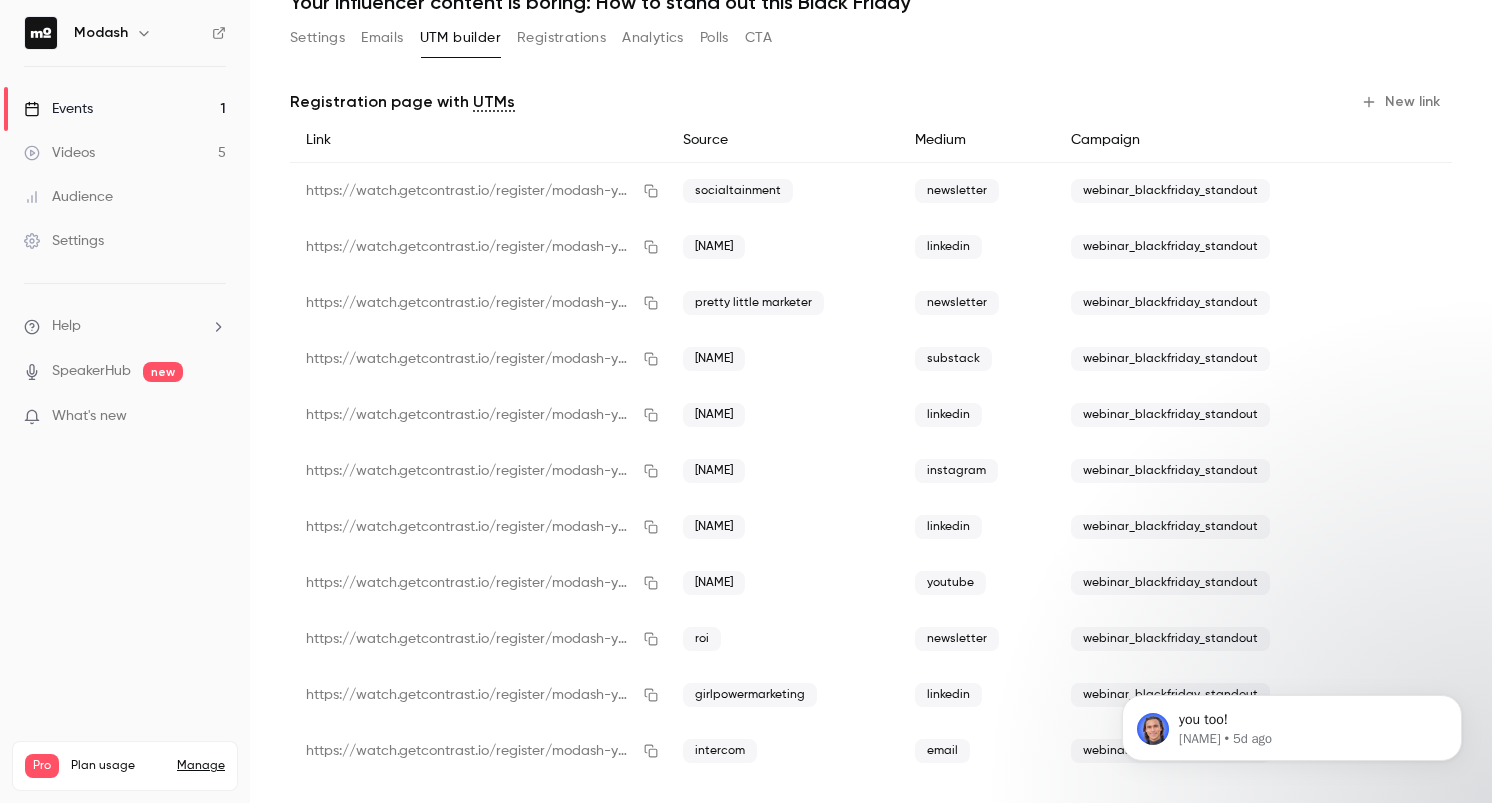click on "Events 1" at bounding box center (125, 109) 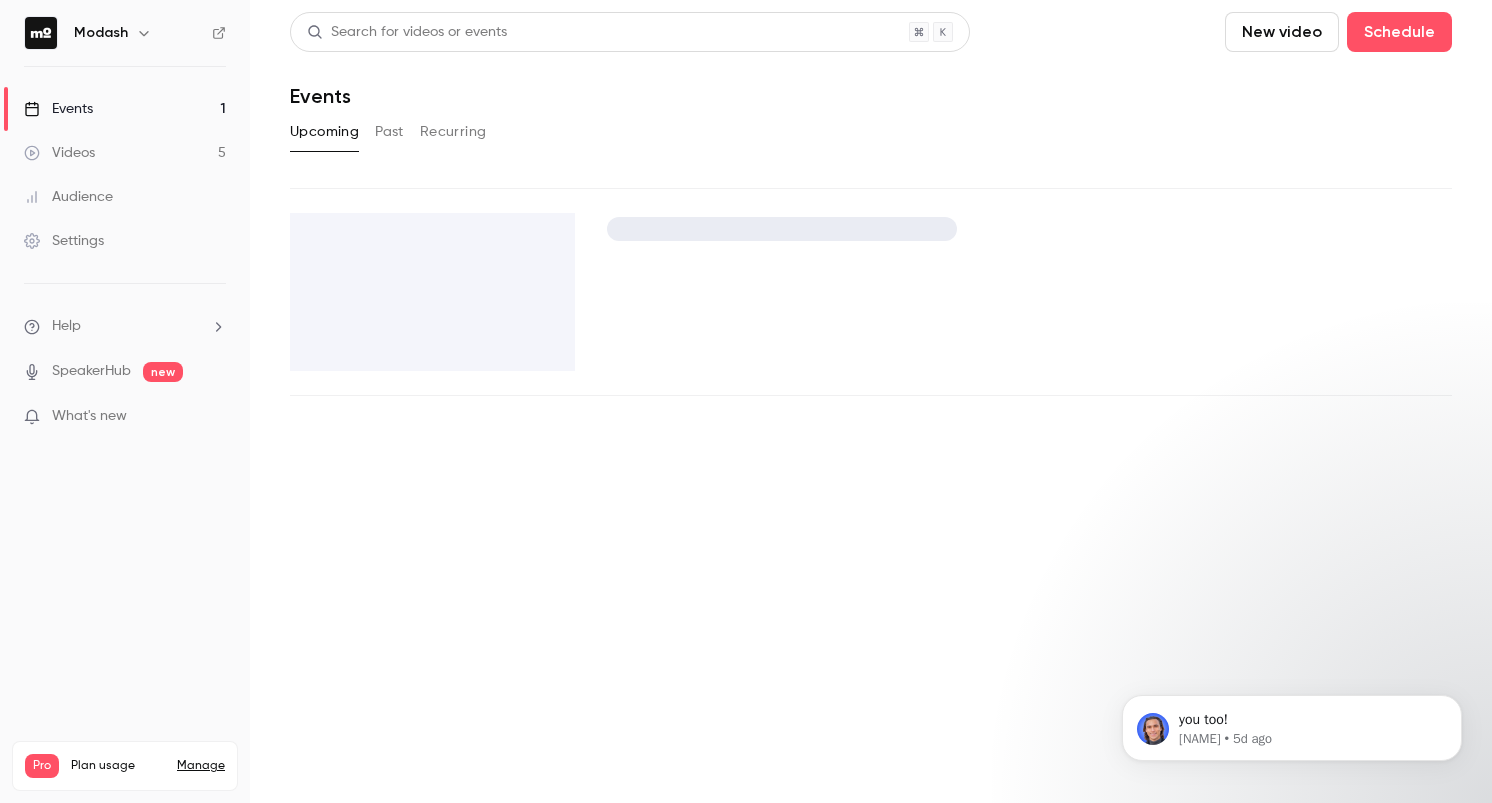 scroll, scrollTop: 0, scrollLeft: 0, axis: both 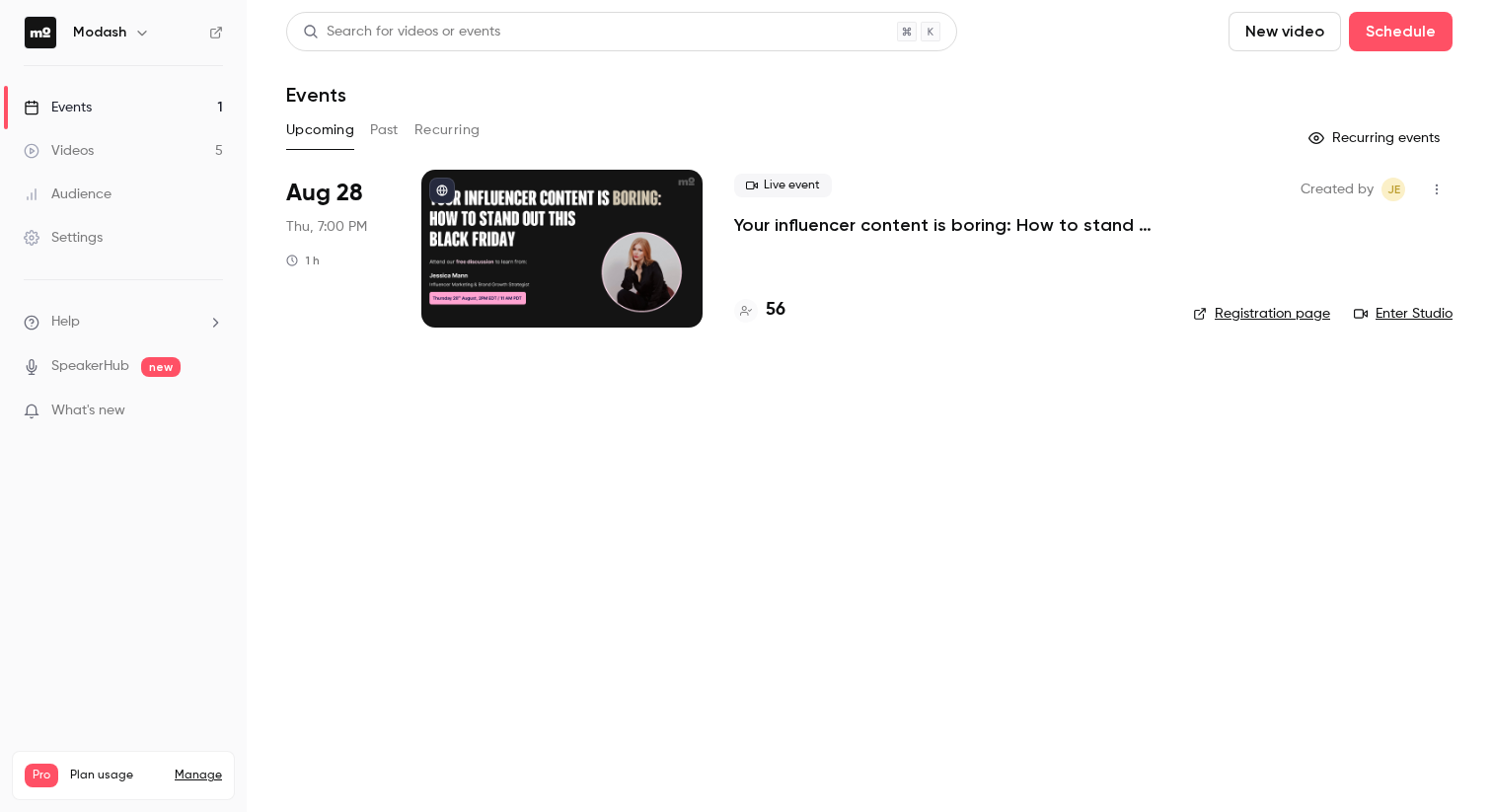 click on "New video" at bounding box center (1285, 32) 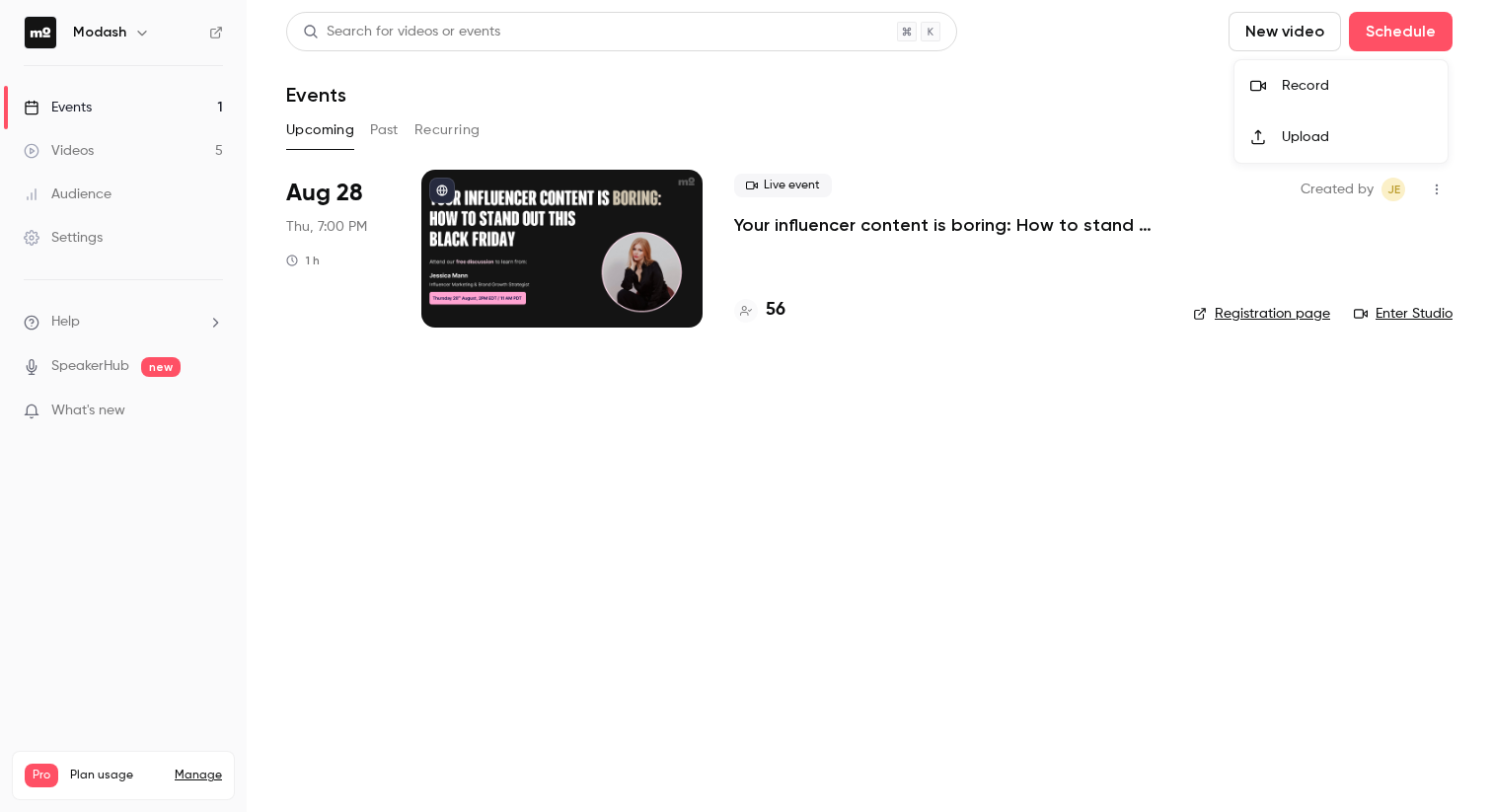 click at bounding box center [746, 406] 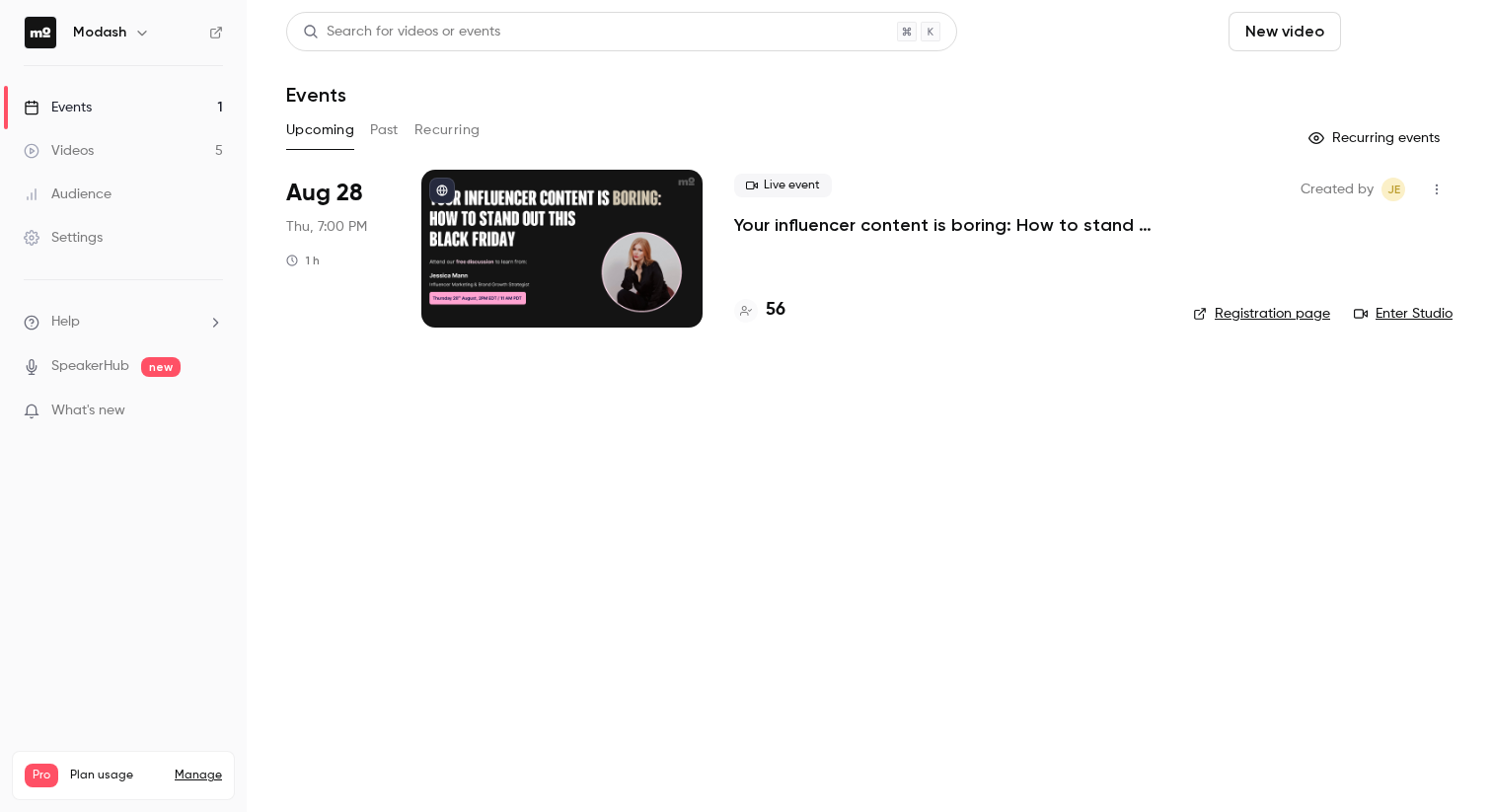 click on "Schedule" at bounding box center (1400, 32) 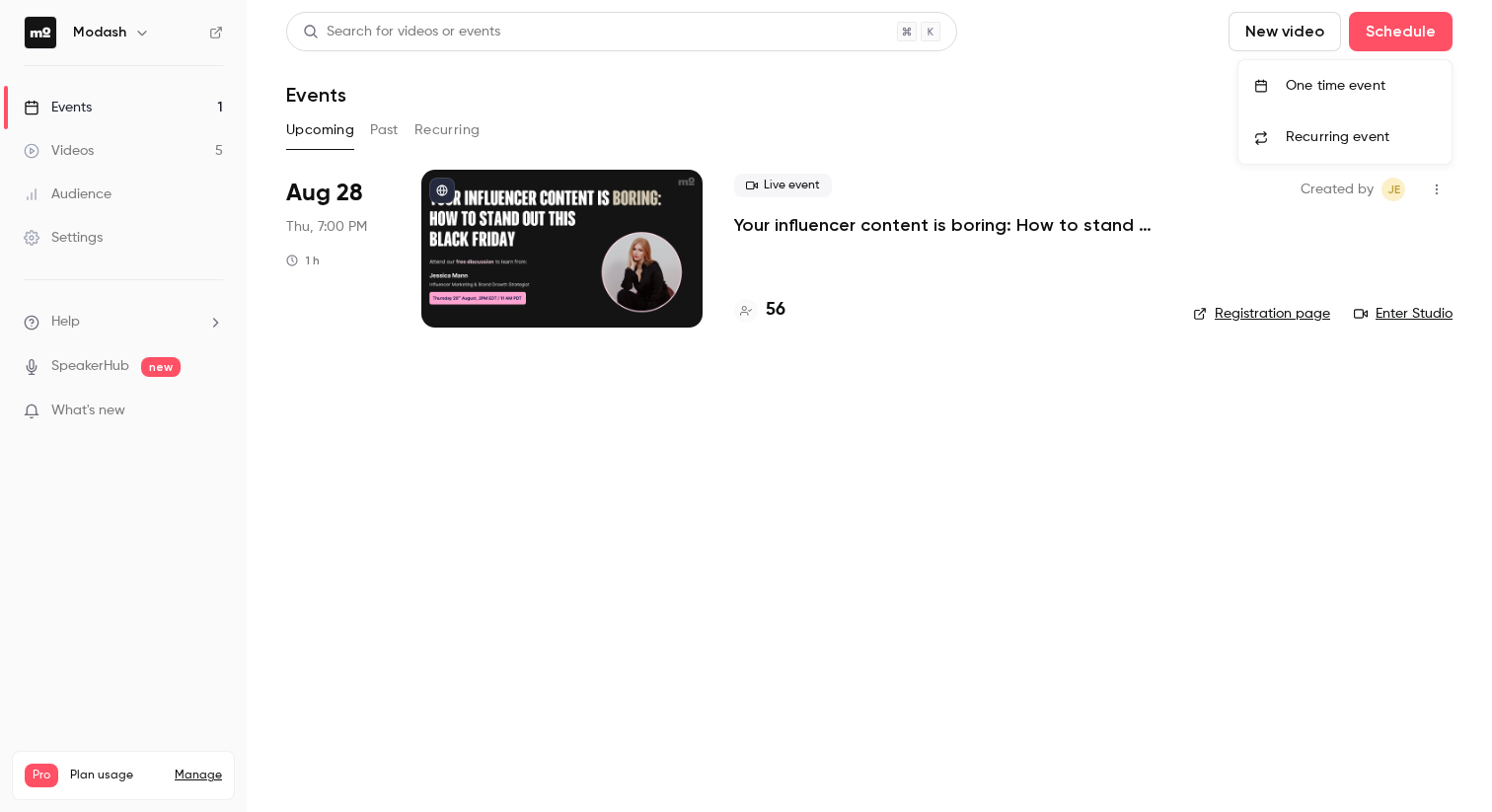 click on "One time event" at bounding box center [1361, 86] 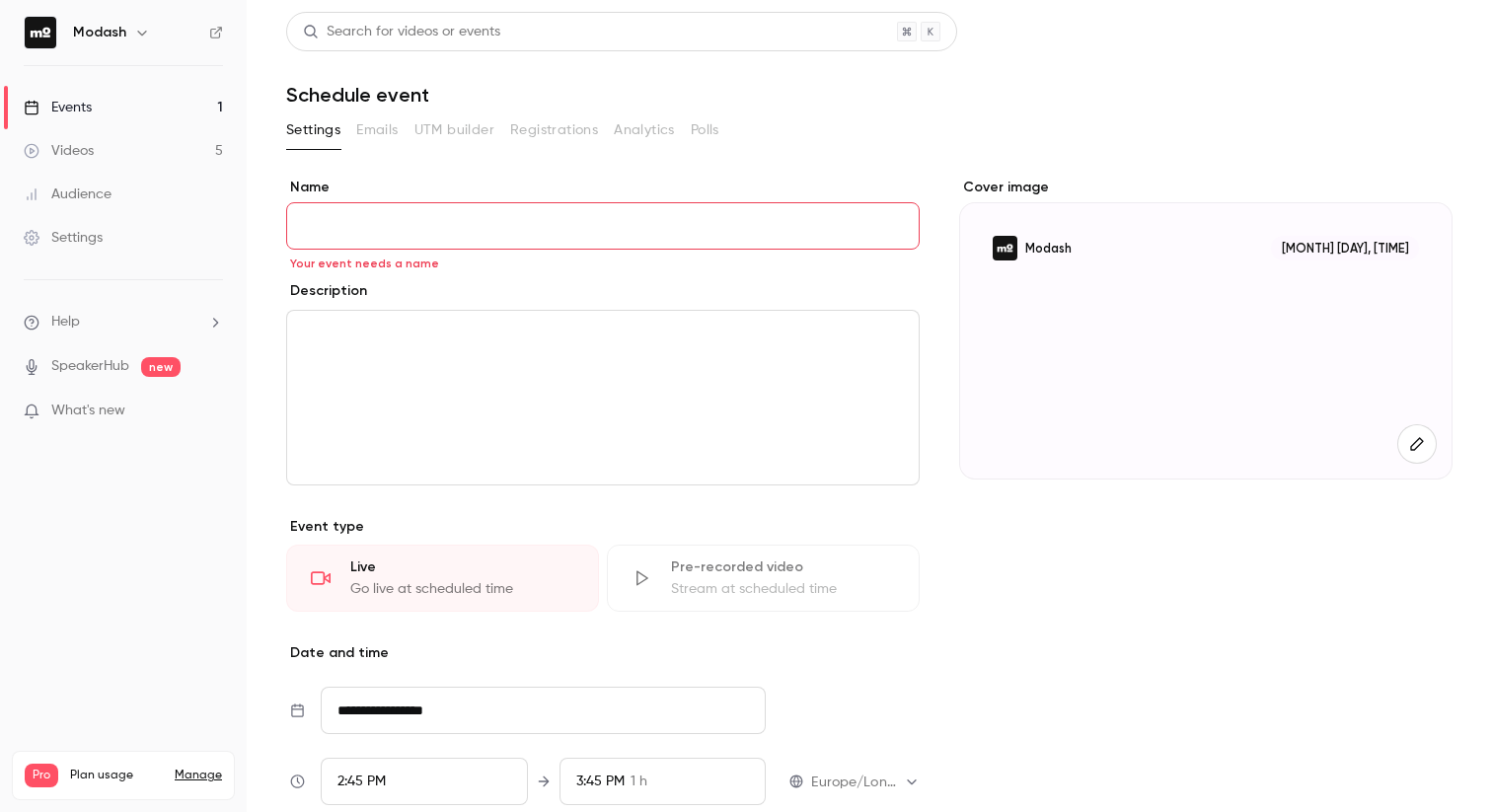 paste on "**********" 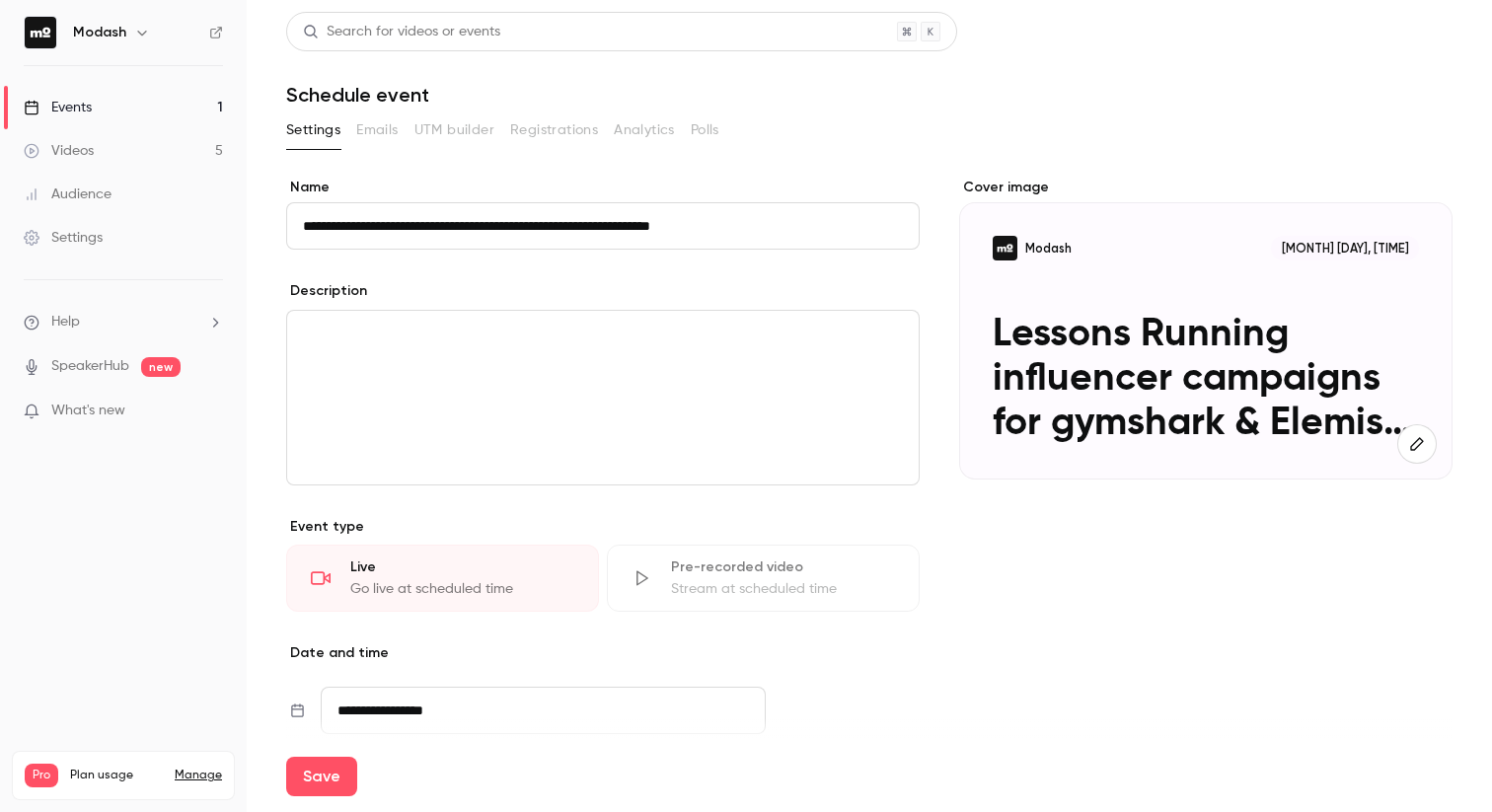 drag, startPoint x: 748, startPoint y: 229, endPoint x: 769, endPoint y: 229, distance: 21 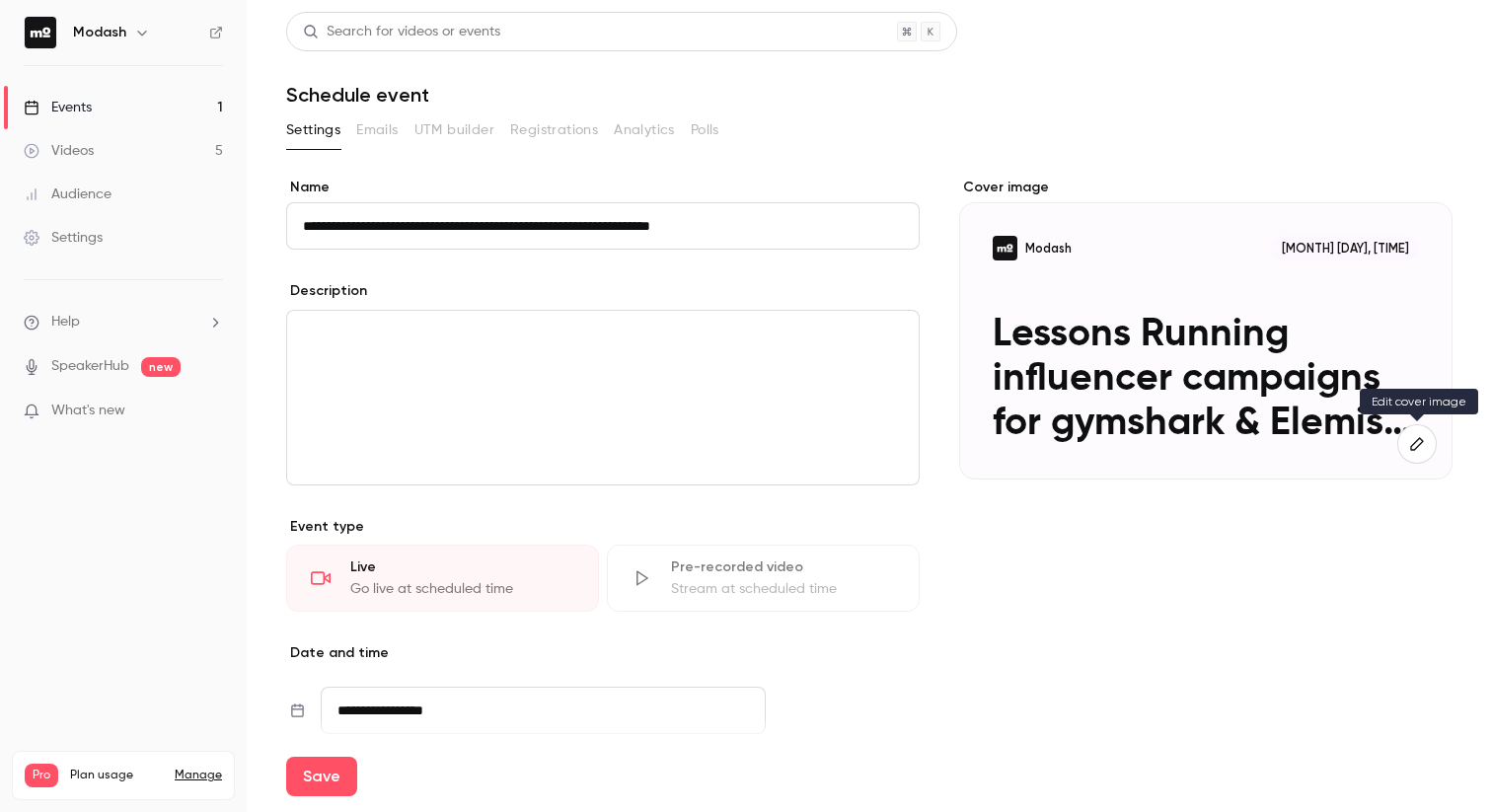 click 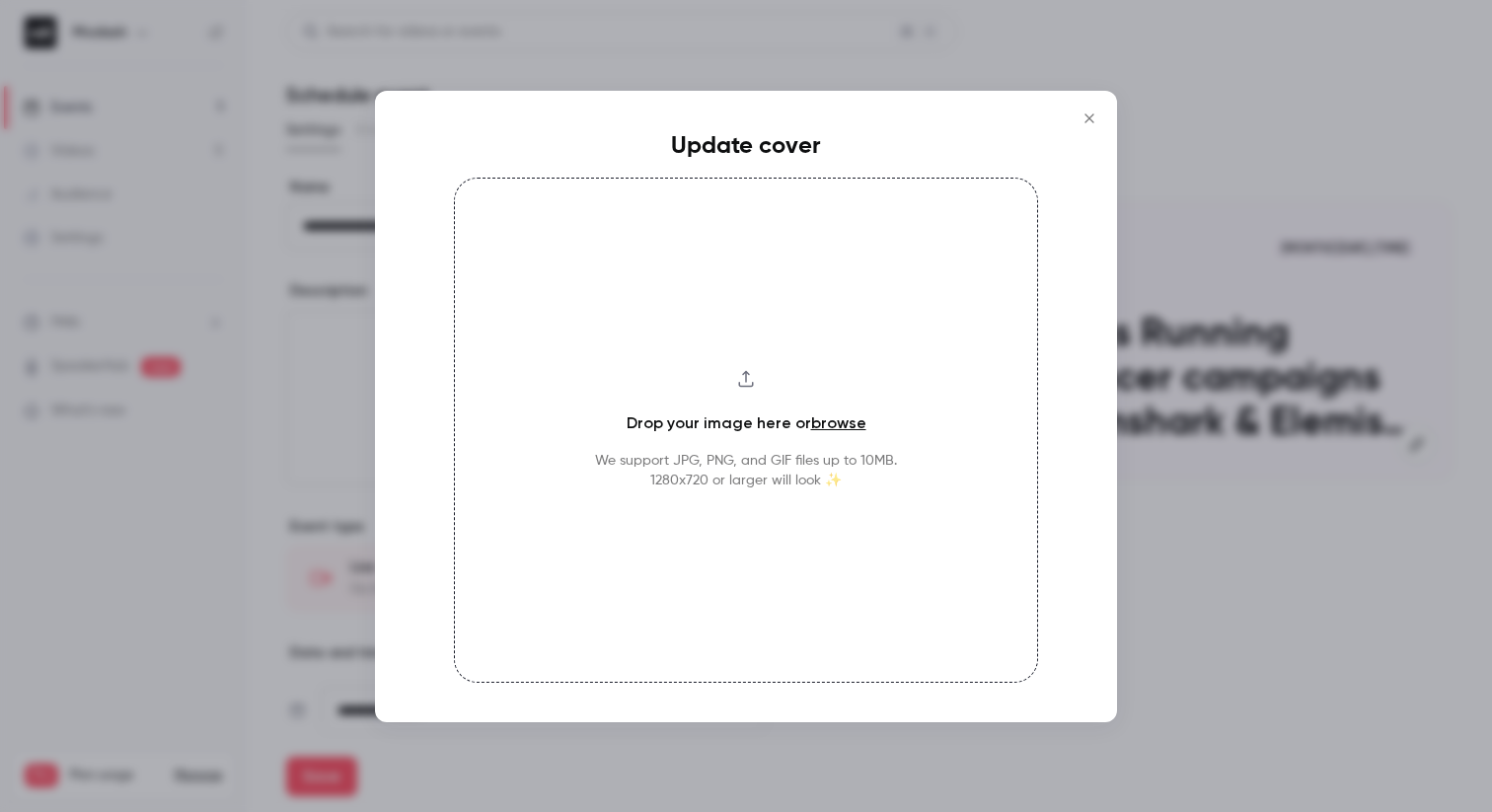 click on "Drop your image here or  browse We support JPG, PNG, and GIF files up to 10MB.
1280x720 or larger will look ✨" at bounding box center [746, 430] 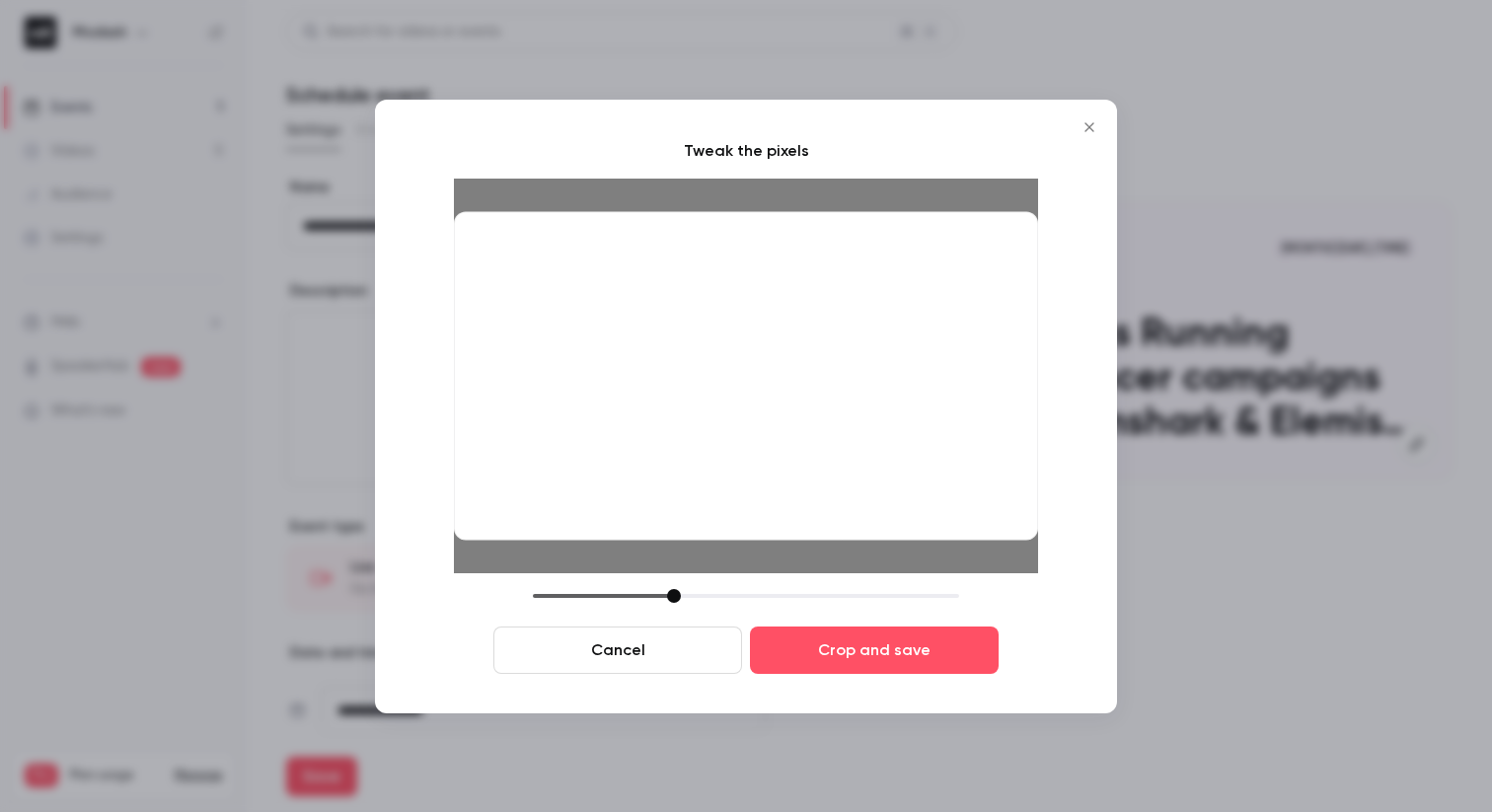 click on "Cancel" at bounding box center (618, 650) 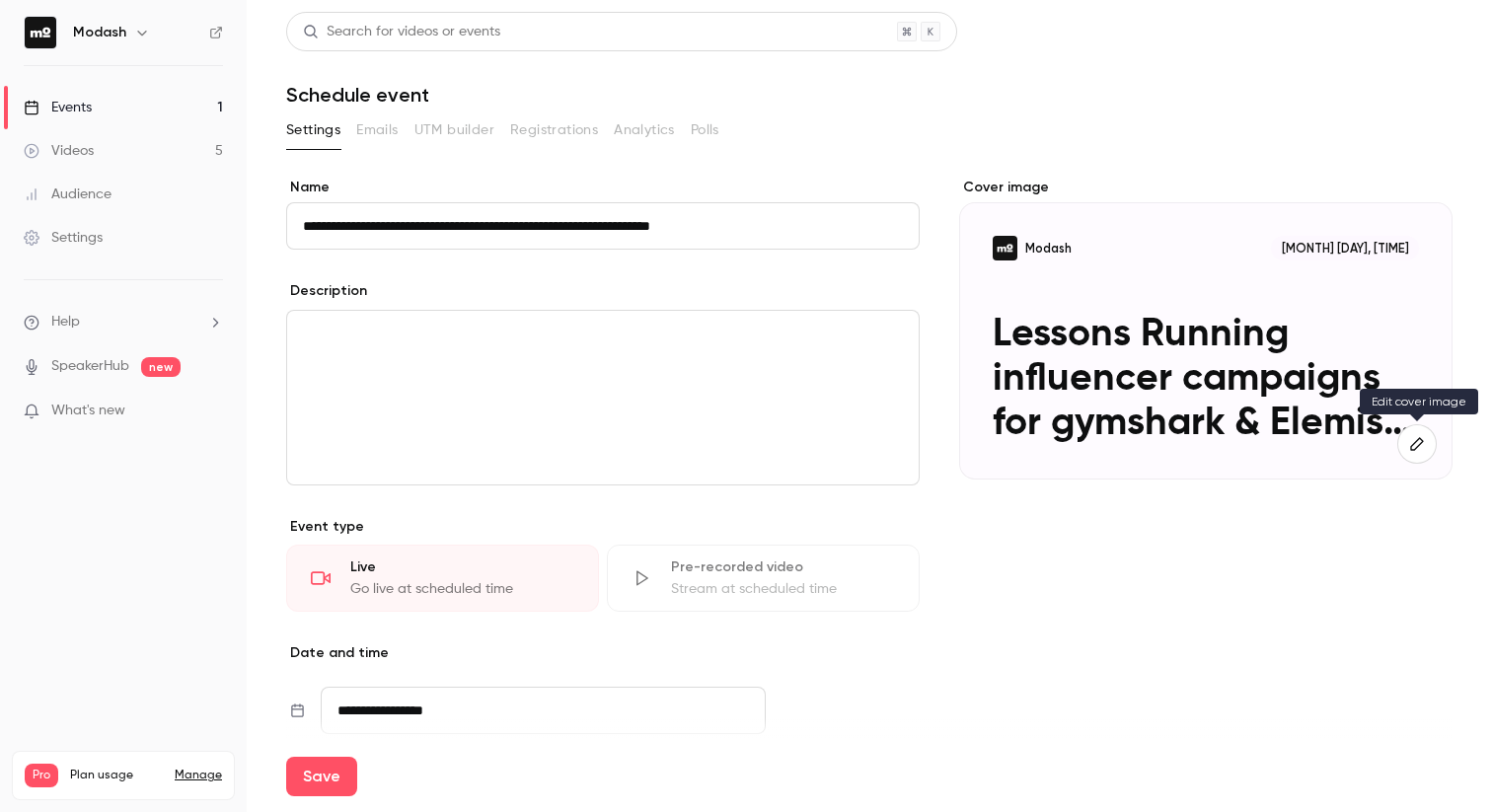 click at bounding box center (1417, 444) 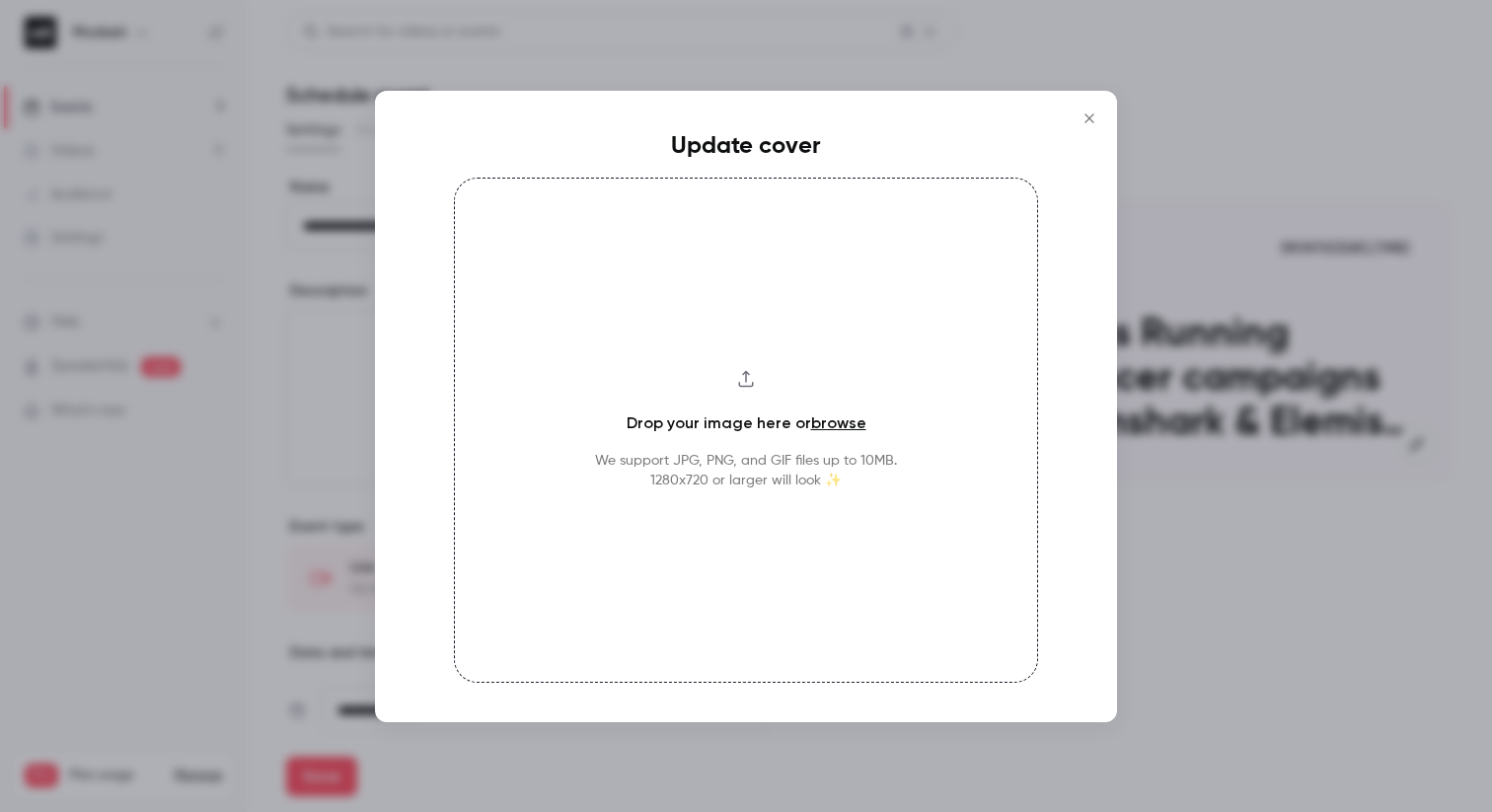 click on "Drop your image here or  browse" at bounding box center (746, 423) 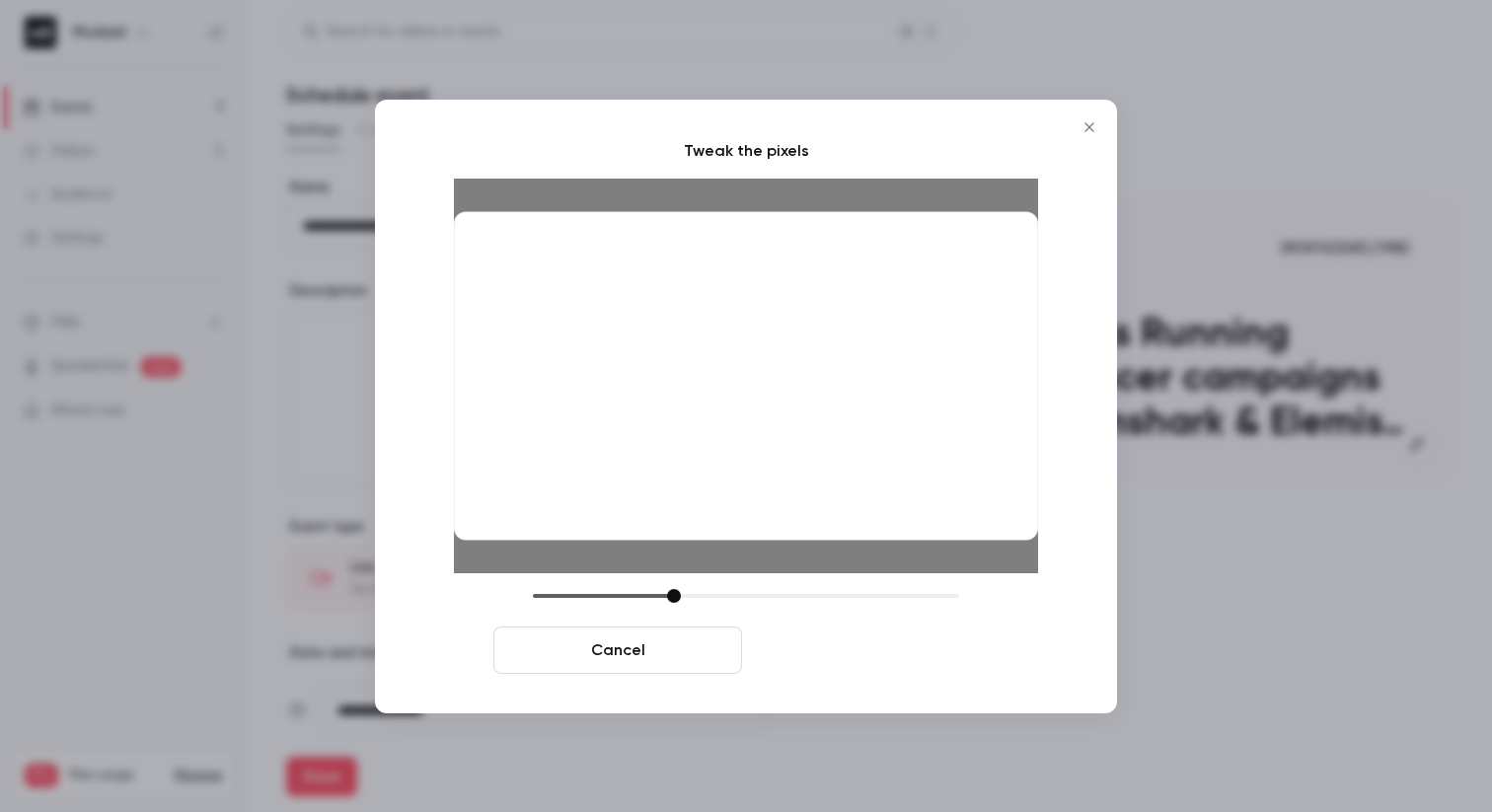 click on "Crop and save" at bounding box center (874, 650) 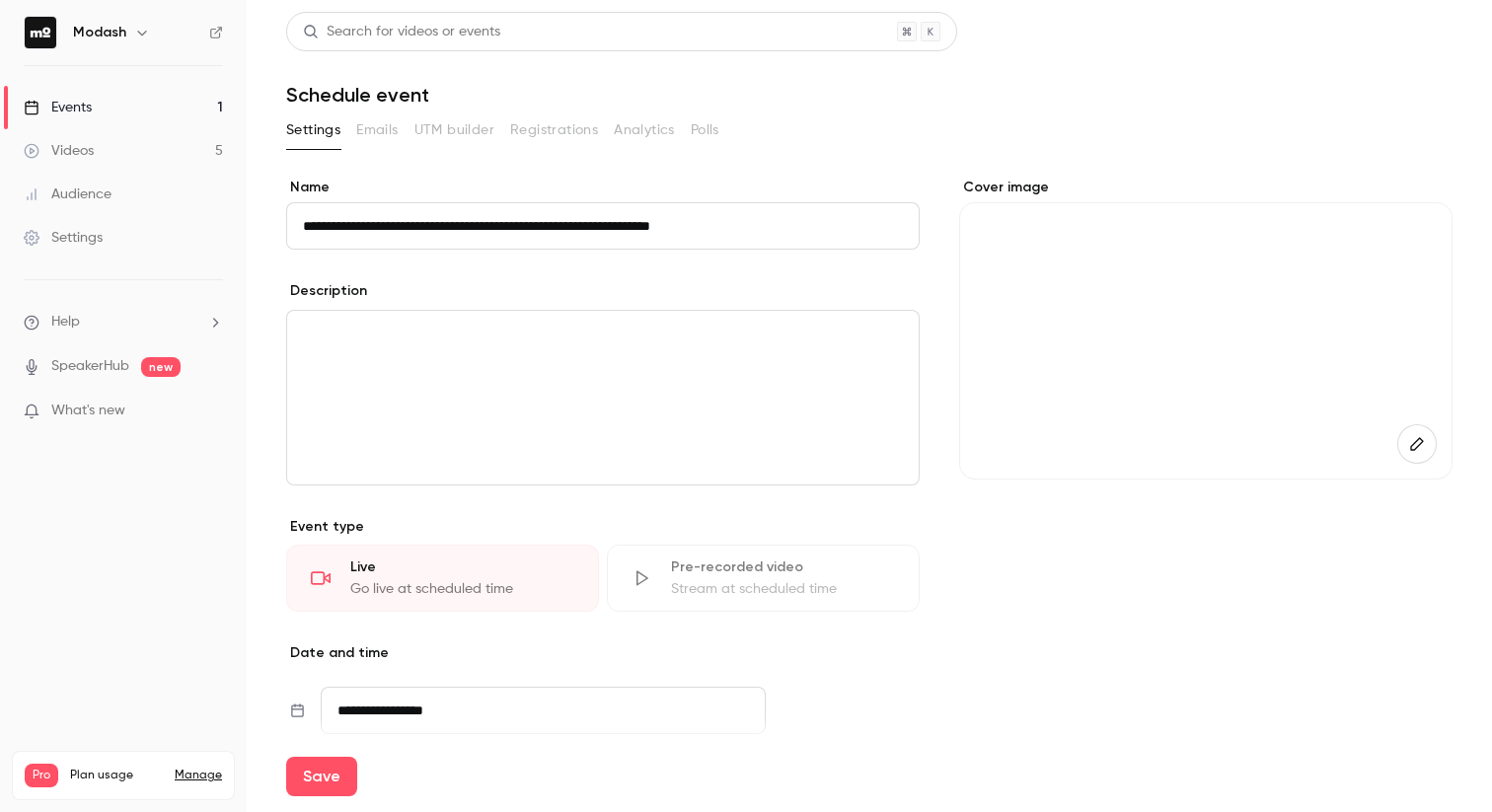 click on "**********" at bounding box center [603, 226] 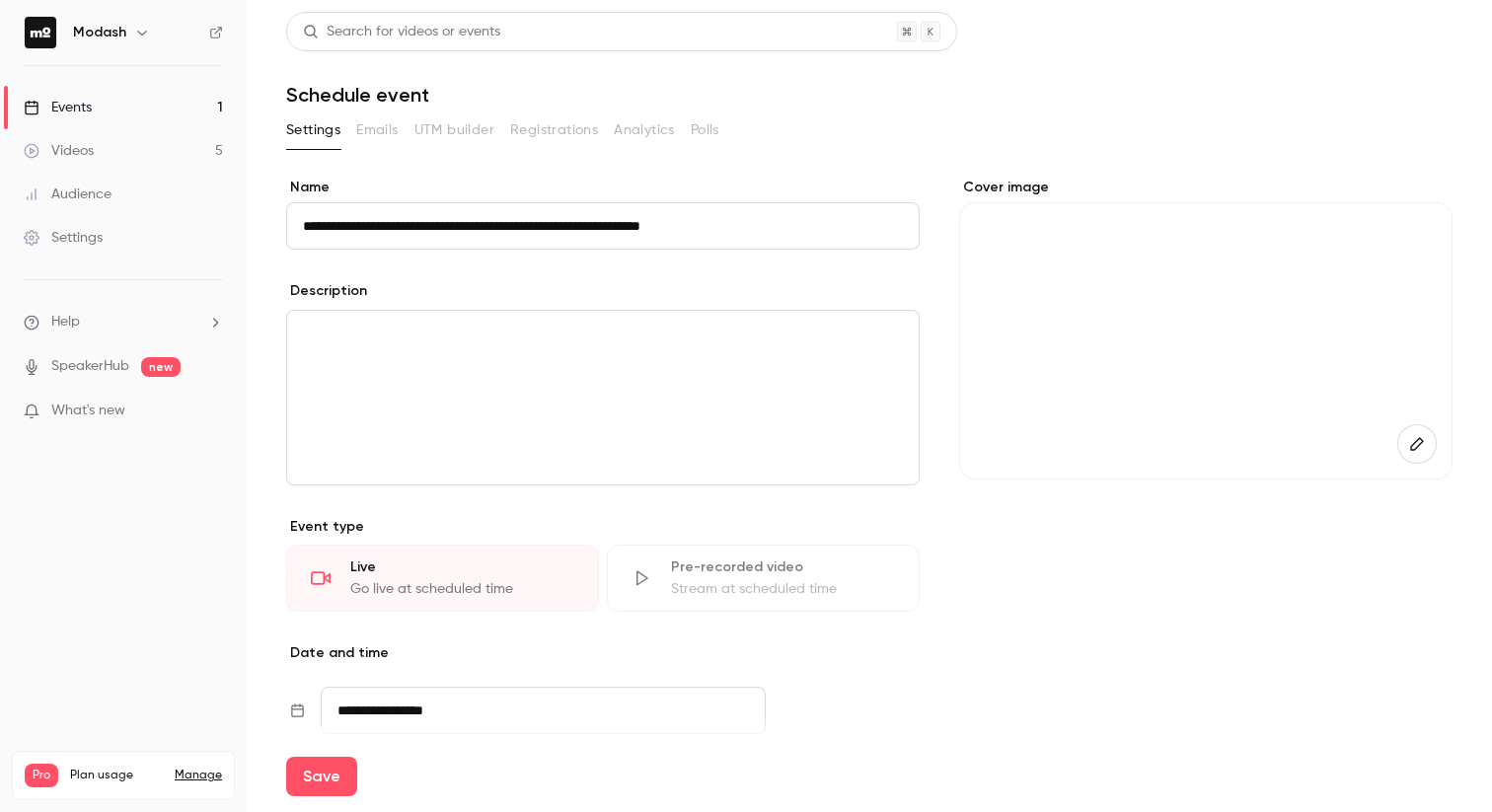 type on "**********" 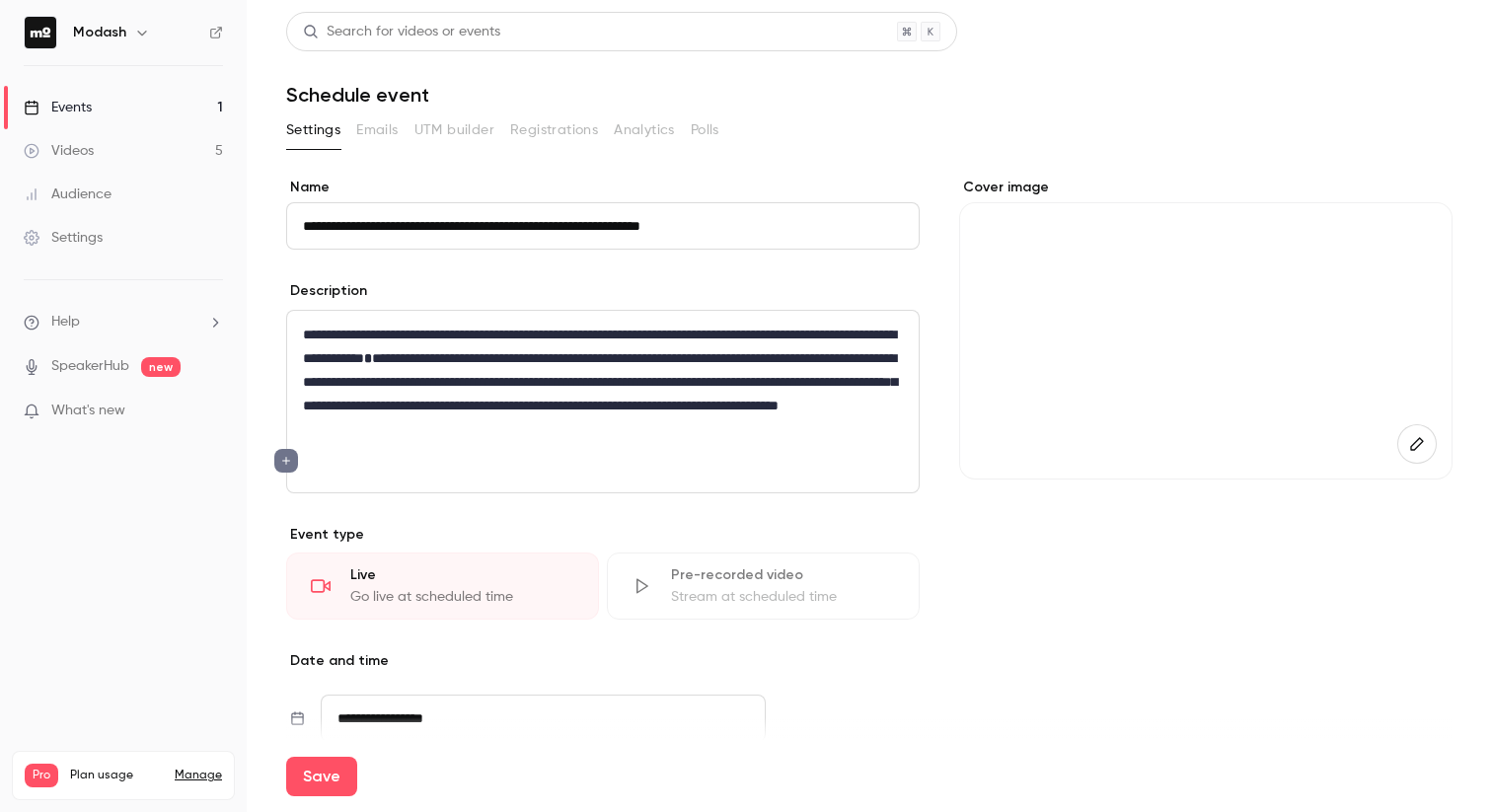 click on "**********" at bounding box center [603, 382] 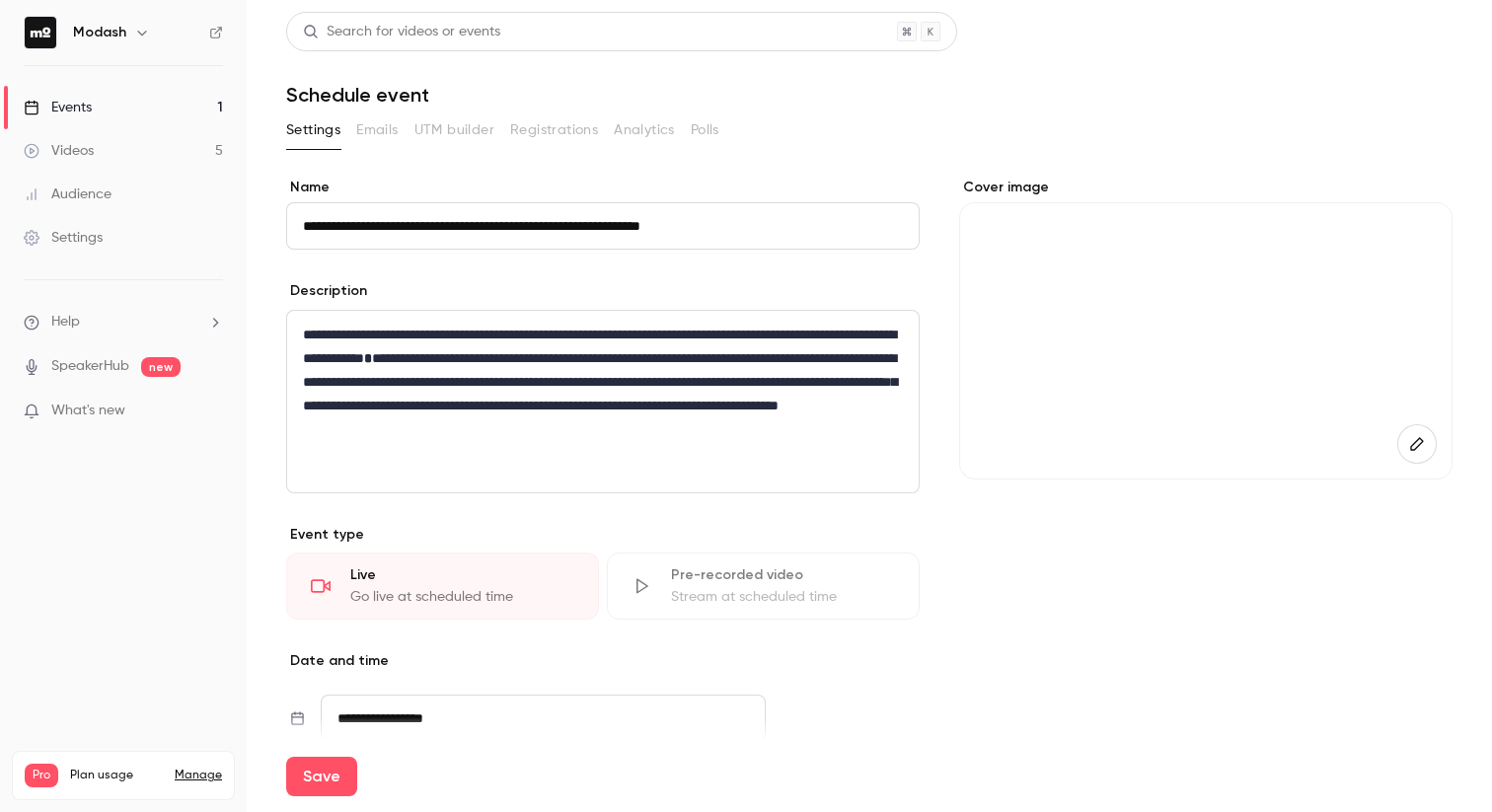 click on "**********" at bounding box center (603, 402) 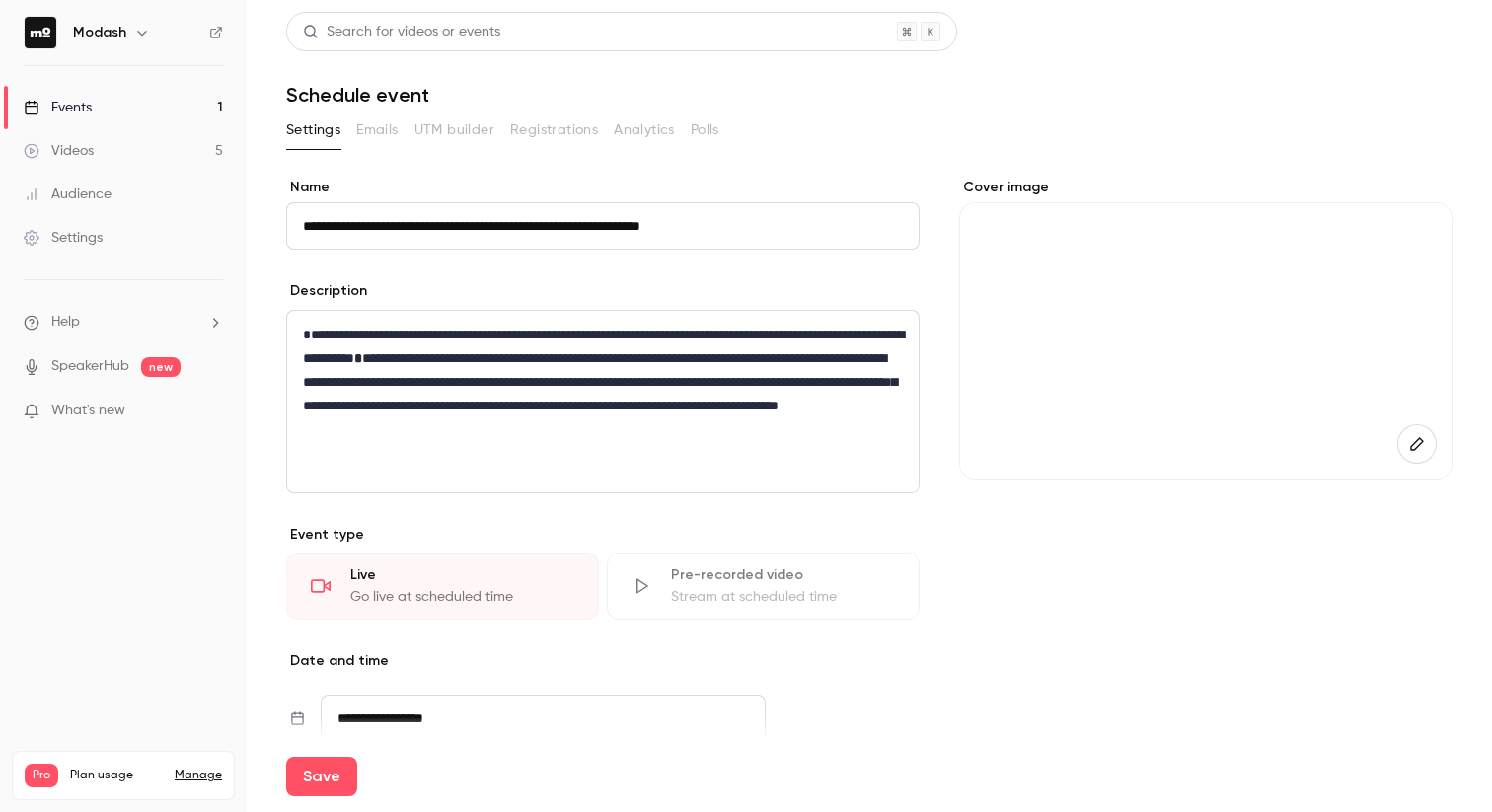 type 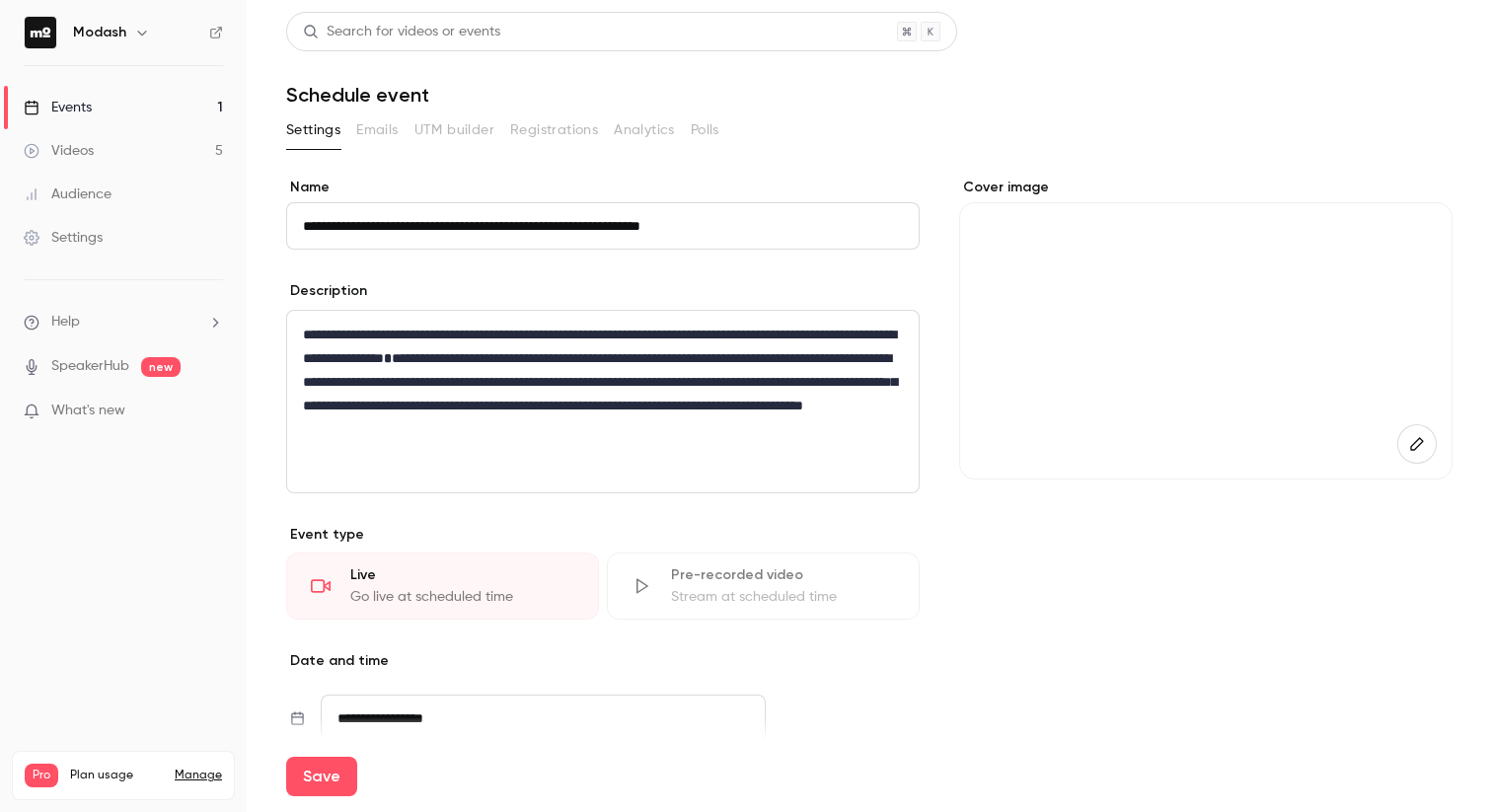 click on "**********" at bounding box center [603, 382] 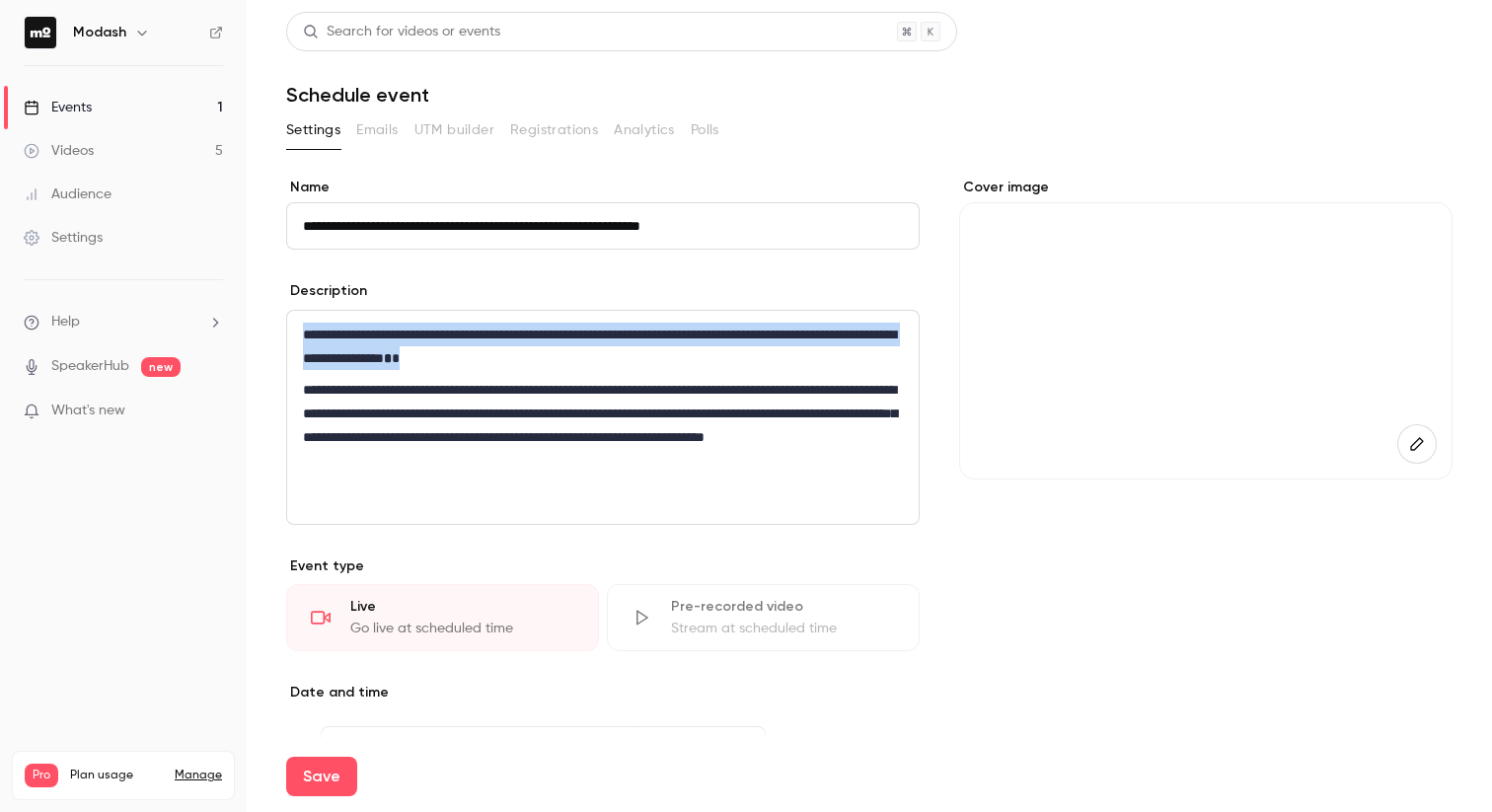 drag, startPoint x: 634, startPoint y: 356, endPoint x: 258, endPoint y: 333, distance: 376.7028 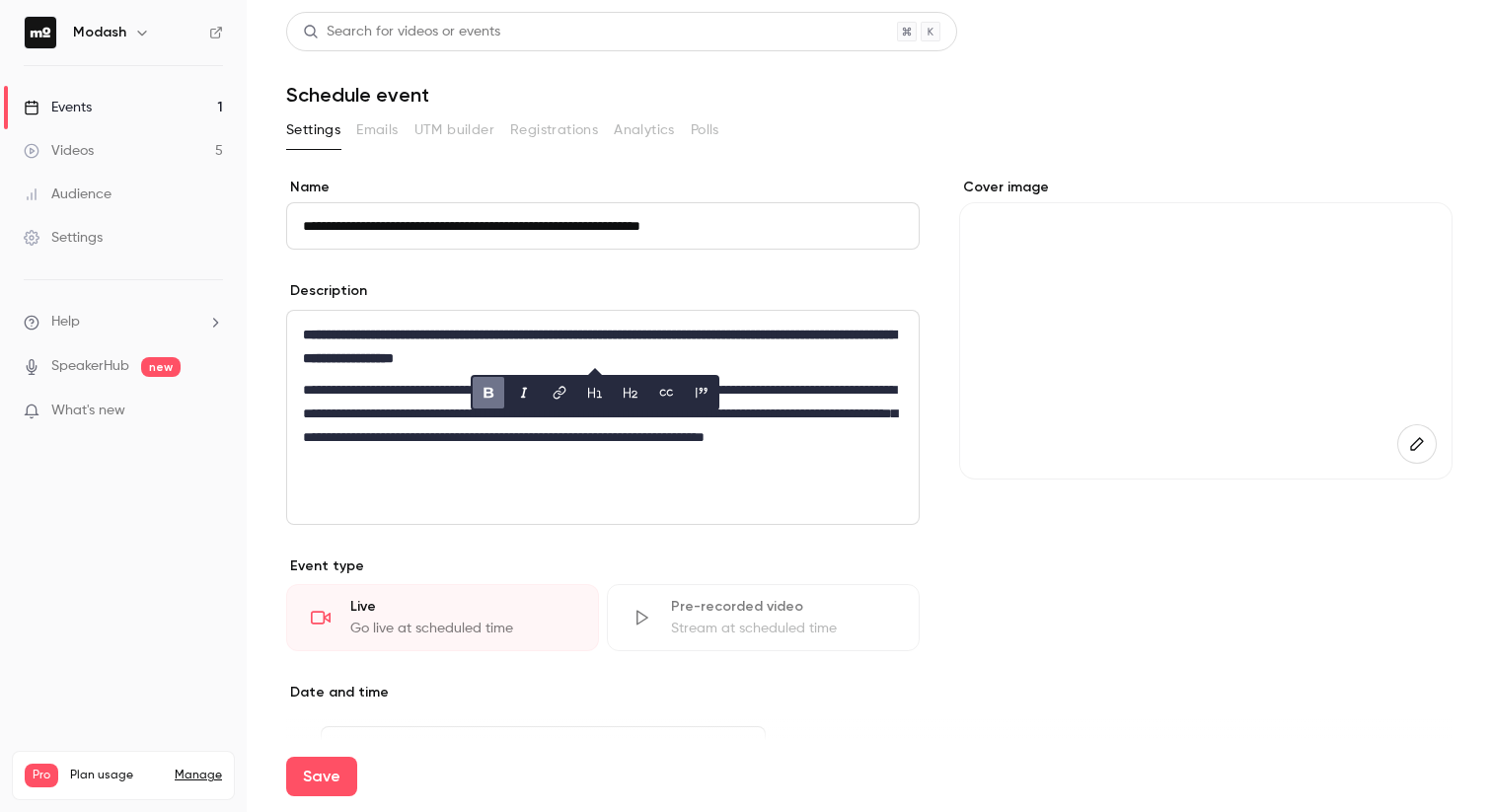 click on "**********" at bounding box center [603, 425] 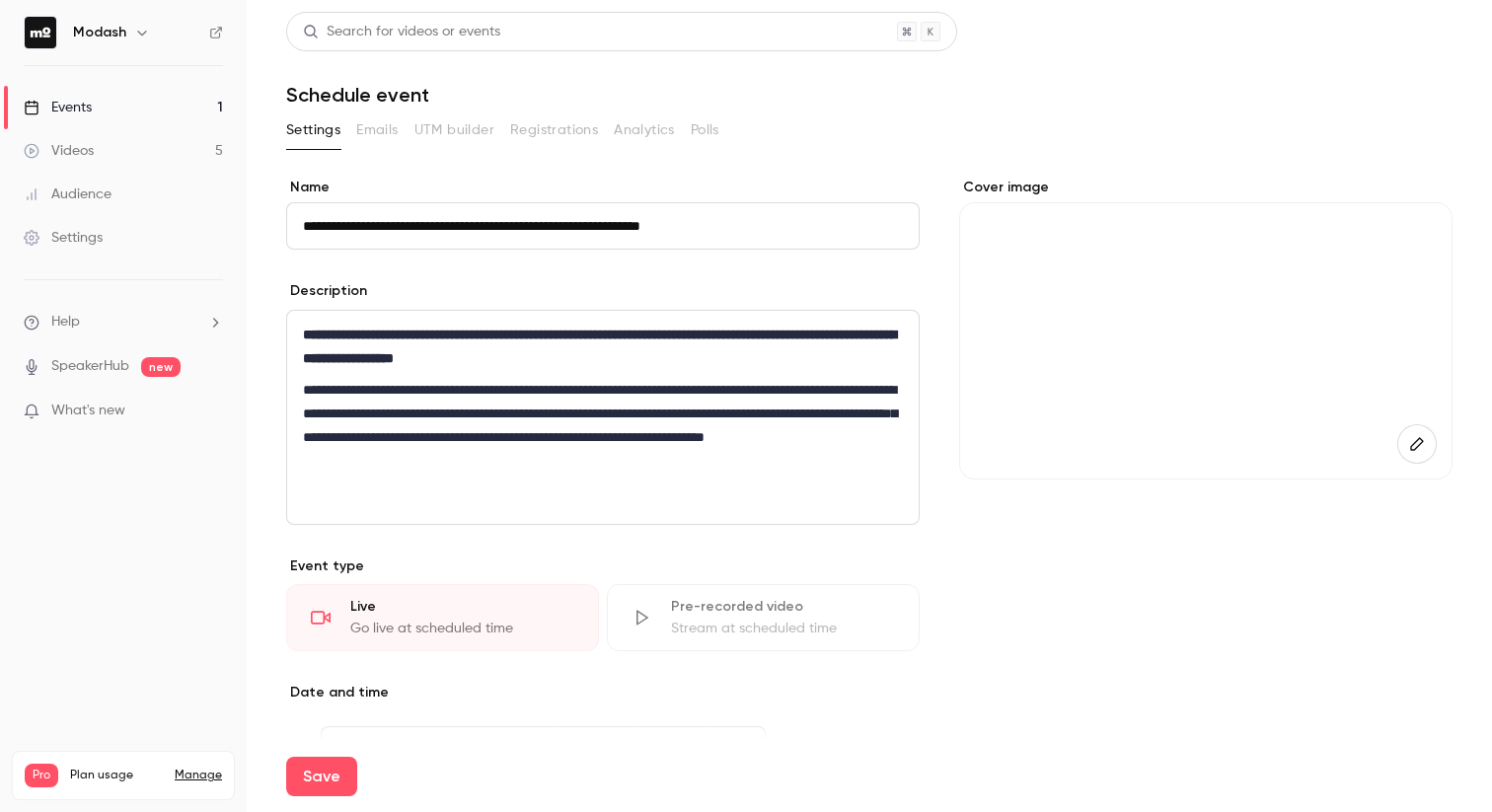 click on "**********" at bounding box center (603, 425) 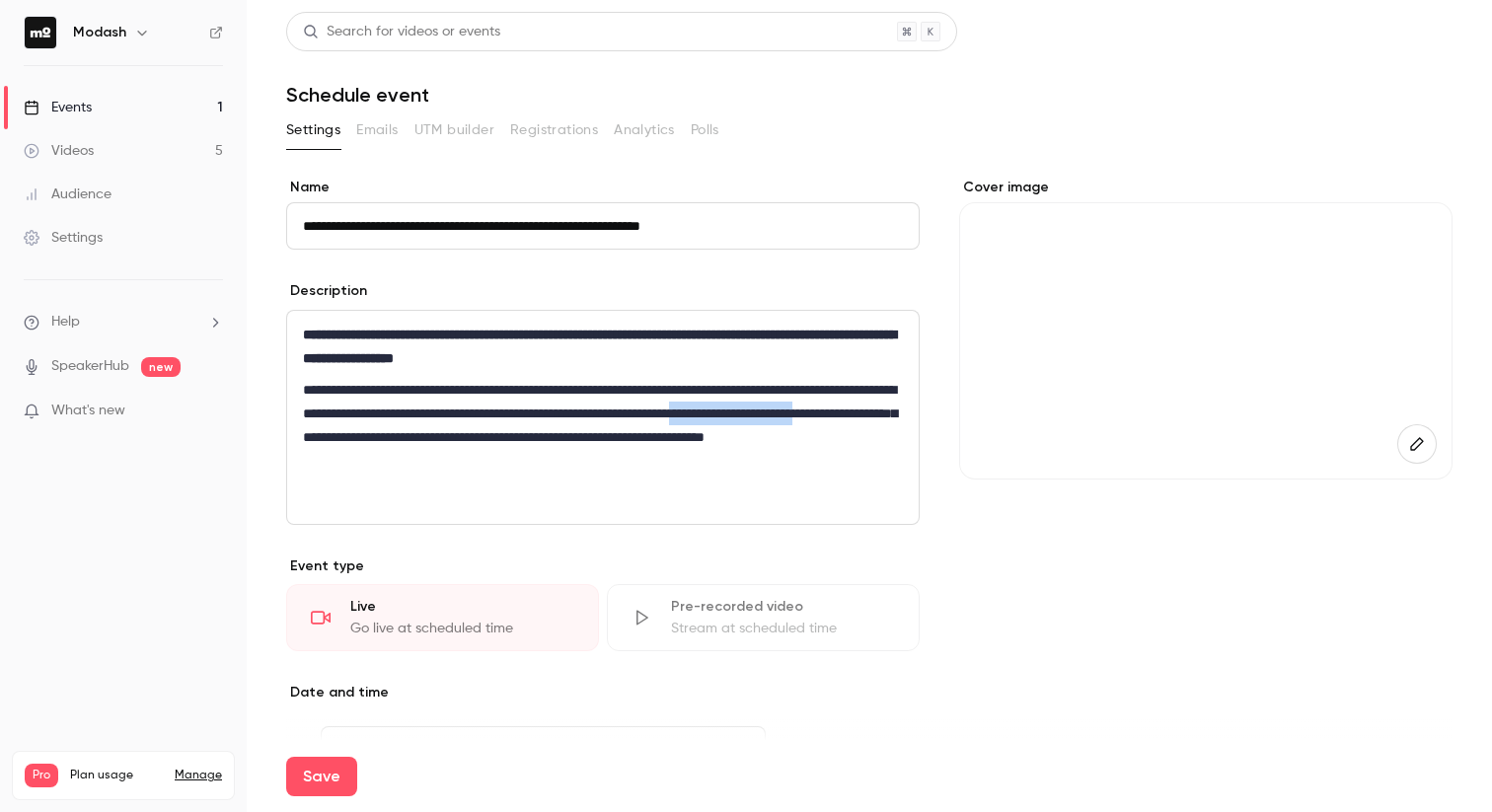 drag, startPoint x: 573, startPoint y: 436, endPoint x: 403, endPoint y: 447, distance: 170.35551 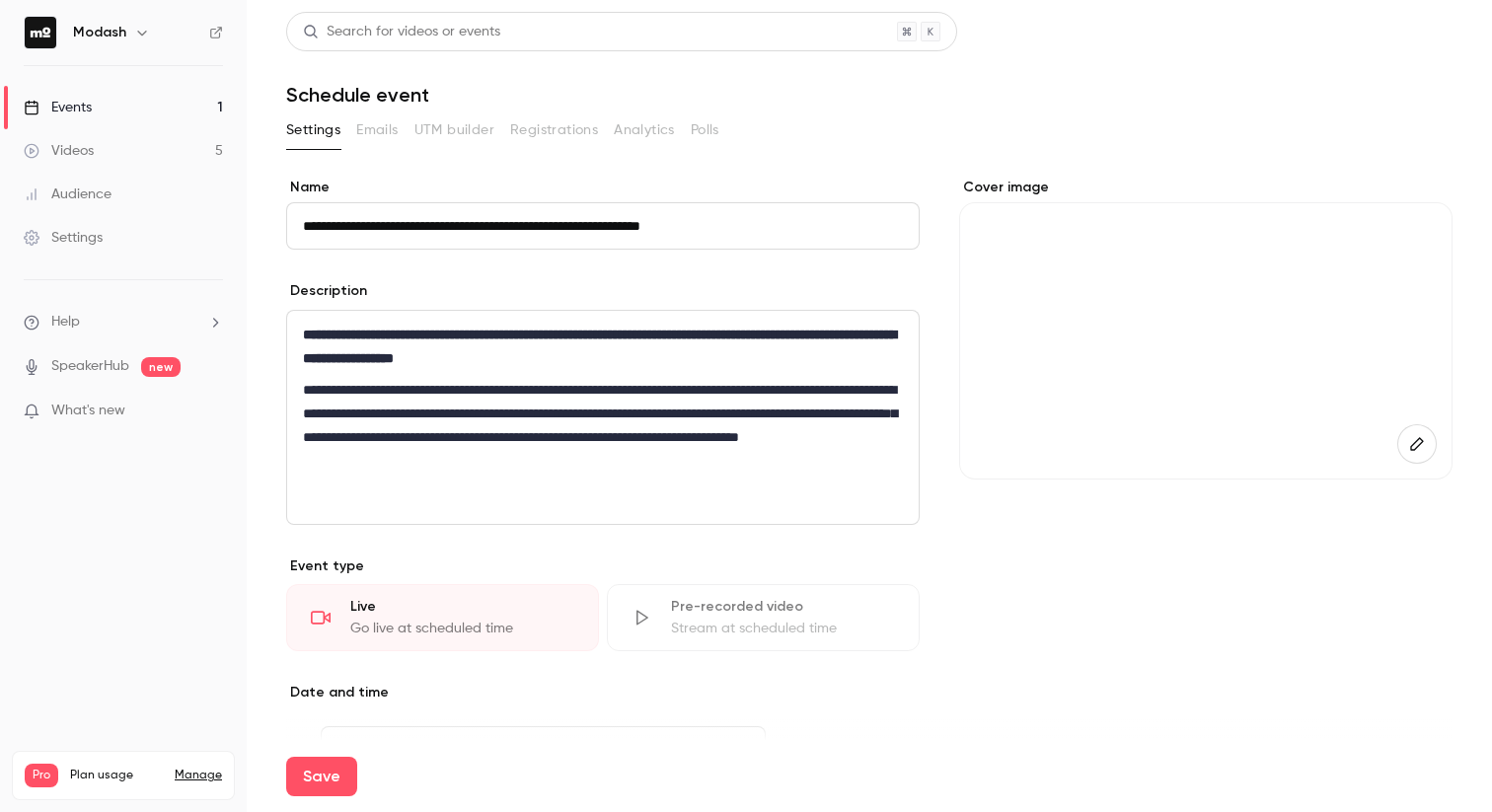 click on "**********" at bounding box center (603, 425) 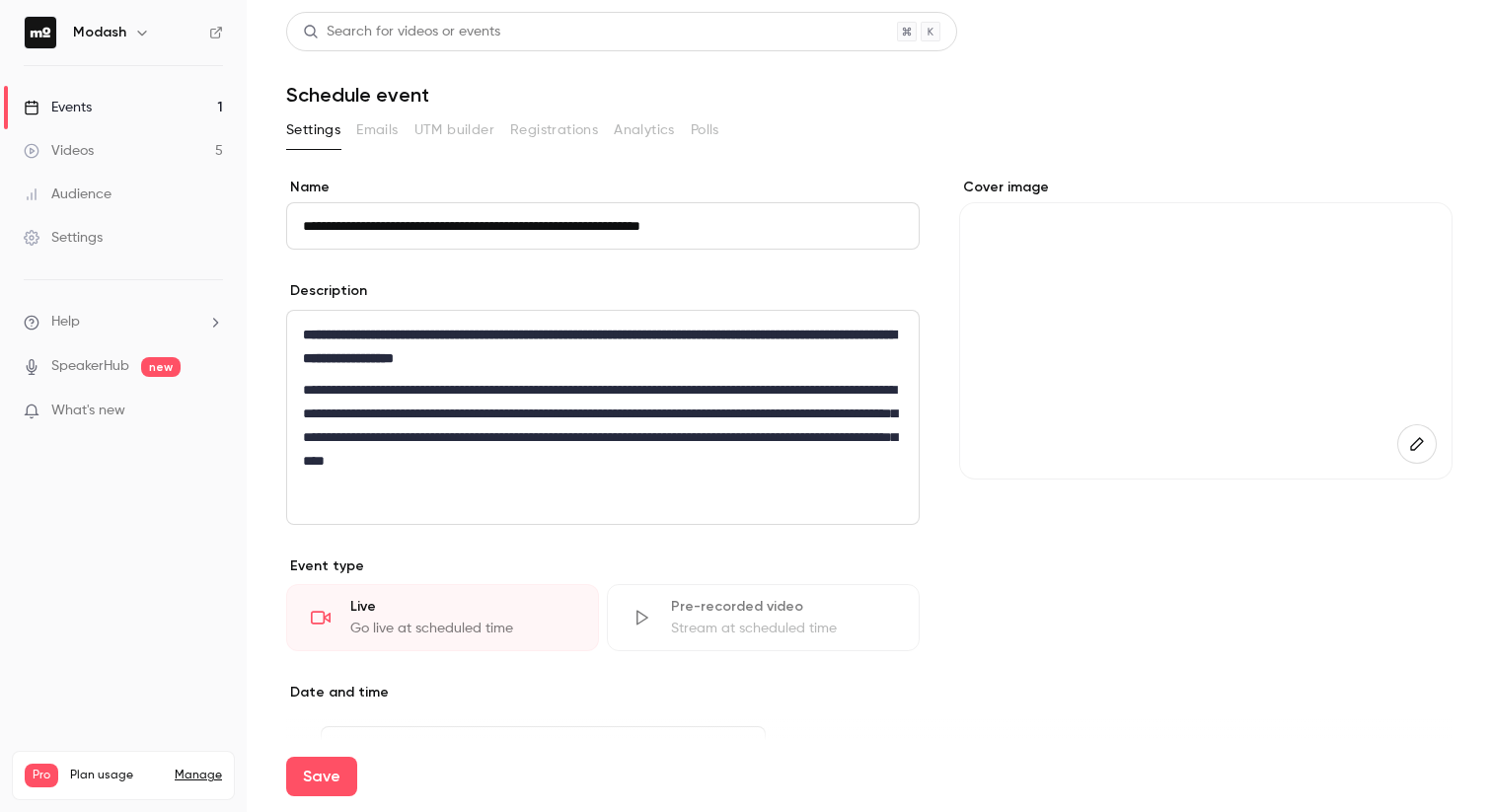click on "**********" at bounding box center [603, 425] 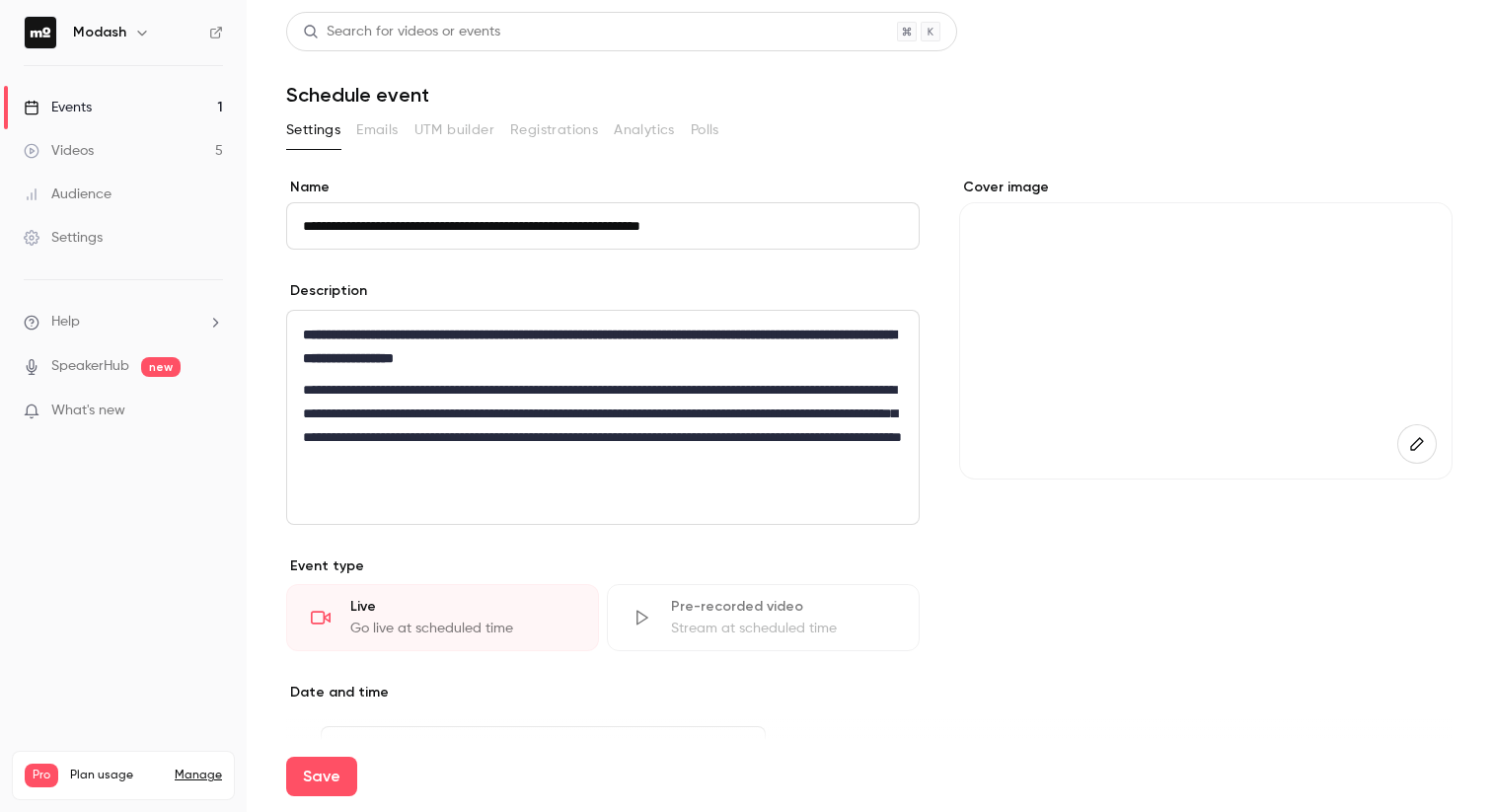 click on "**********" at bounding box center (603, 425) 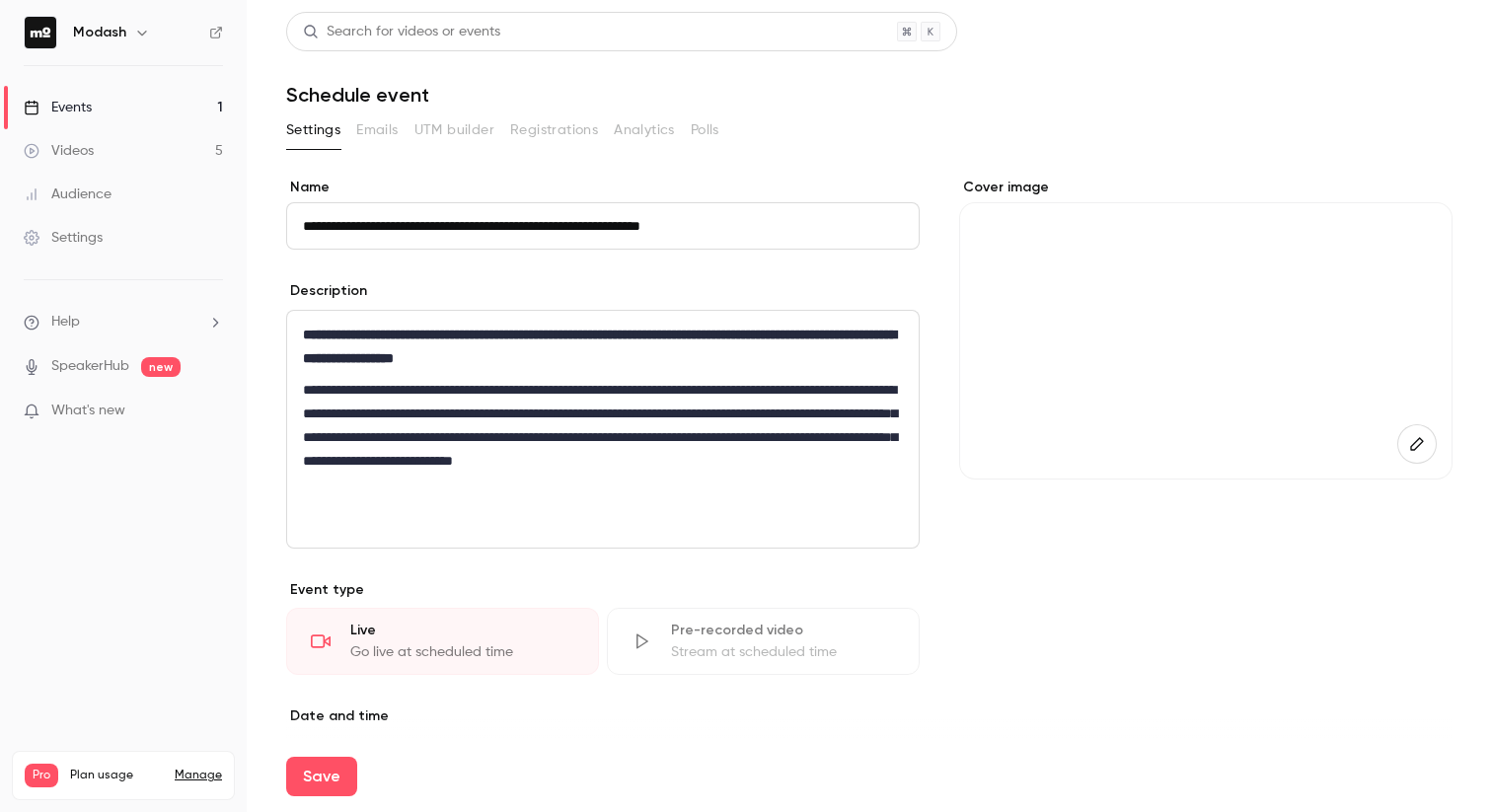 click on "**********" at bounding box center [603, 437] 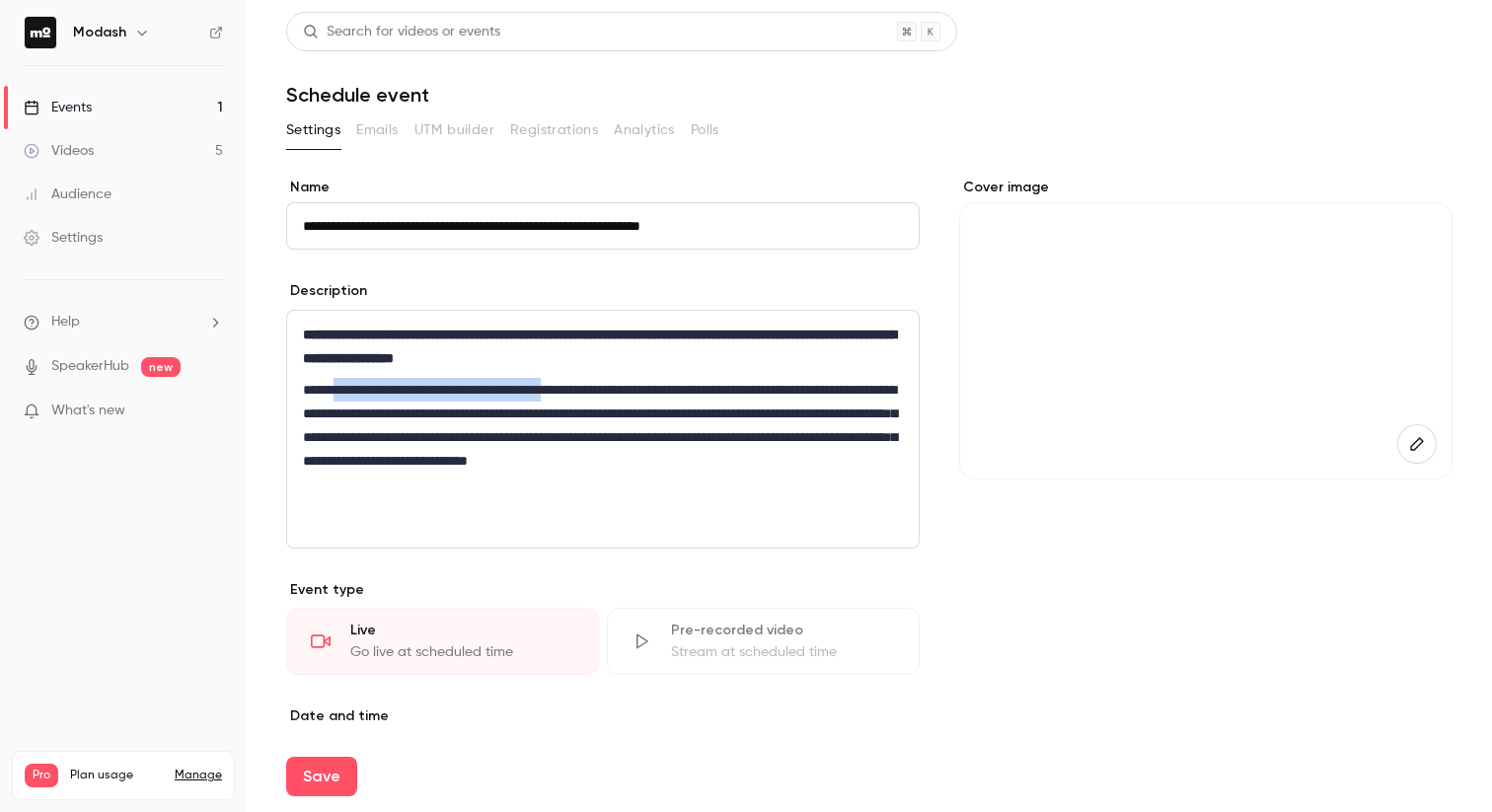 drag, startPoint x: 601, startPoint y: 389, endPoint x: 336, endPoint y: 397, distance: 265.1207 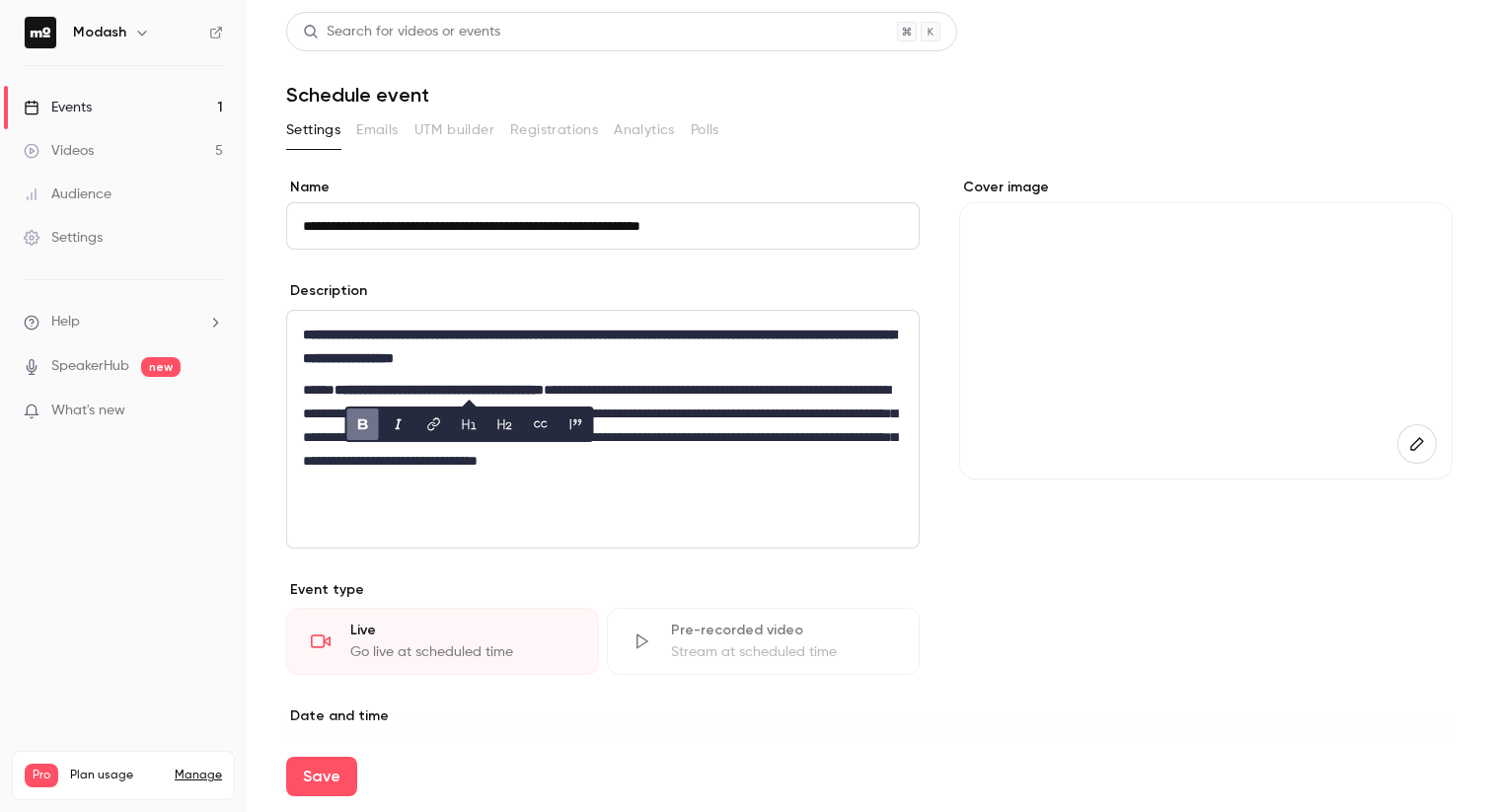 click on "**********" at bounding box center (603, 437) 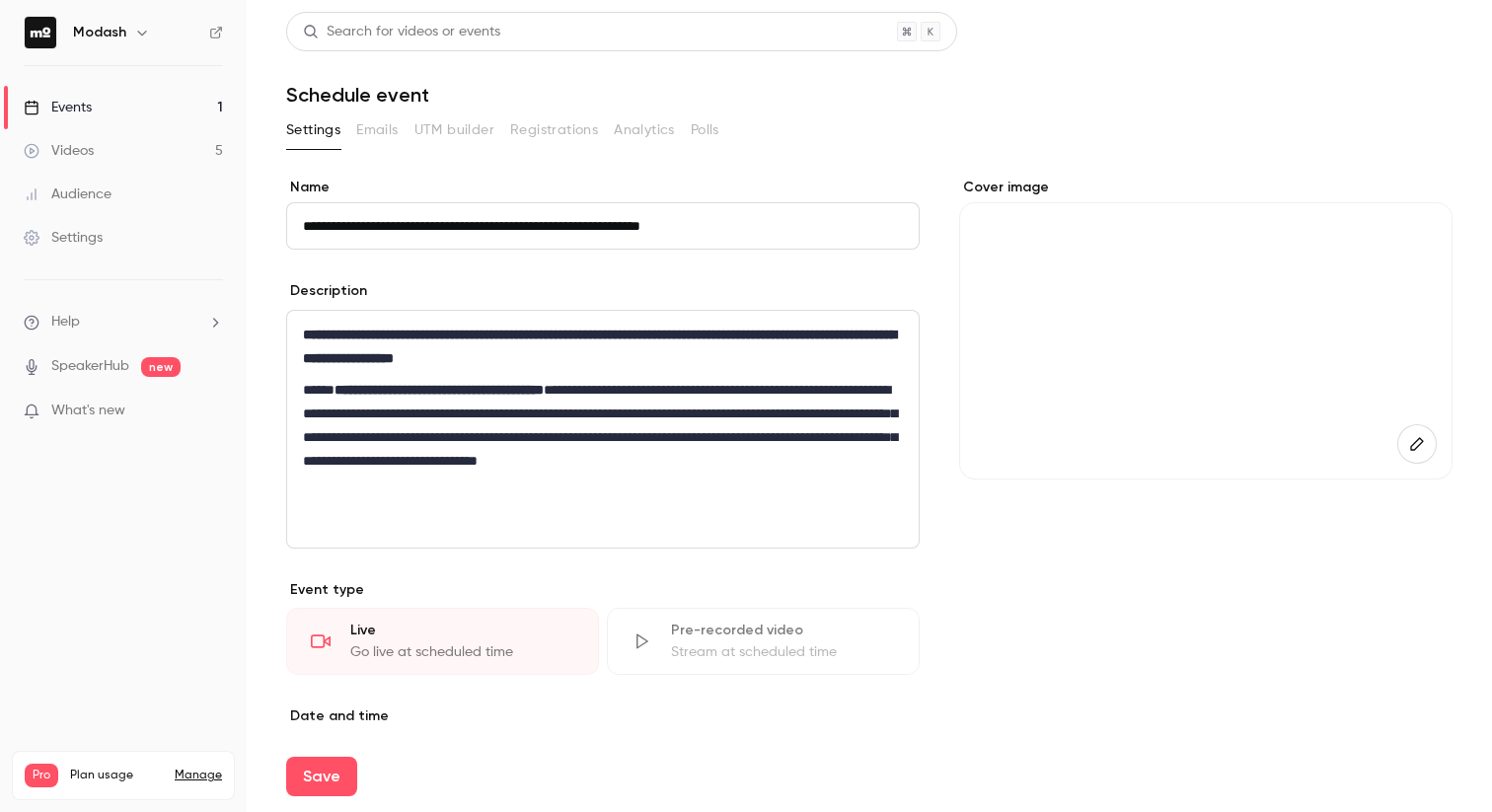 click on "**********" at bounding box center (603, 437) 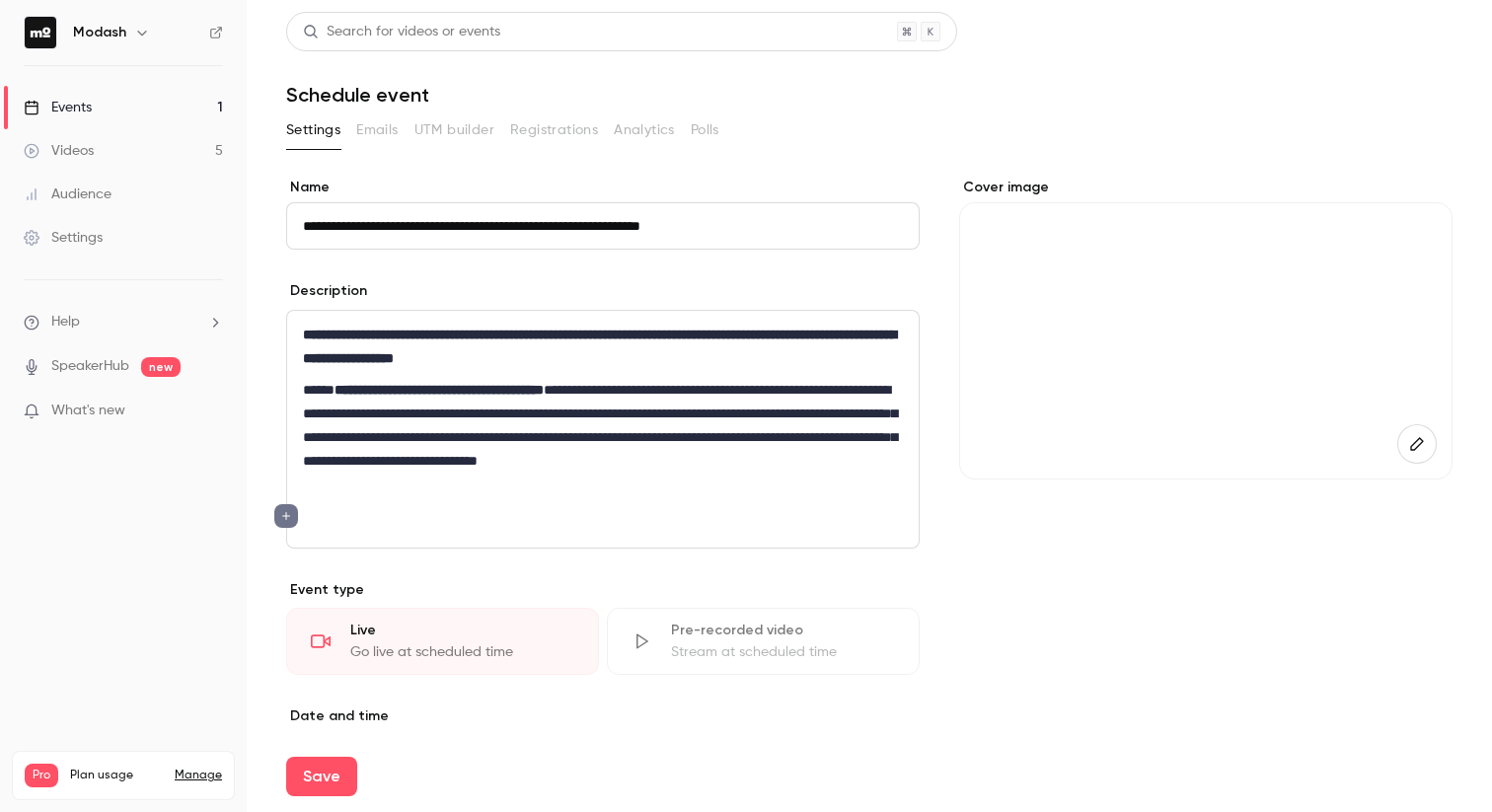 scroll, scrollTop: 0, scrollLeft: 0, axis: both 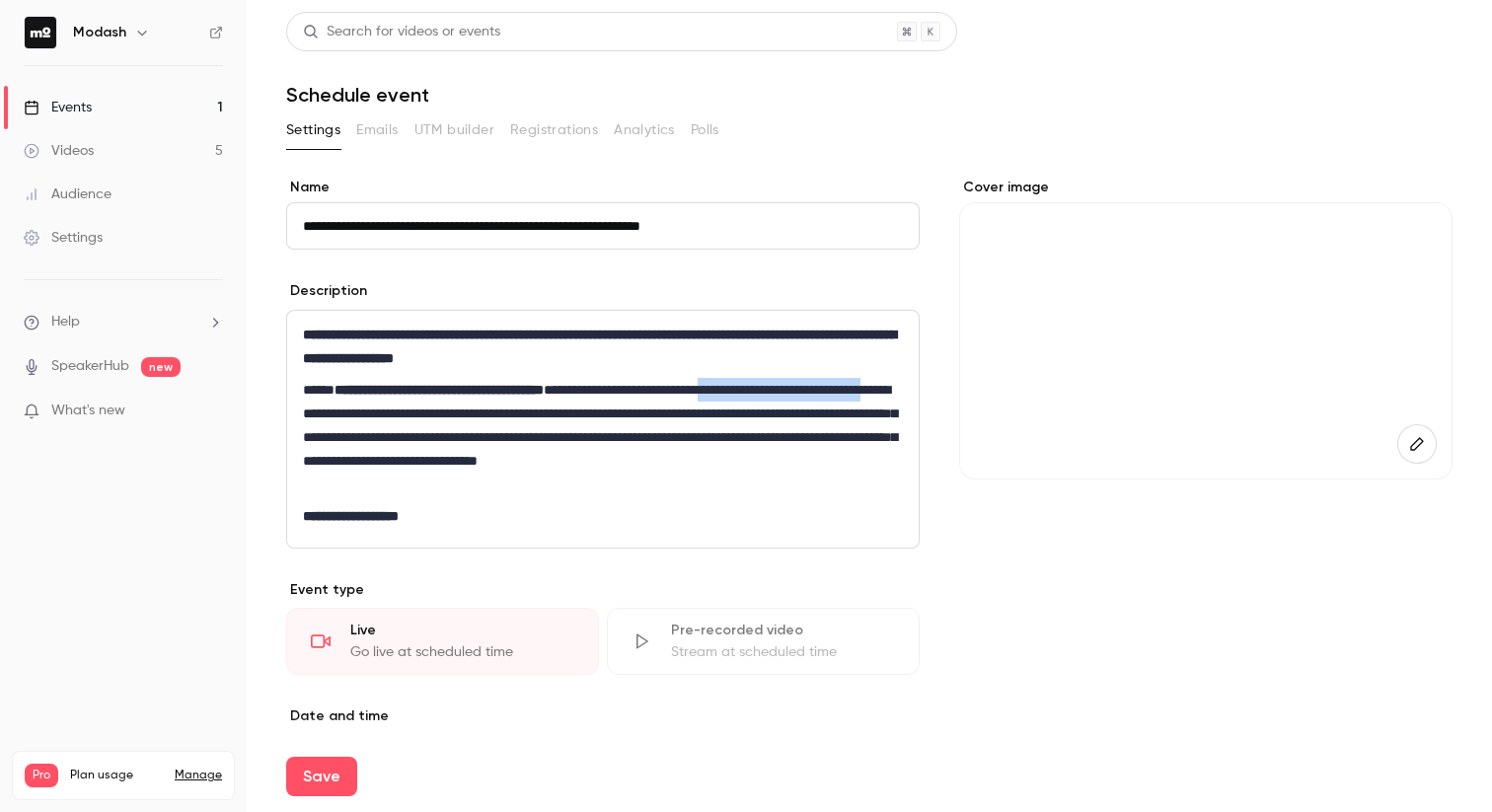 drag, startPoint x: 797, startPoint y: 385, endPoint x: 405, endPoint y: 410, distance: 392.79638 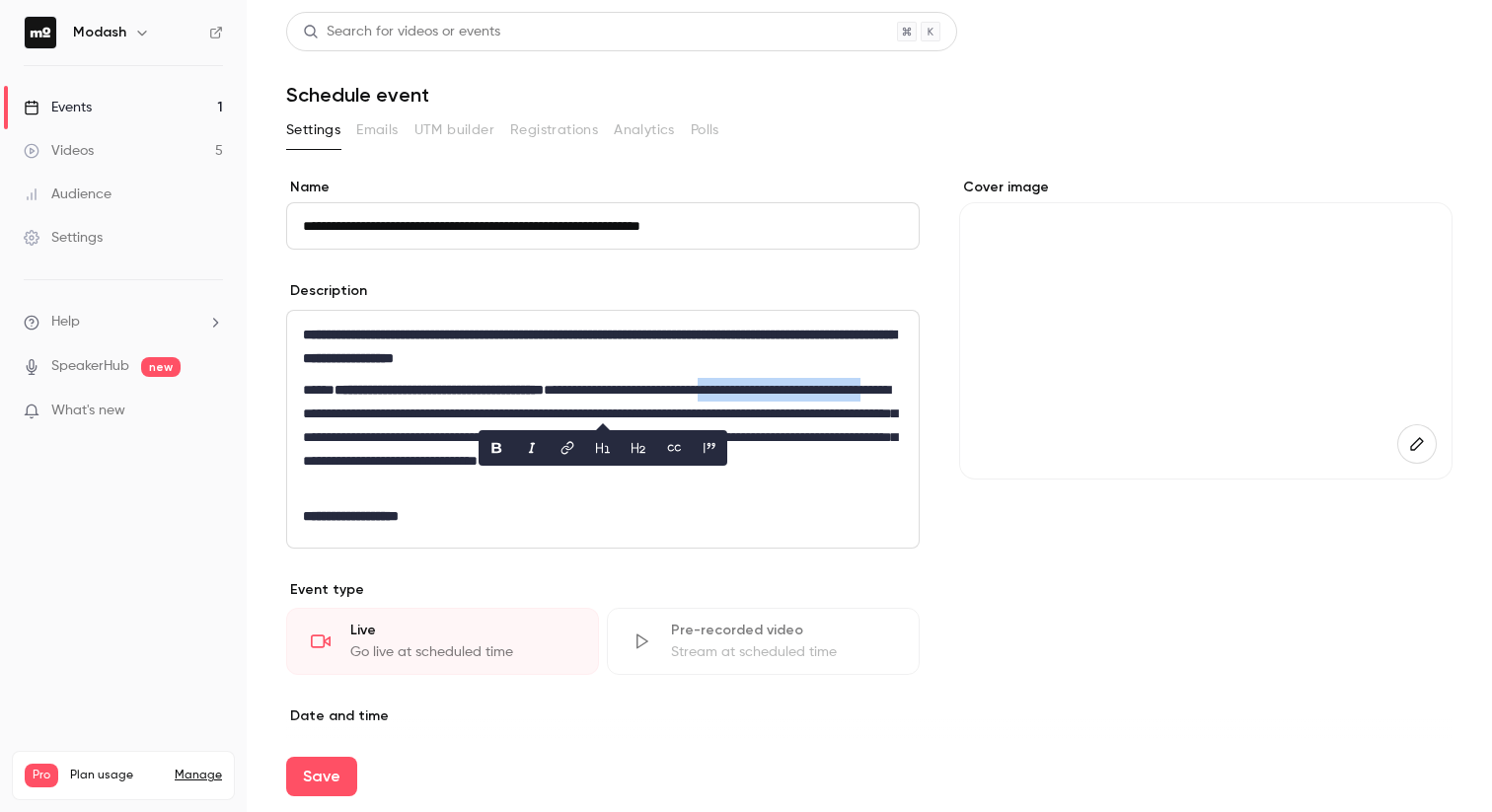 copy on "**********" 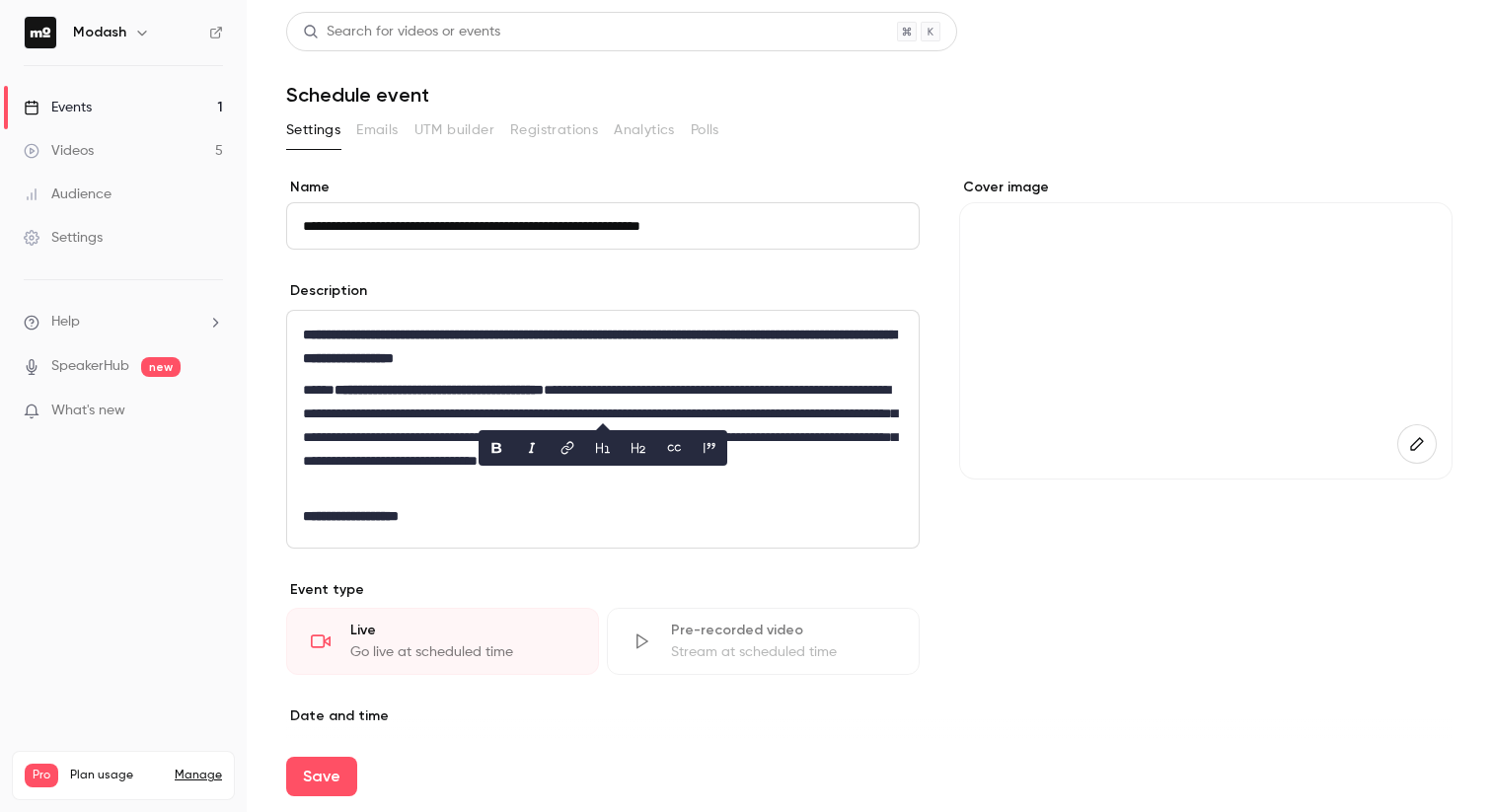 click on "**********" at bounding box center (603, 516) 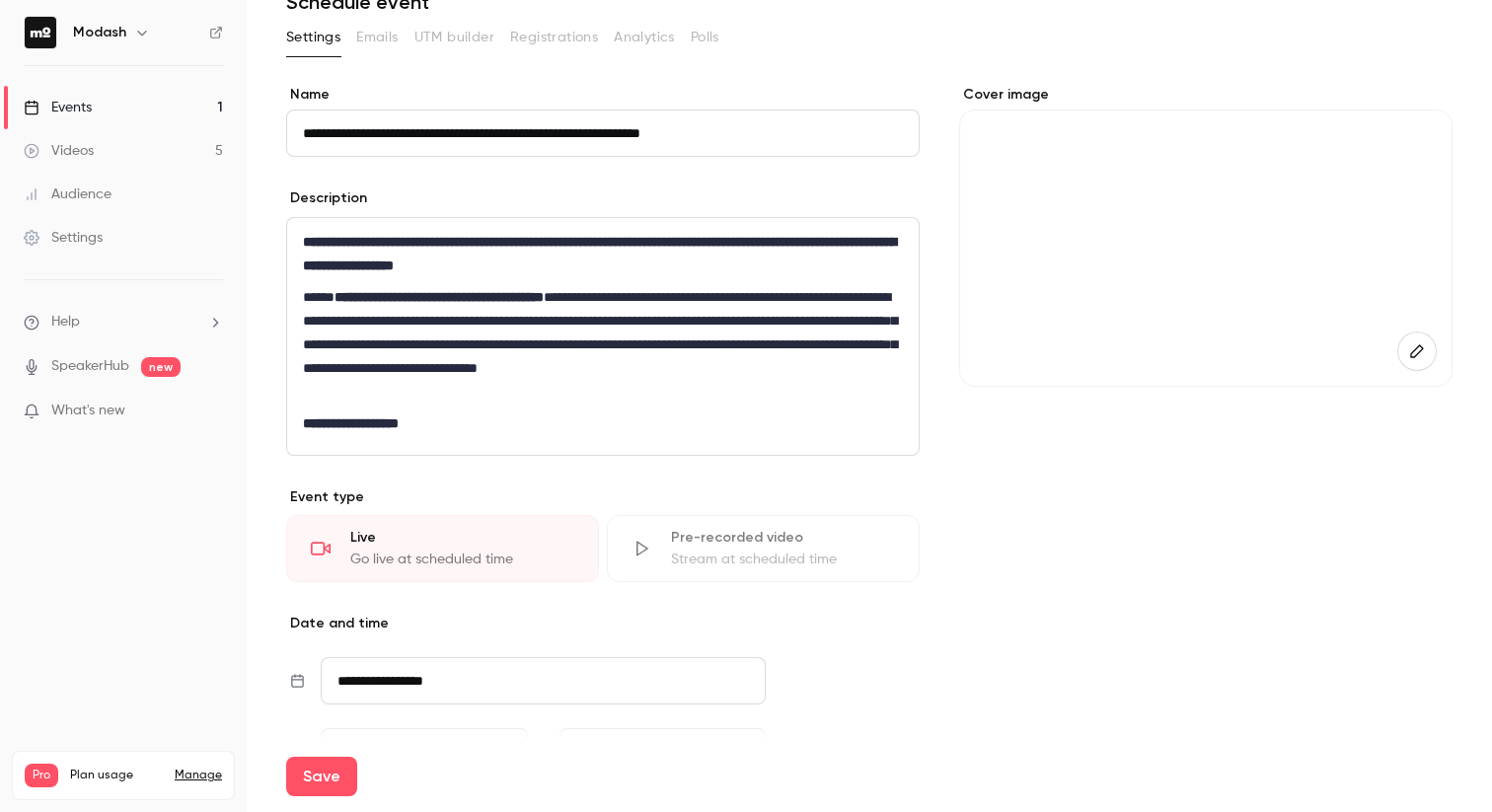 scroll, scrollTop: 117, scrollLeft: 0, axis: vertical 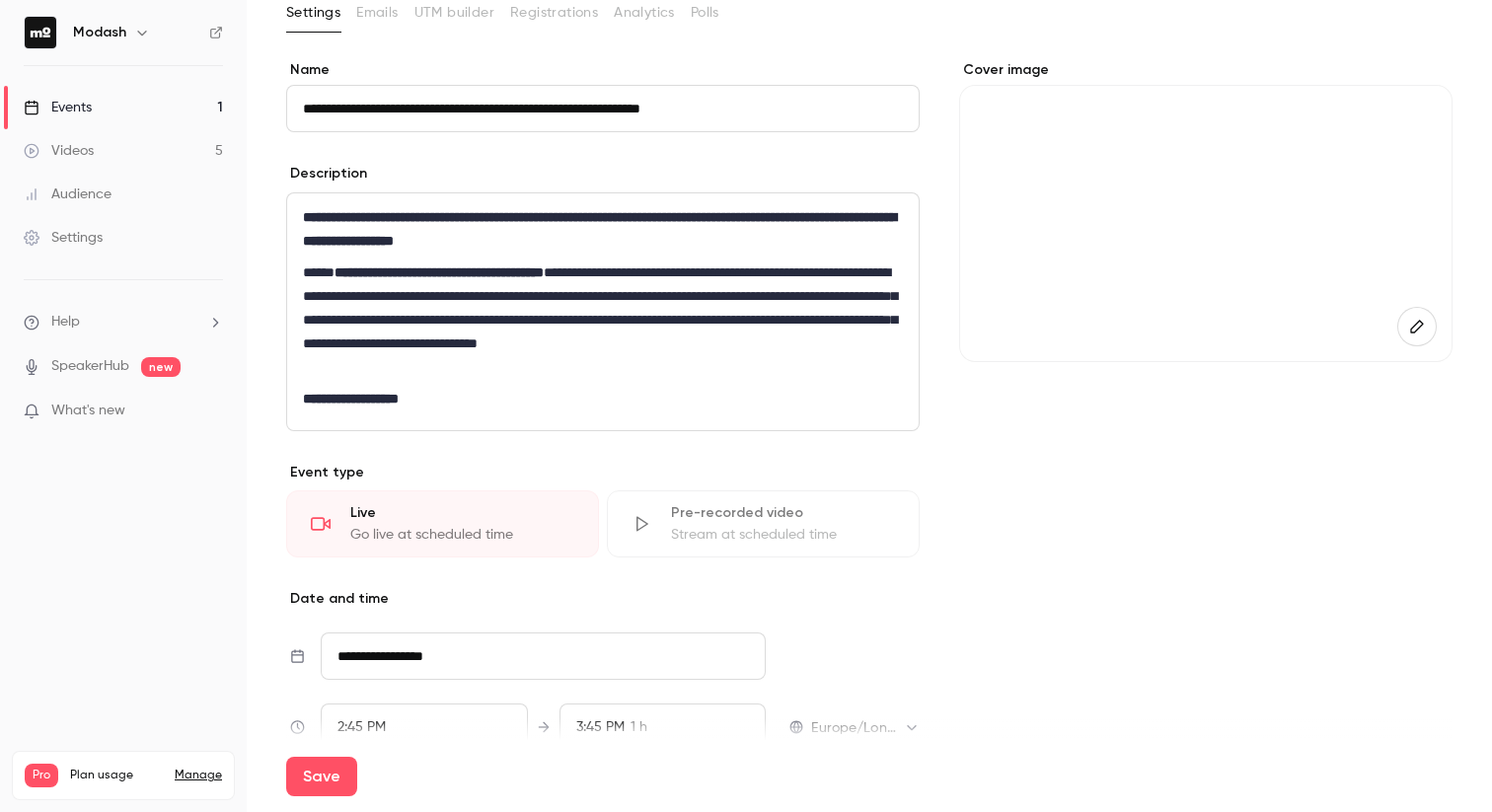 click on "**********" at bounding box center (603, 399) 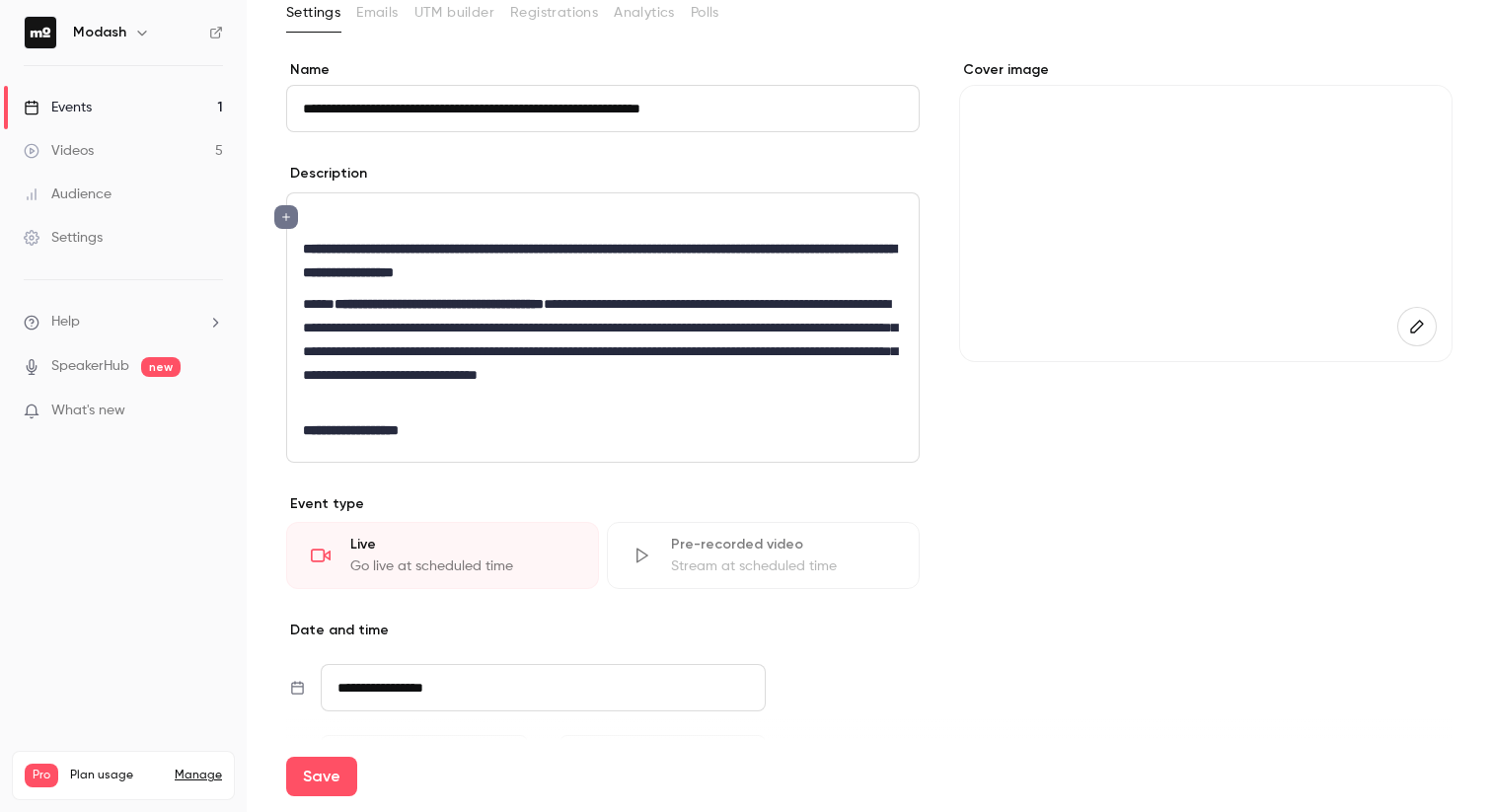click 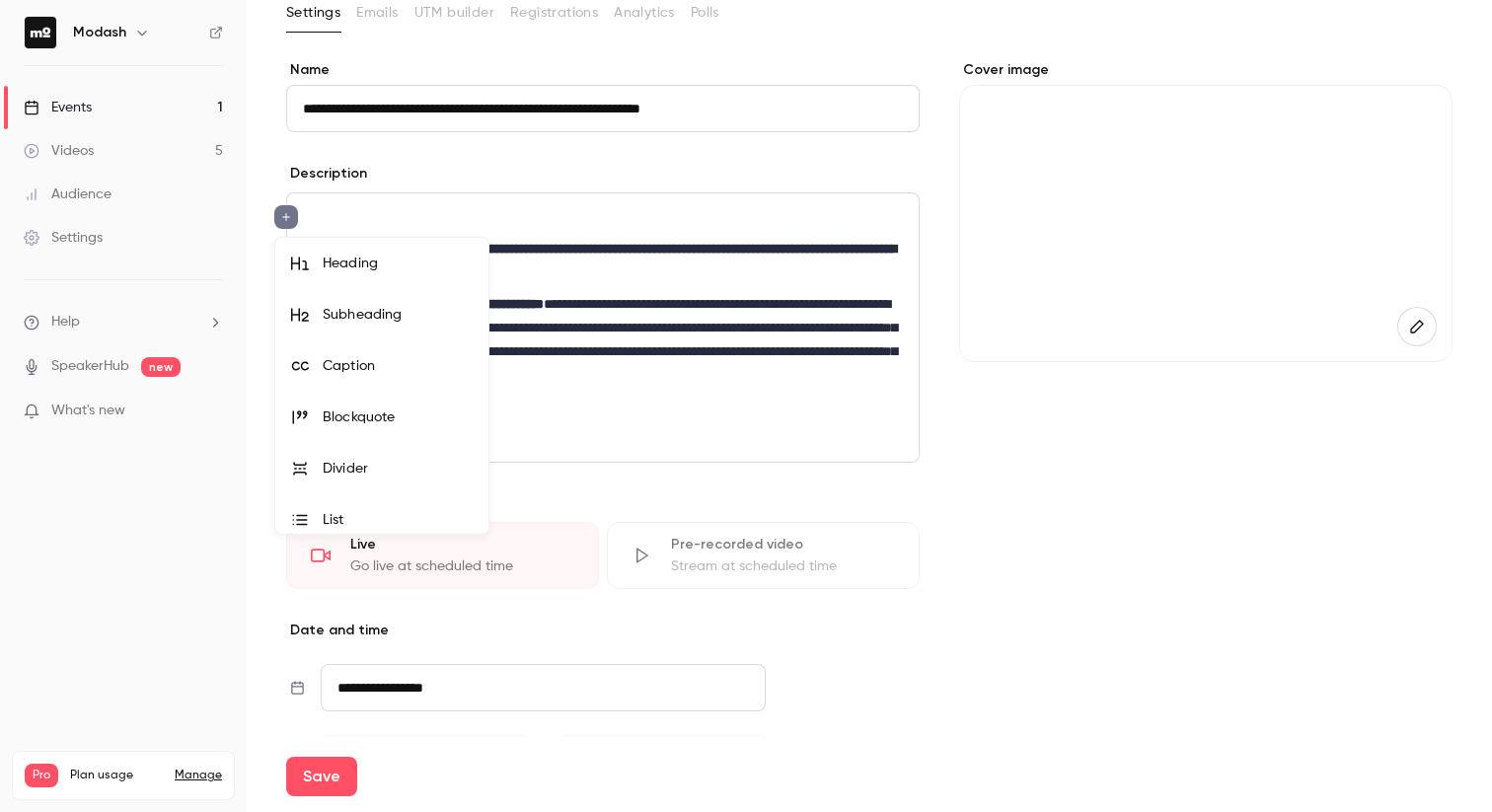 click at bounding box center (746, 406) 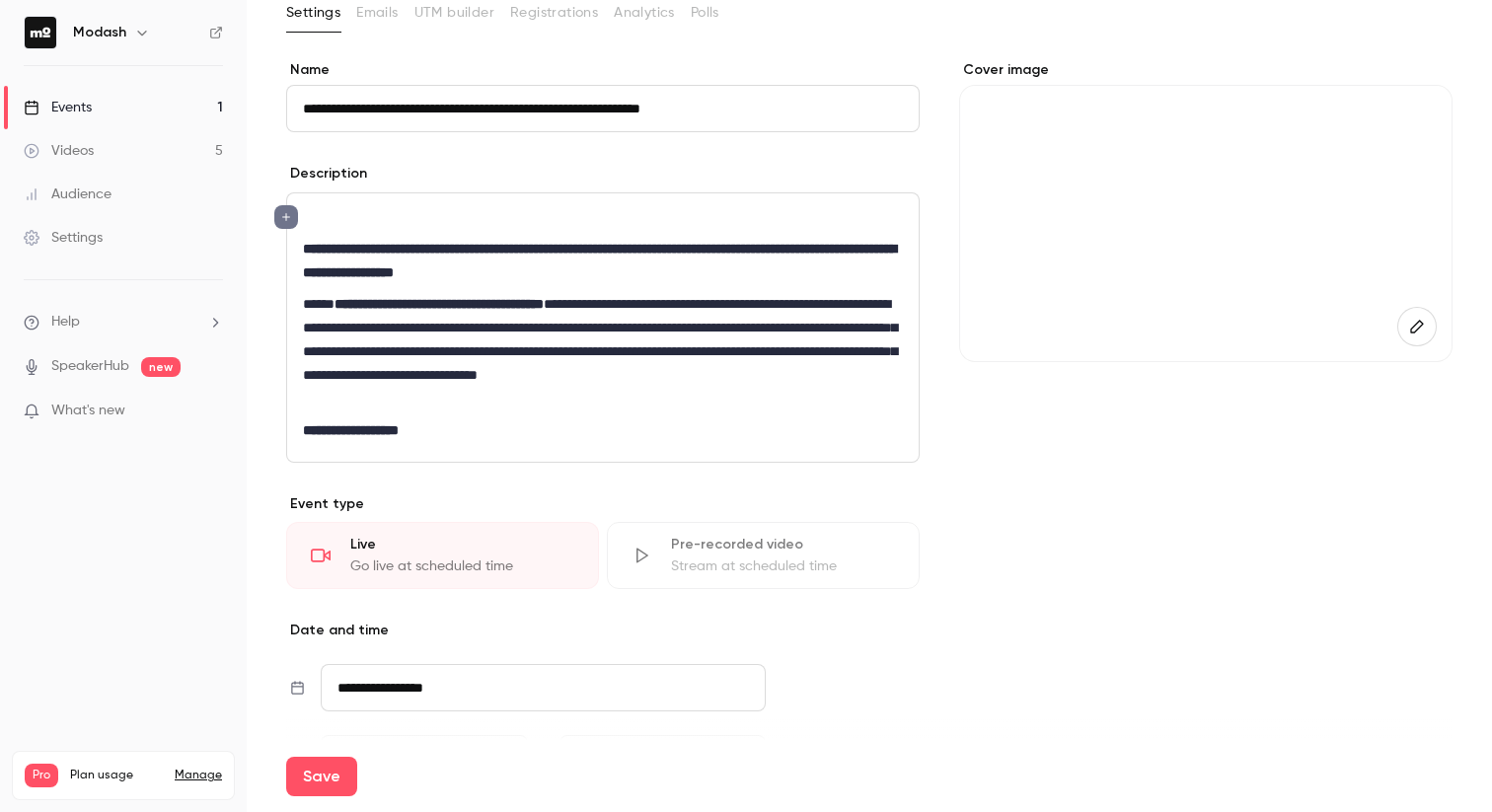 click on "**********" at bounding box center [599, 260] 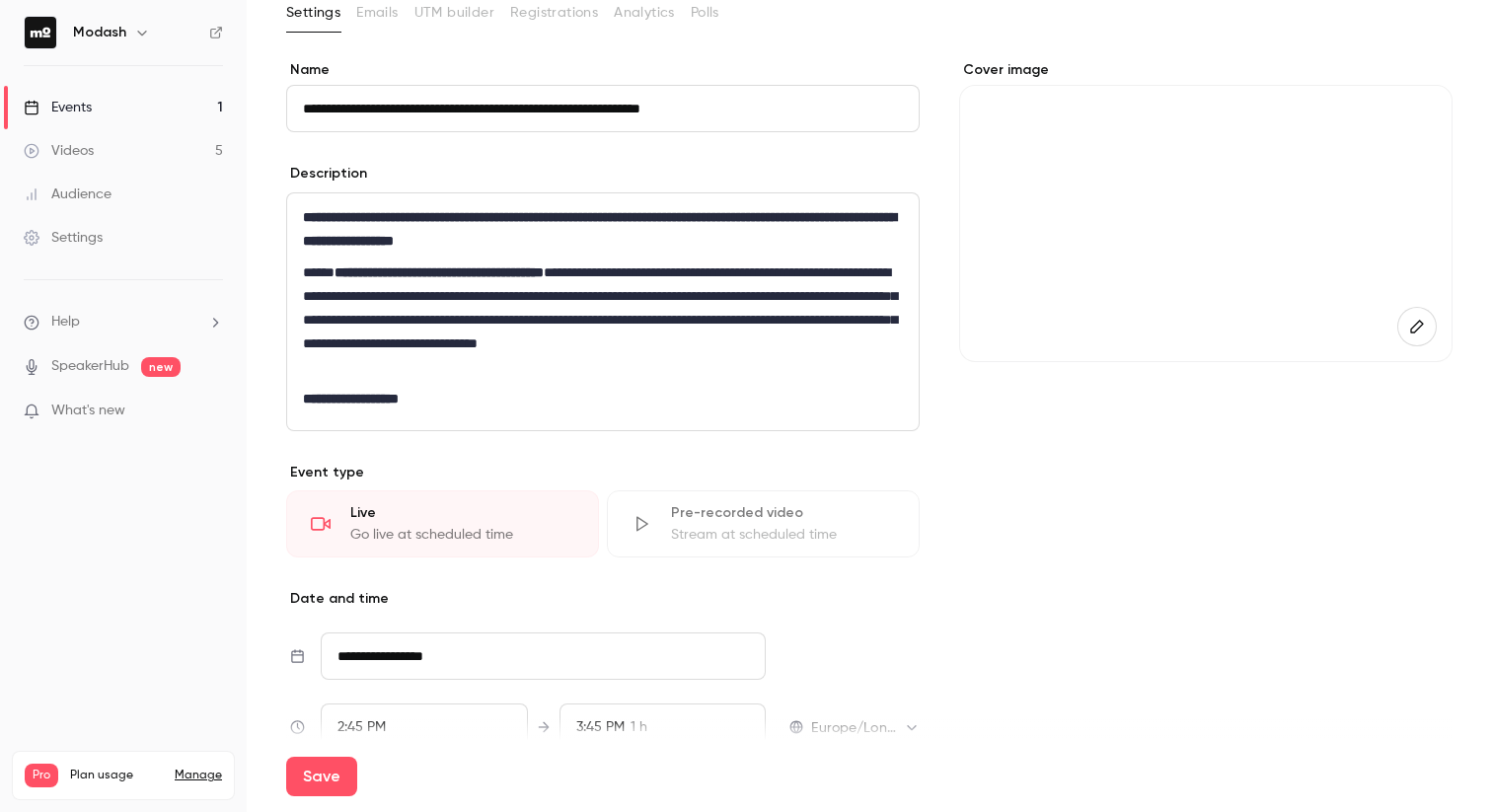 click on "**********" at bounding box center [603, 399] 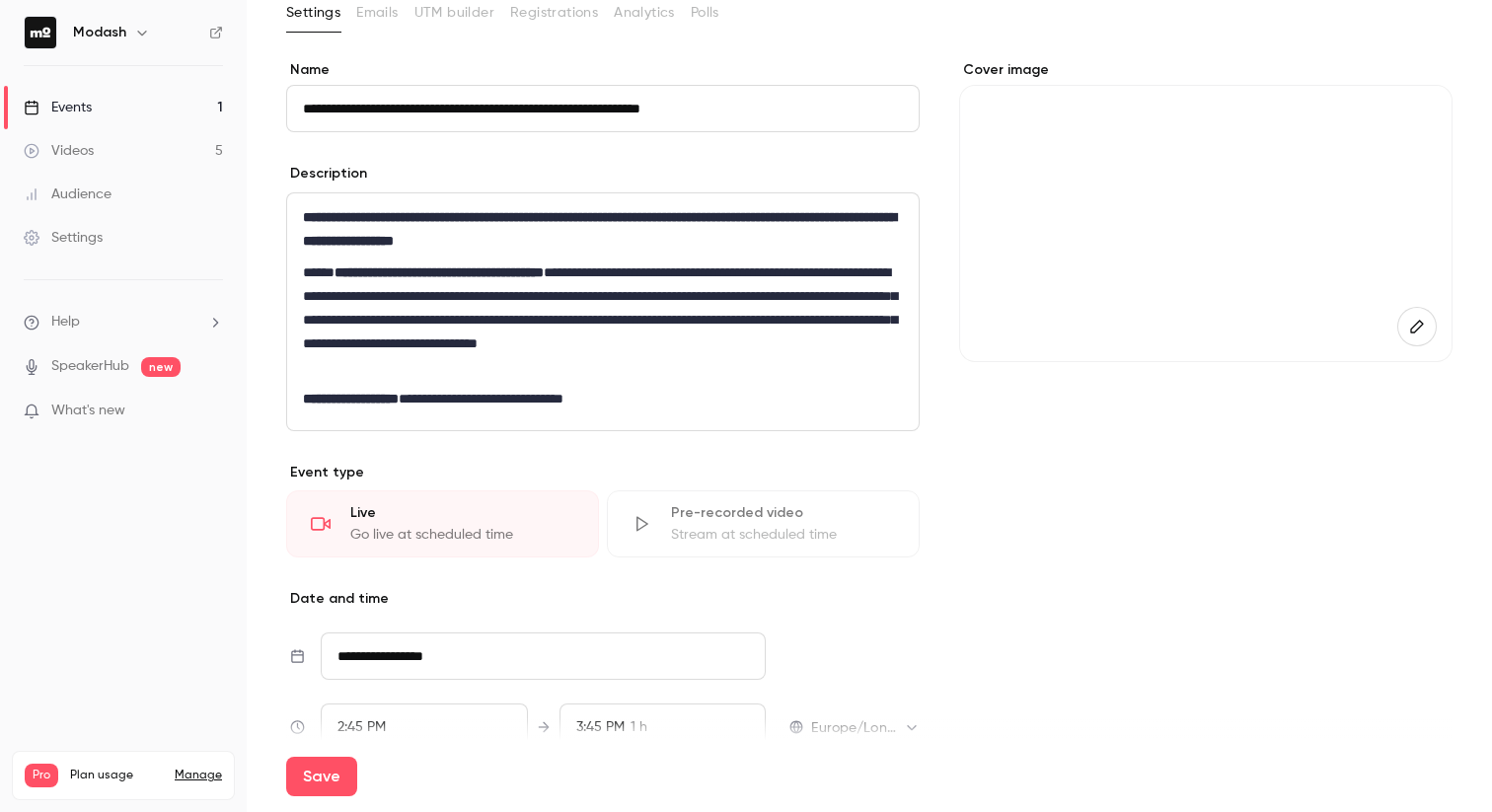 click on "**********" at bounding box center (481, 399) 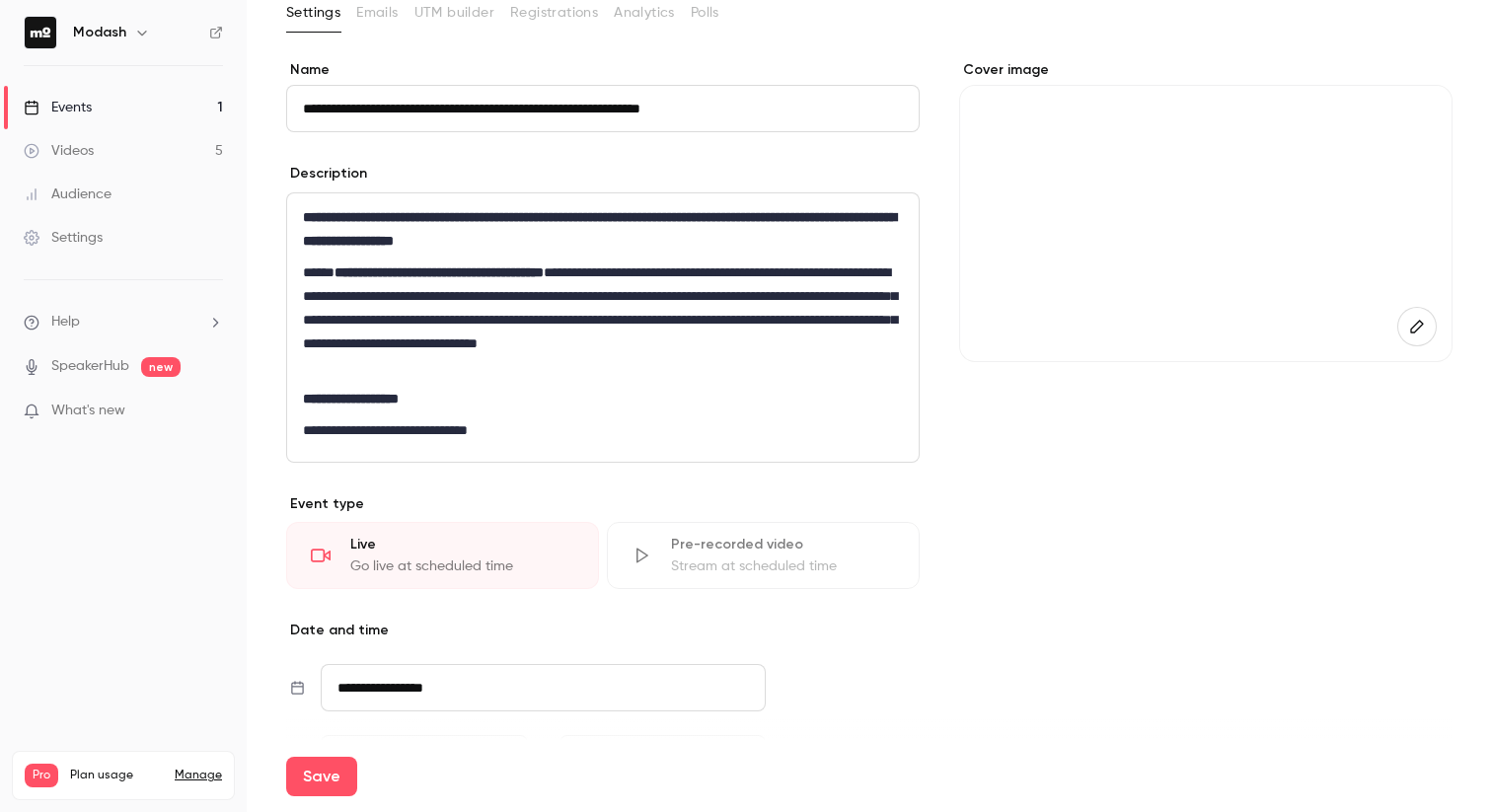 click on "**********" at bounding box center (385, 430) 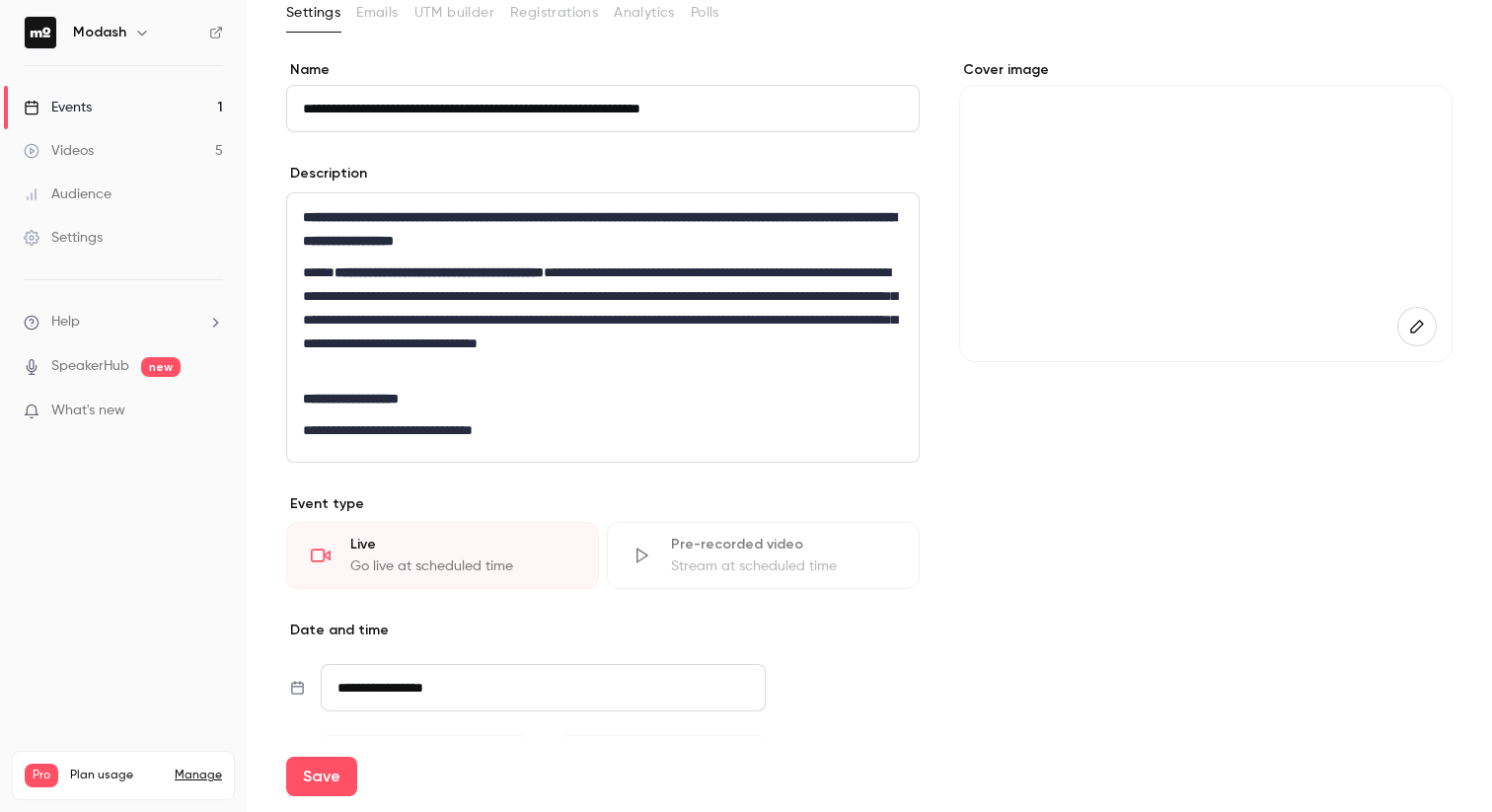 click on "**********" at bounding box center (603, 430) 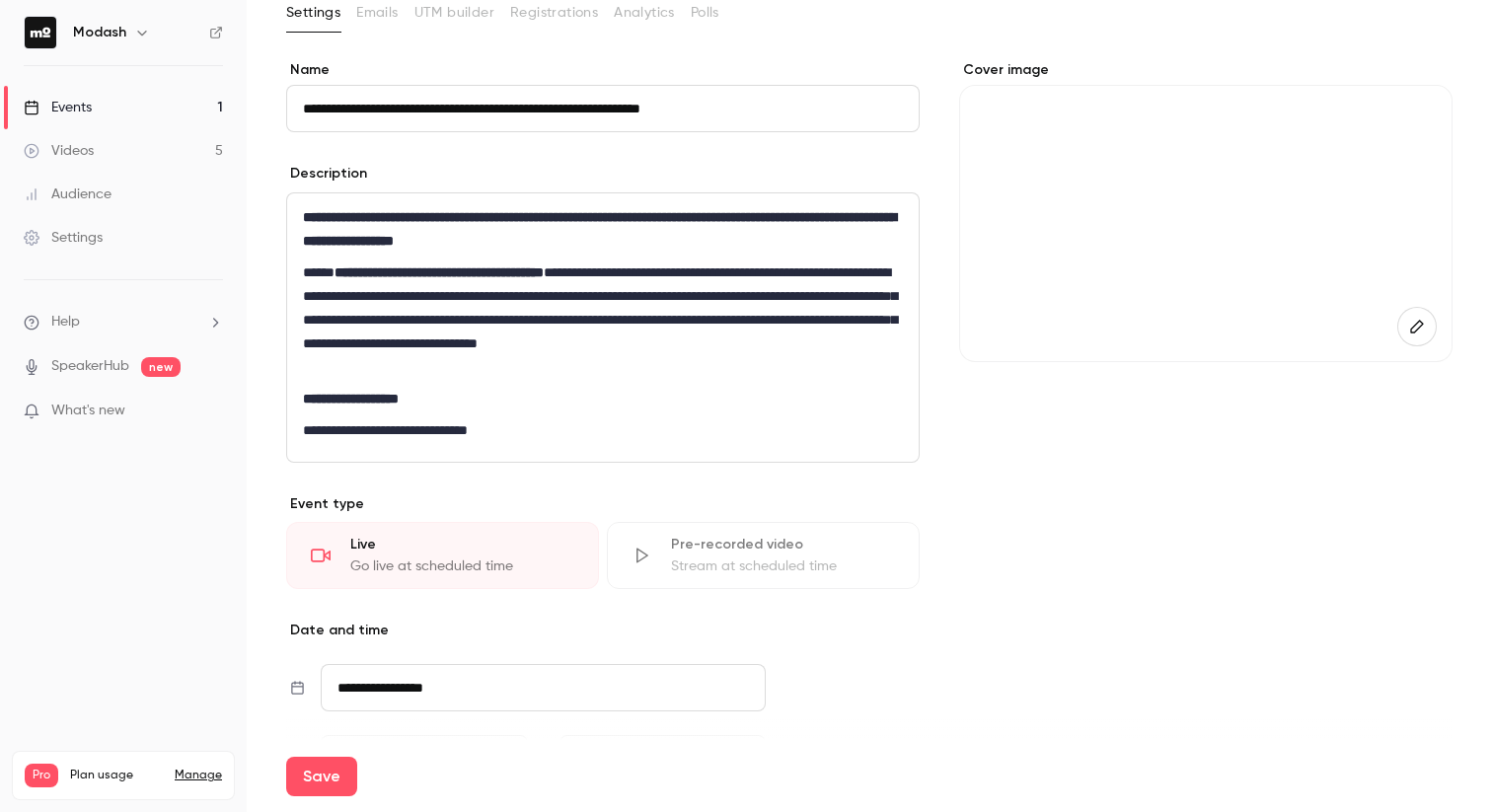 click on "**********" at bounding box center (603, 320) 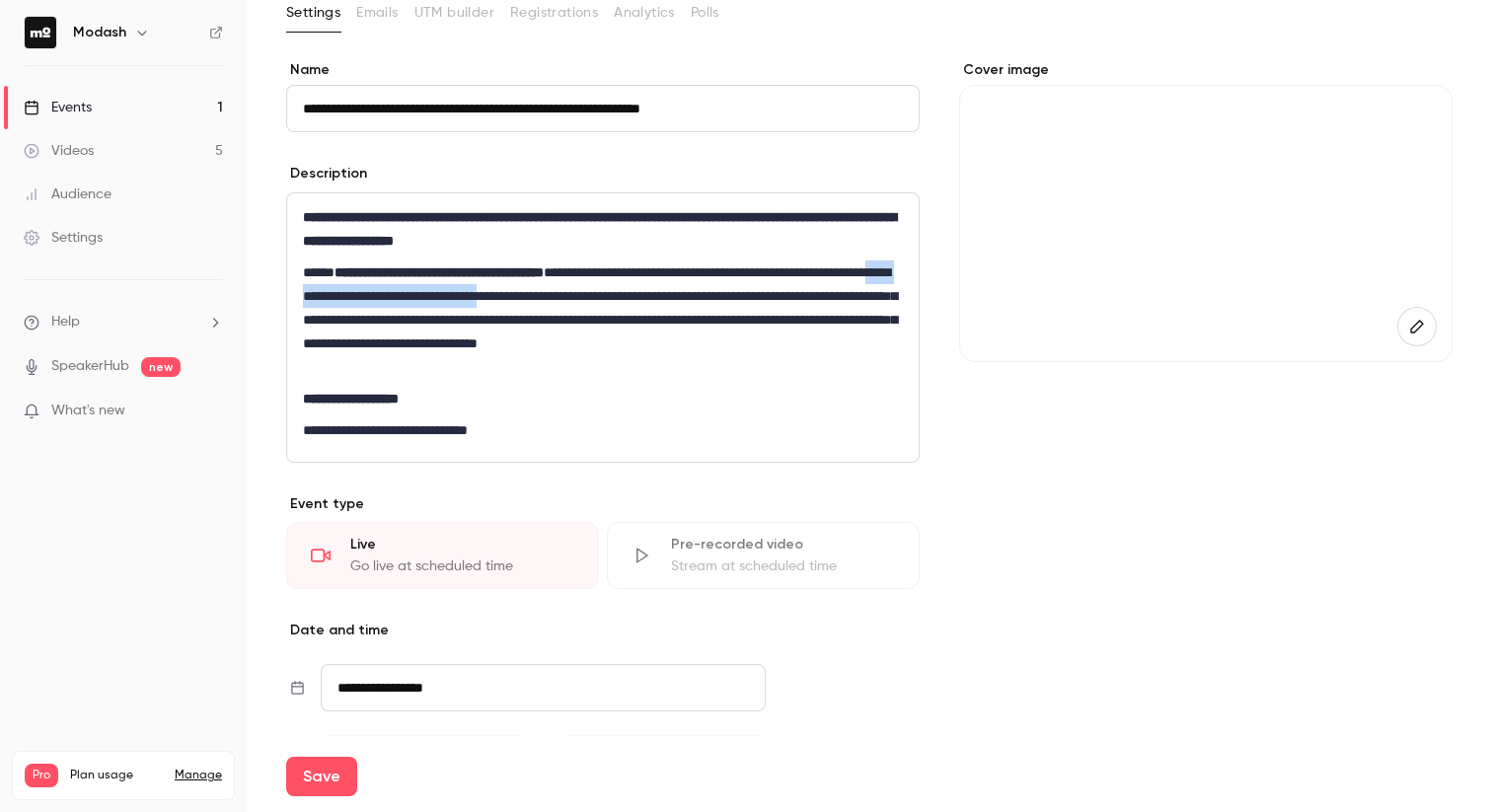drag, startPoint x: 408, startPoint y: 295, endPoint x: 673, endPoint y: 292, distance: 265.01698 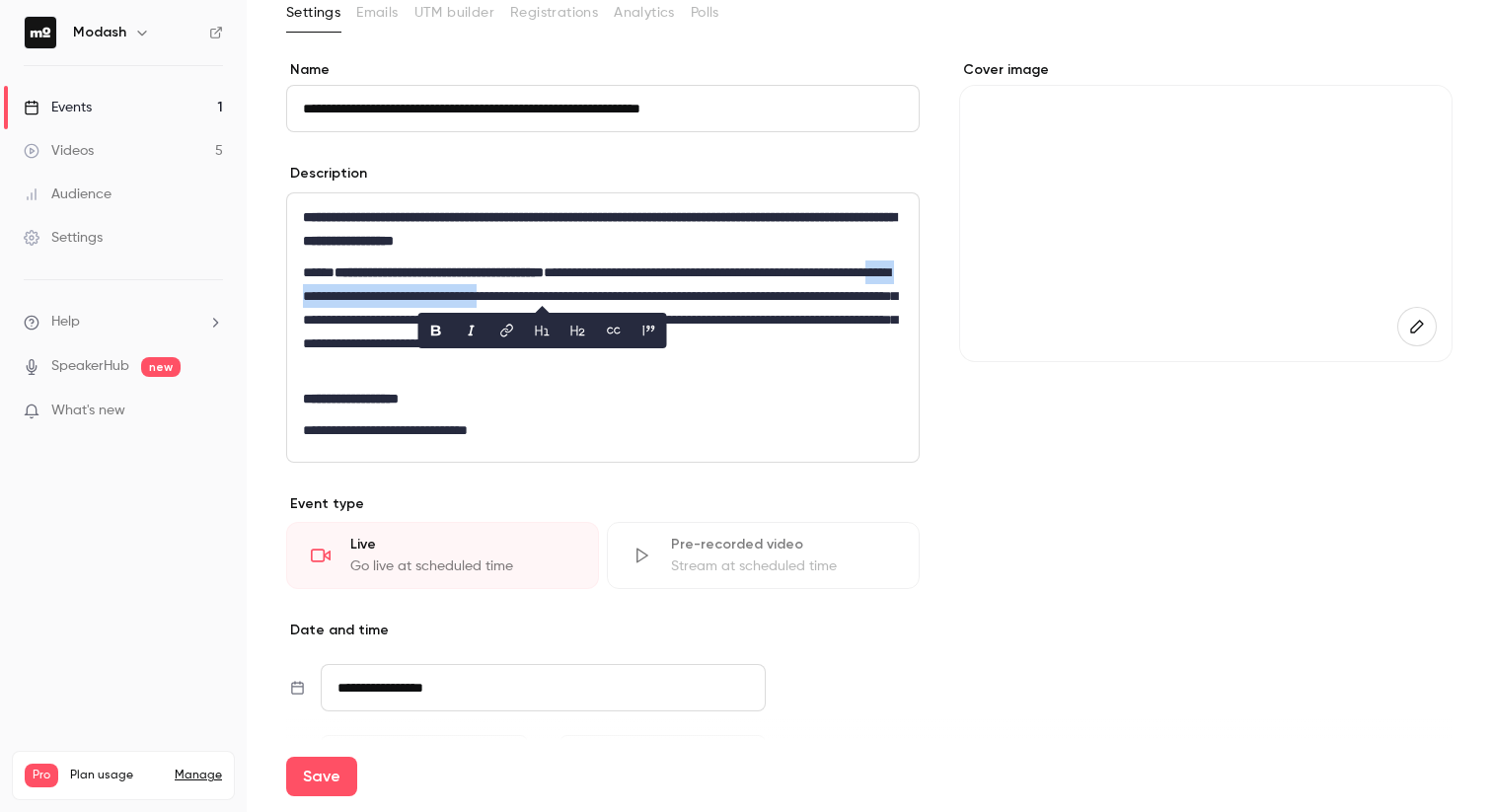copy on "**********" 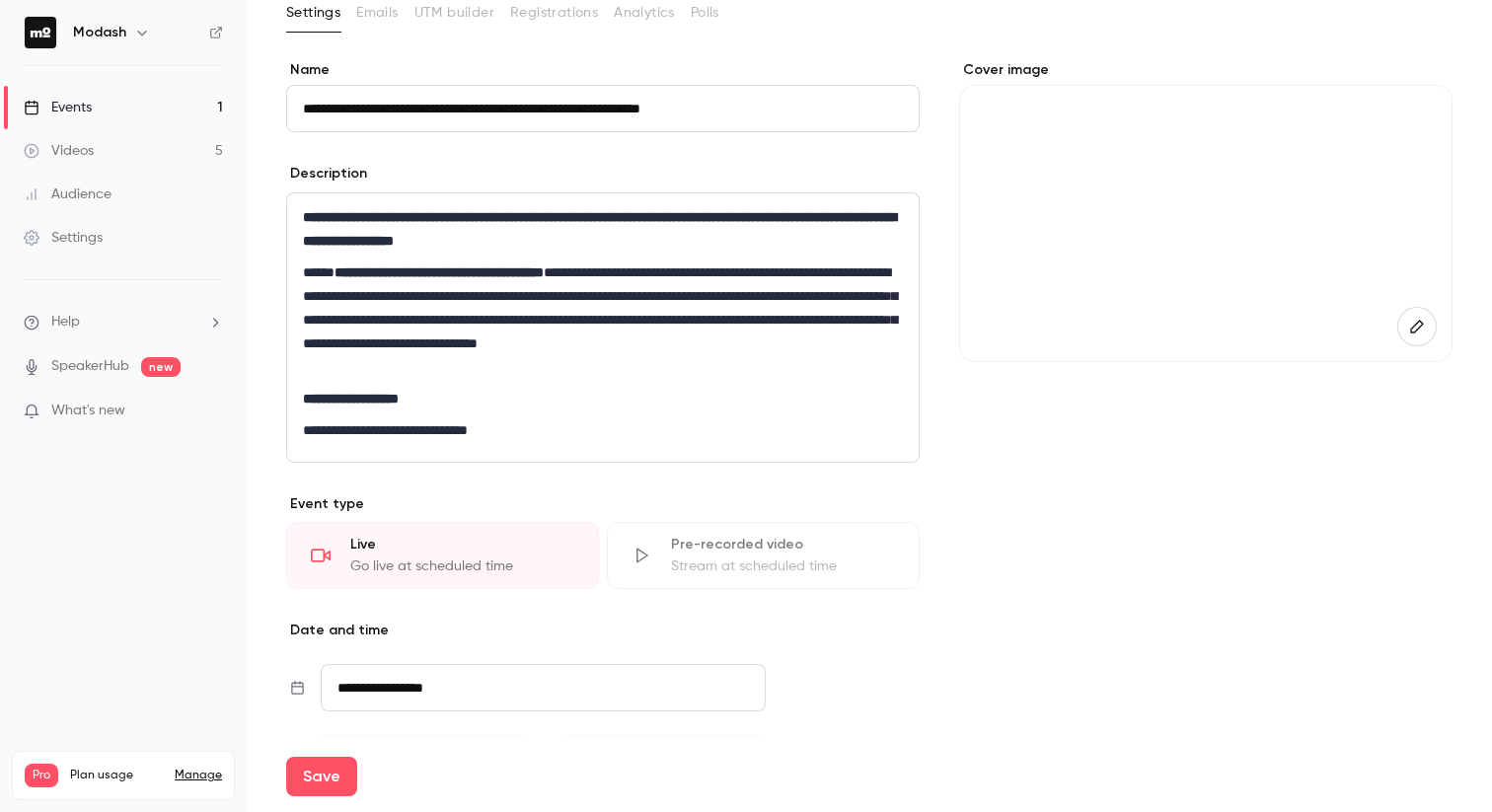 click on "**********" at bounding box center (603, 430) 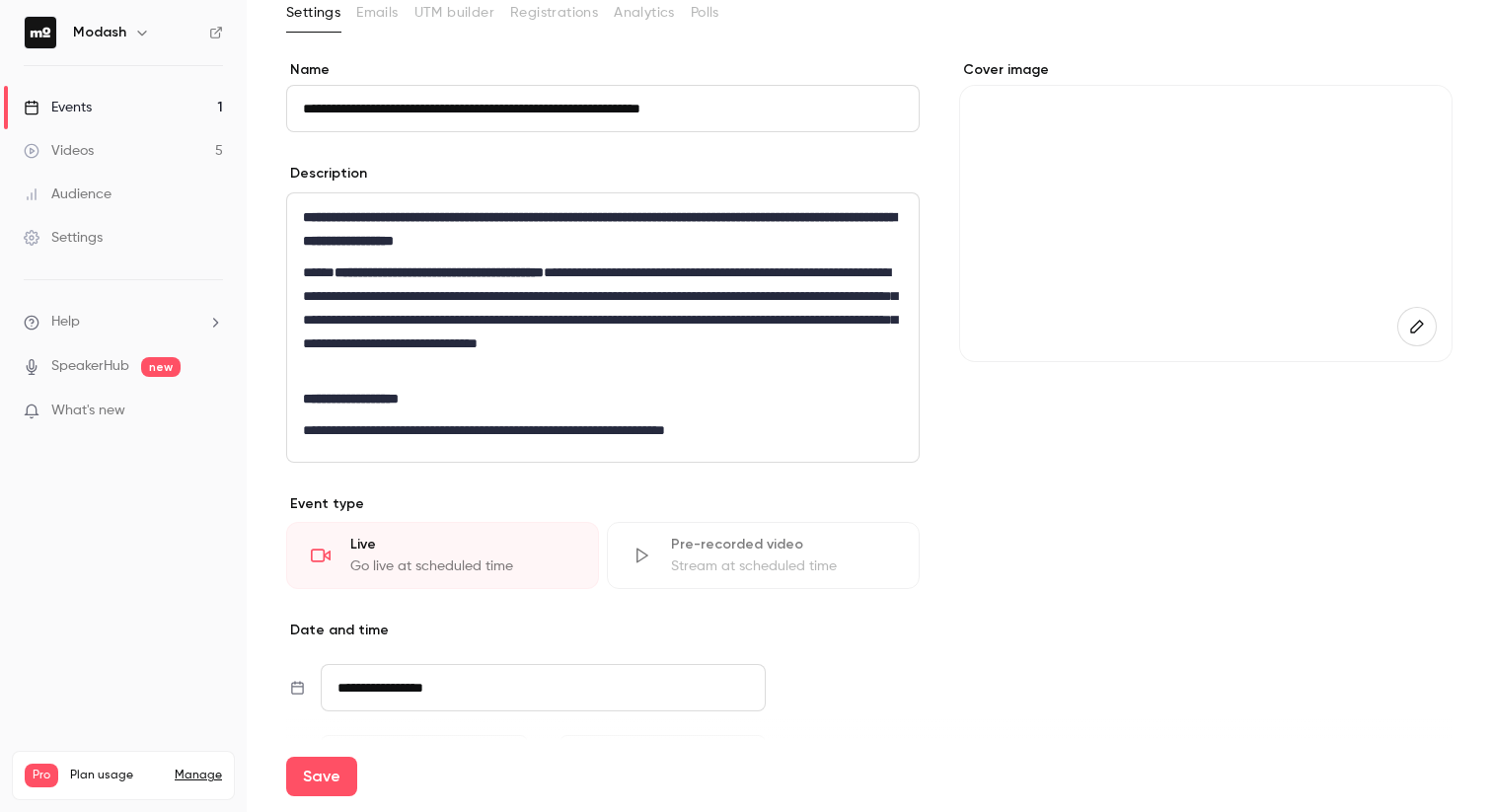 click on "**********" at bounding box center [484, 430] 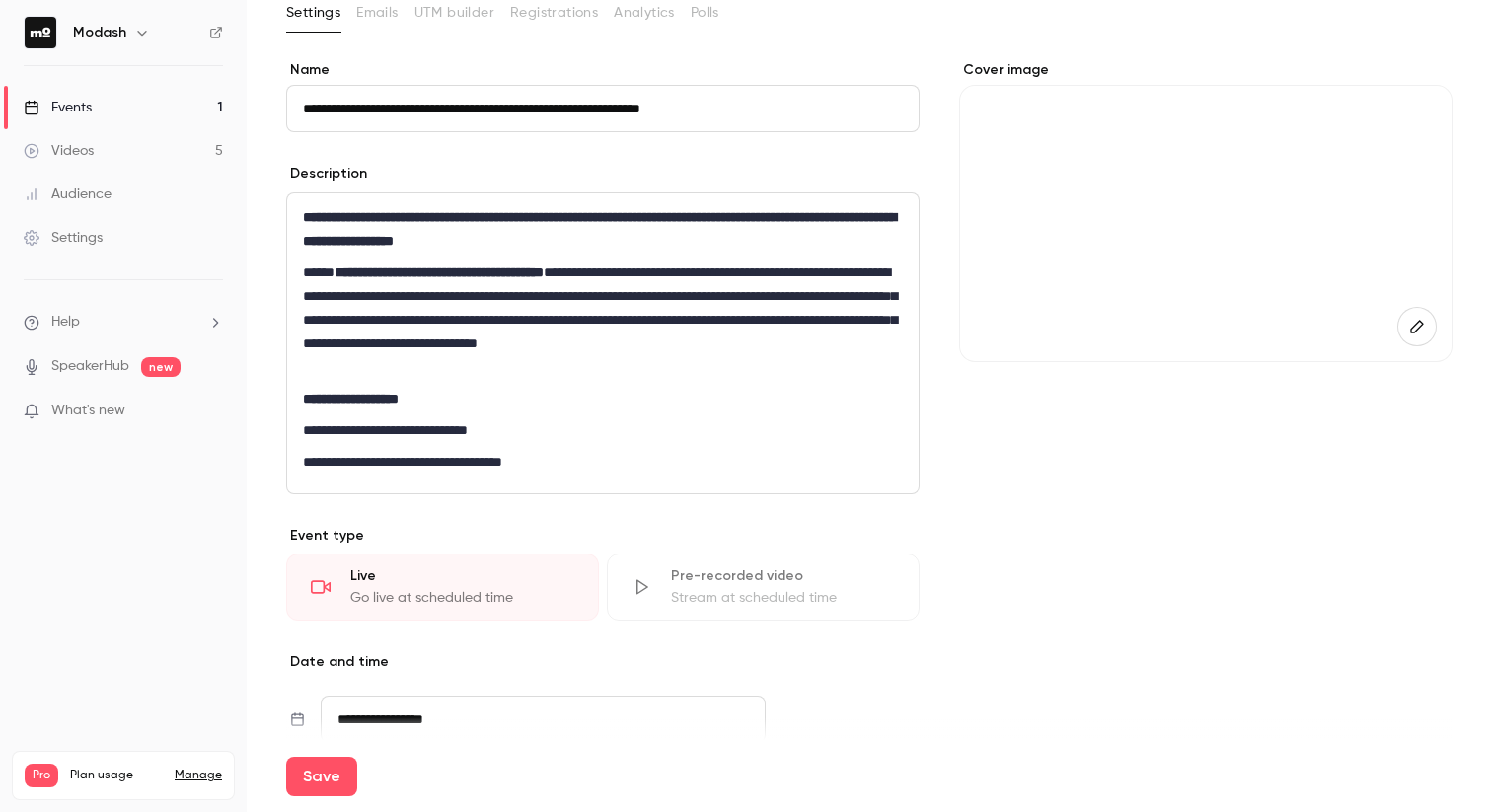 click on "**********" at bounding box center [403, 462] 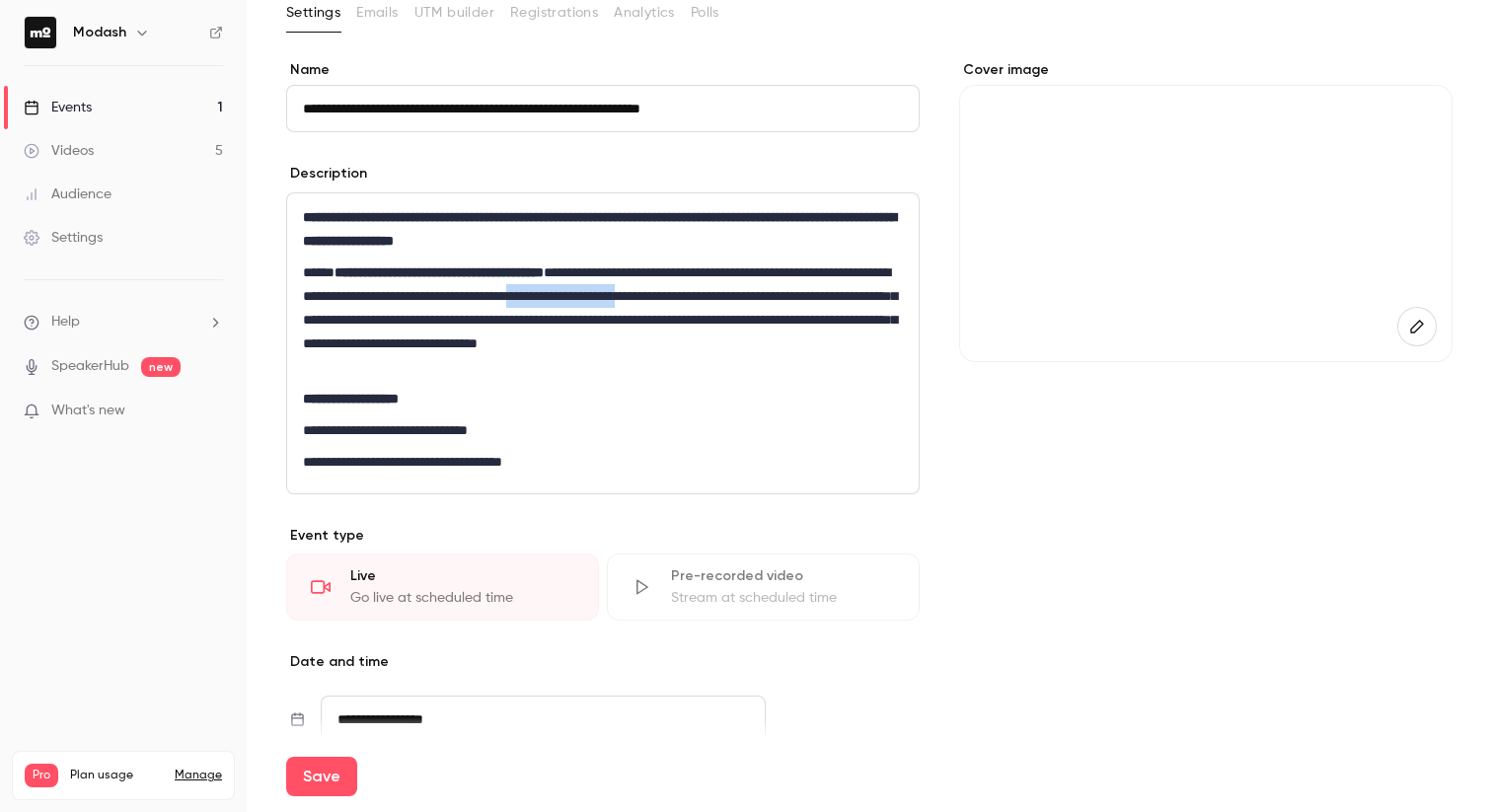 drag, startPoint x: 710, startPoint y: 297, endPoint x: 851, endPoint y: 286, distance: 141.42843 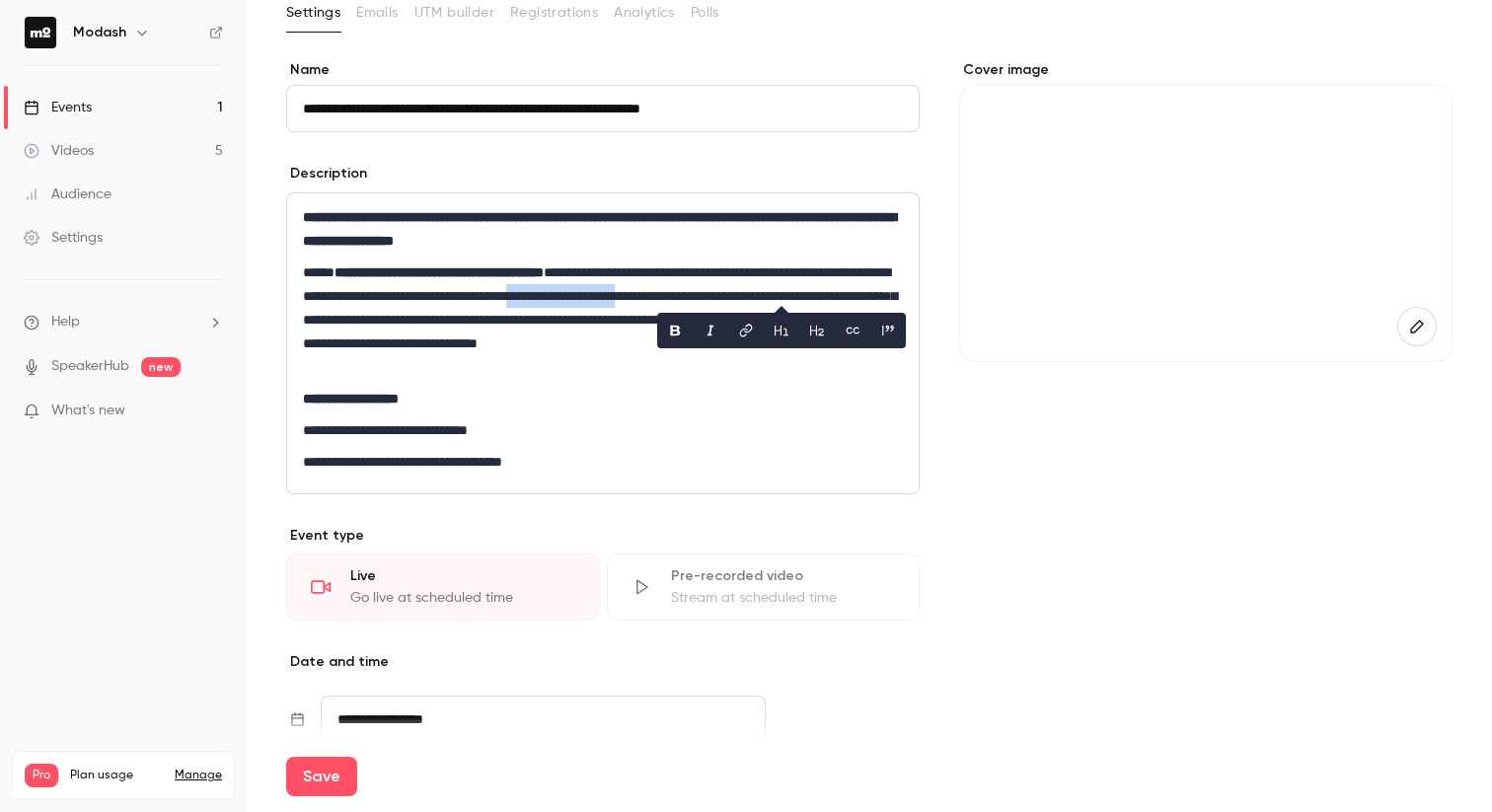 copy on "**********" 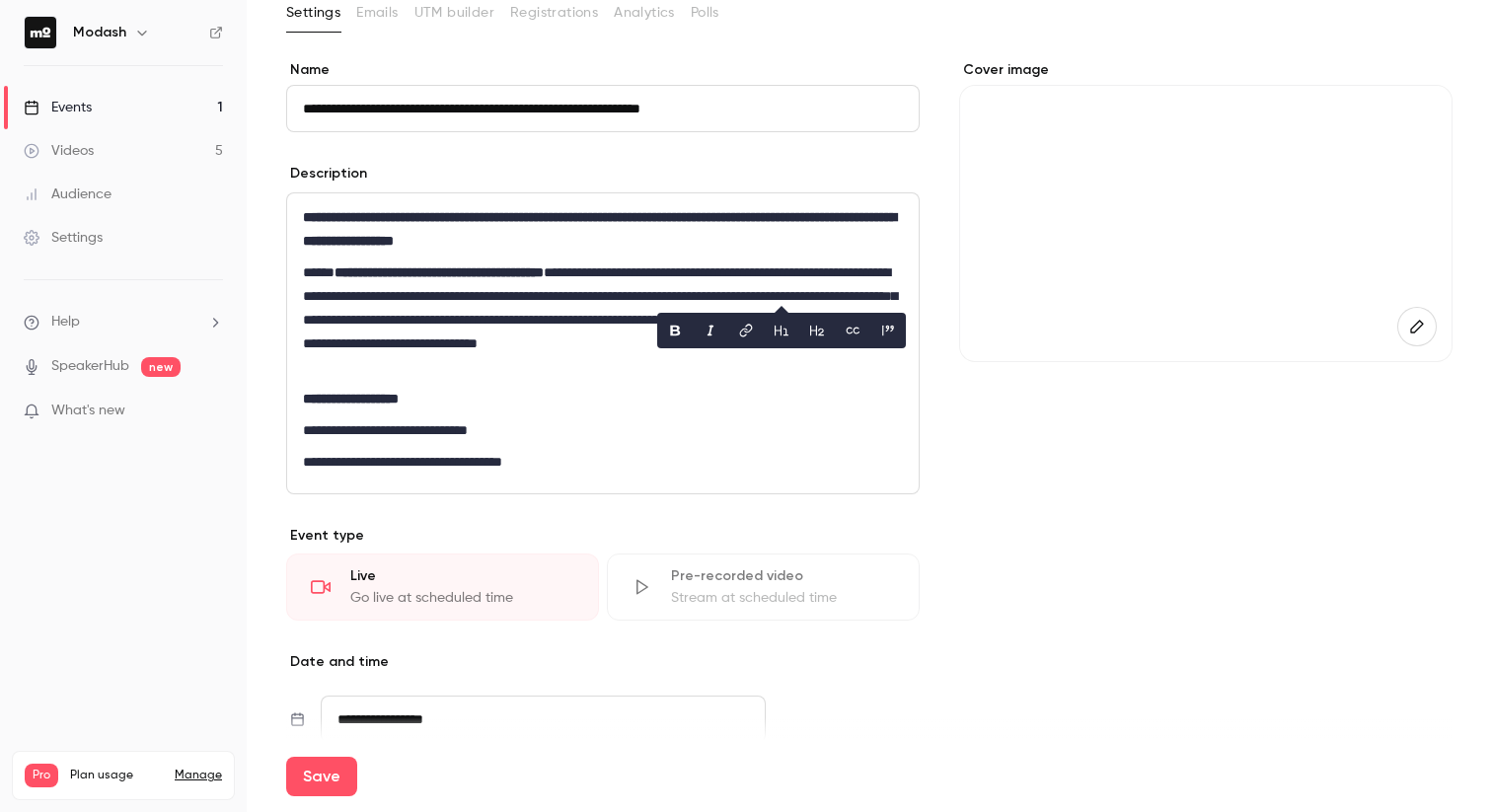 click on "**********" at bounding box center (603, 462) 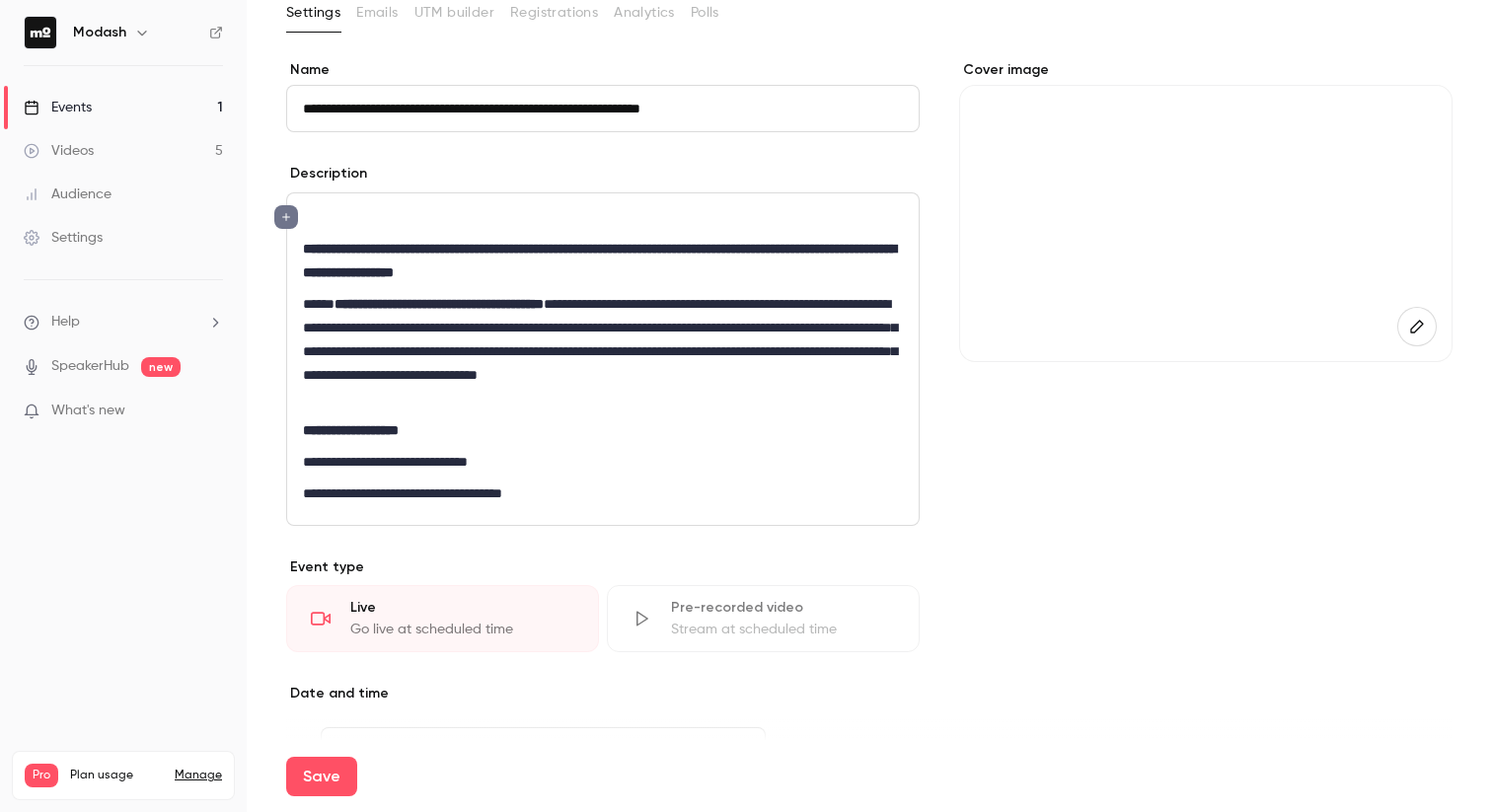 click on "**********" at bounding box center (599, 260) 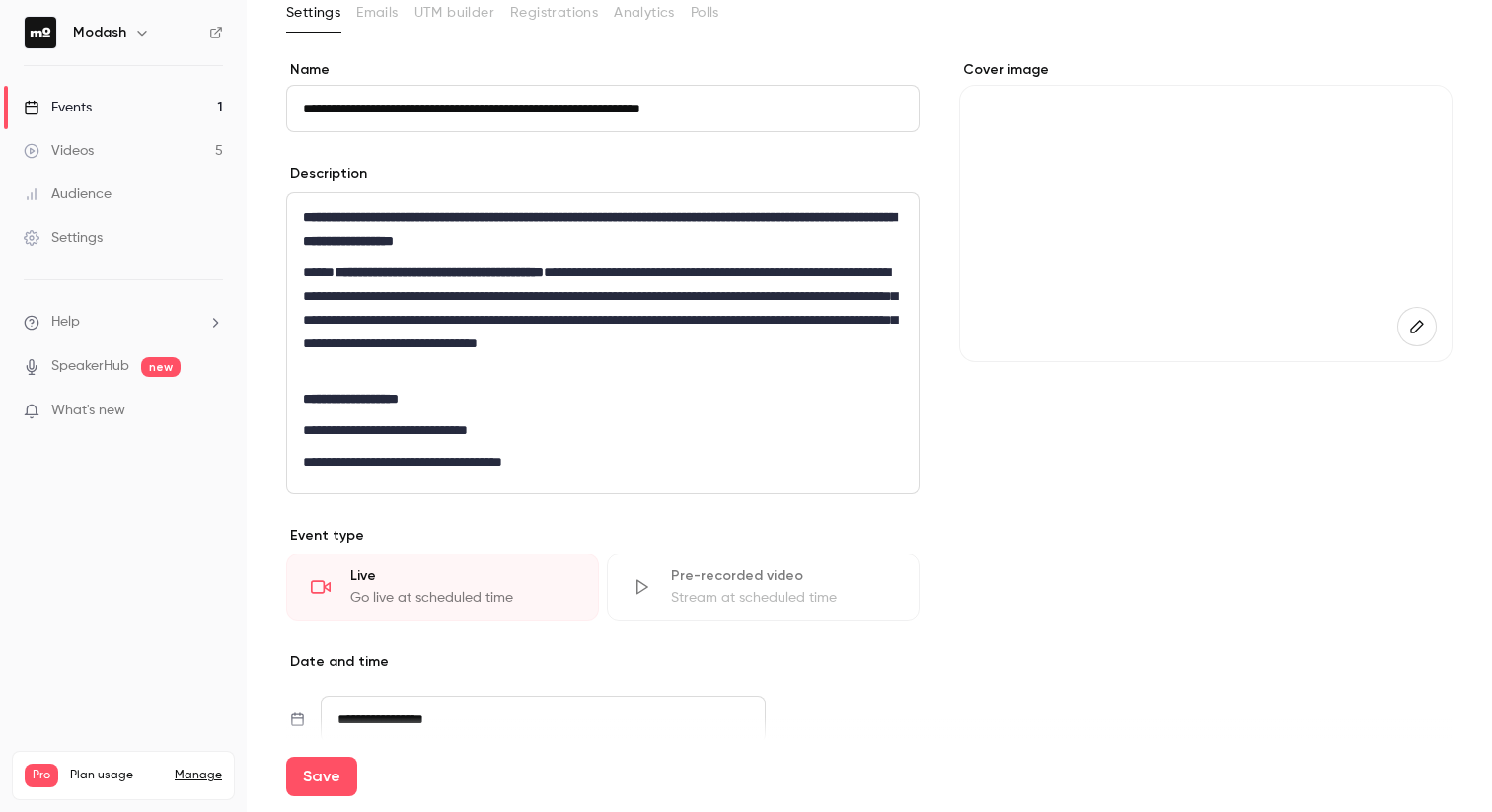click on "**********" at bounding box center [603, 462] 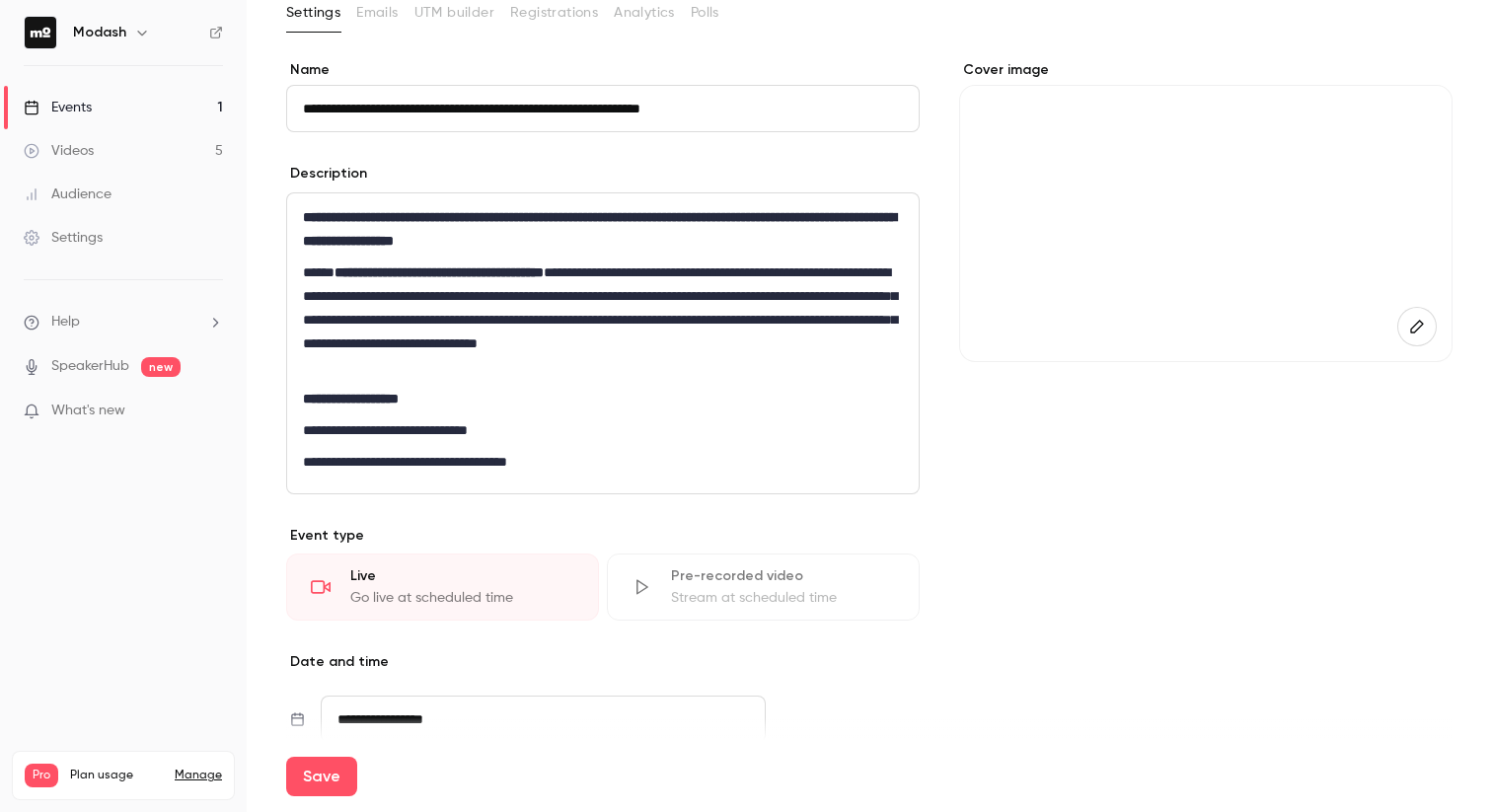 scroll, scrollTop: 0, scrollLeft: 0, axis: both 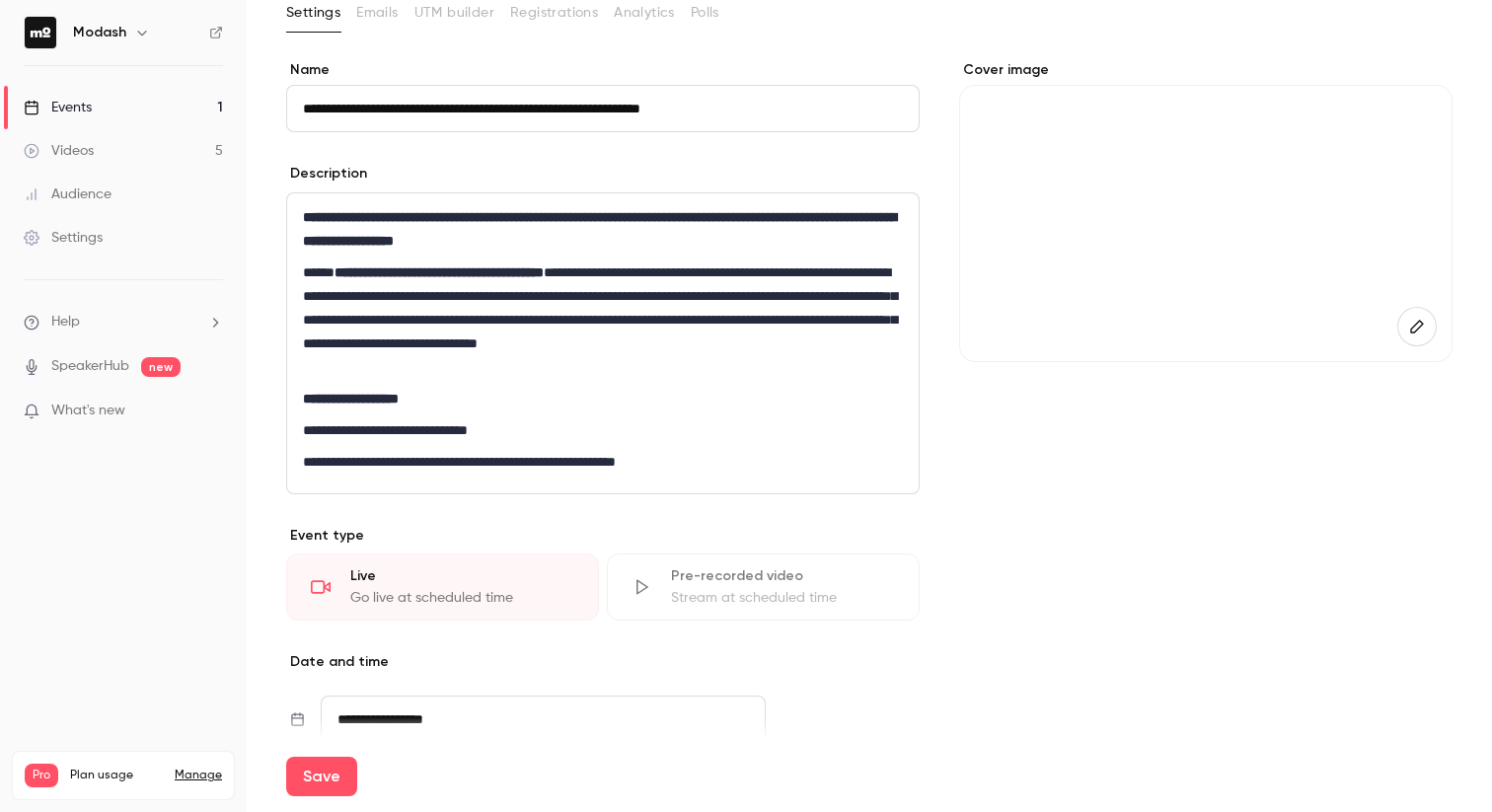 click on "**********" at bounding box center [459, 462] 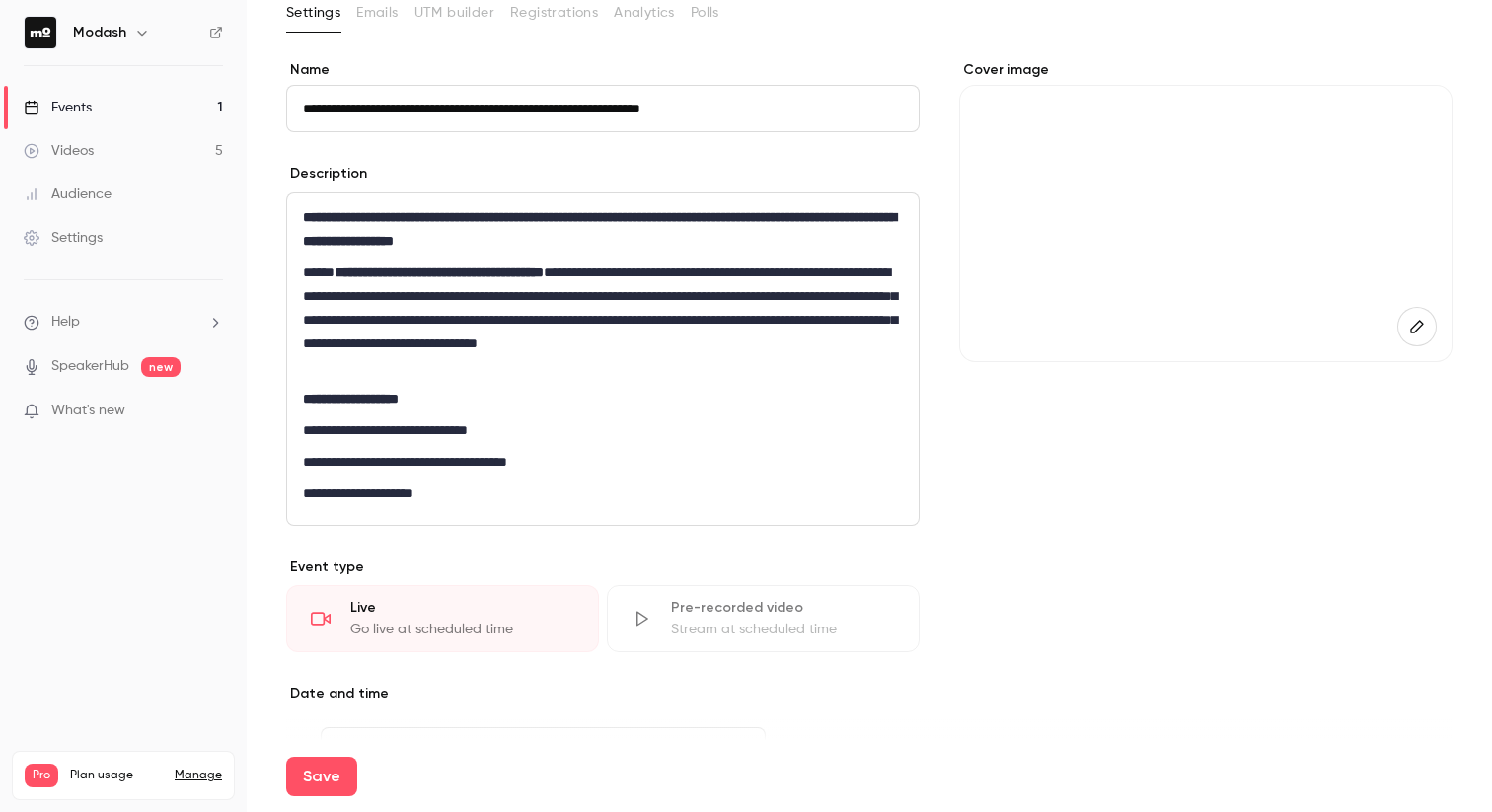click on "**********" at bounding box center [358, 493] 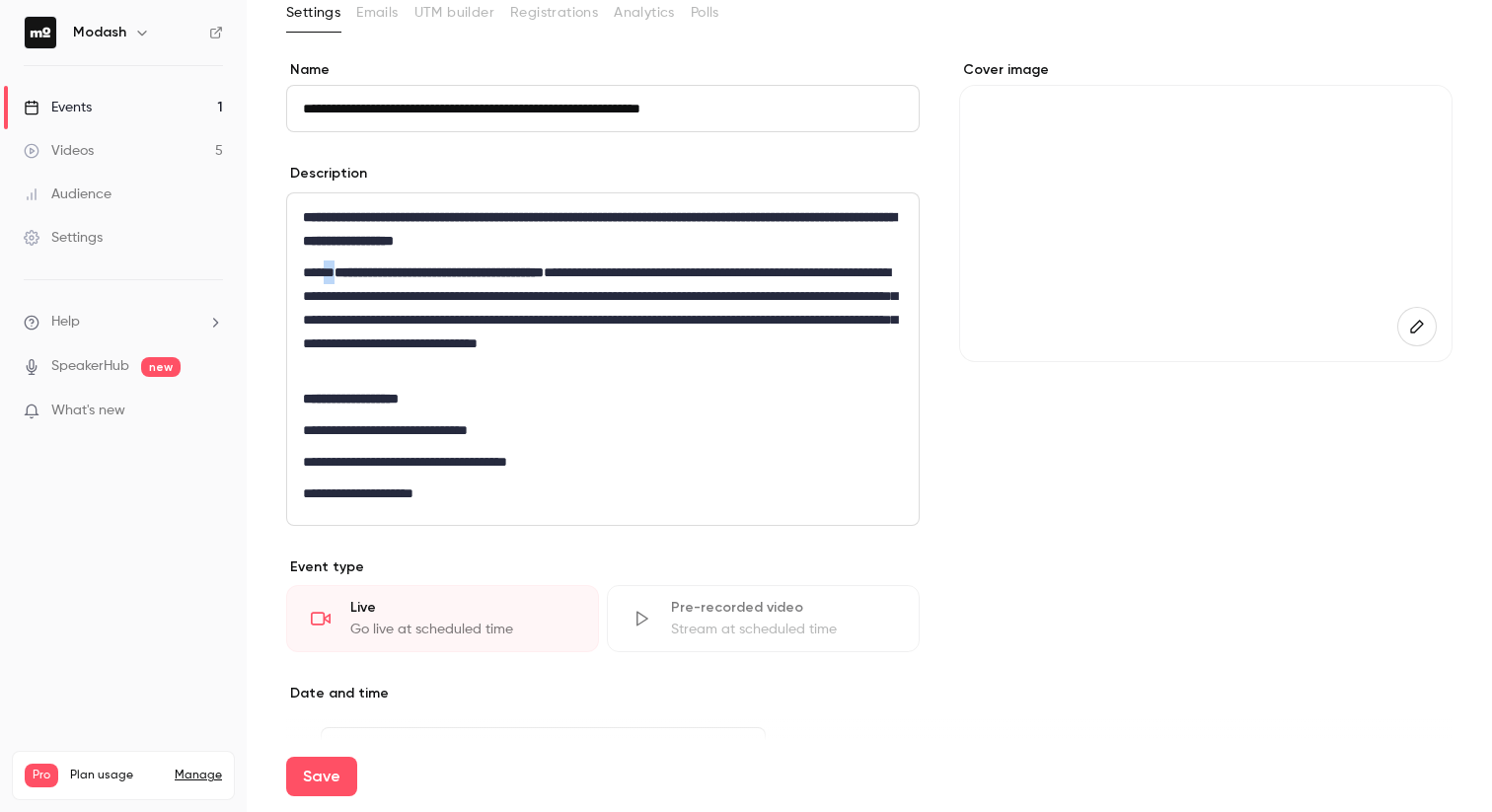 click on "**********" at bounding box center [603, 320] 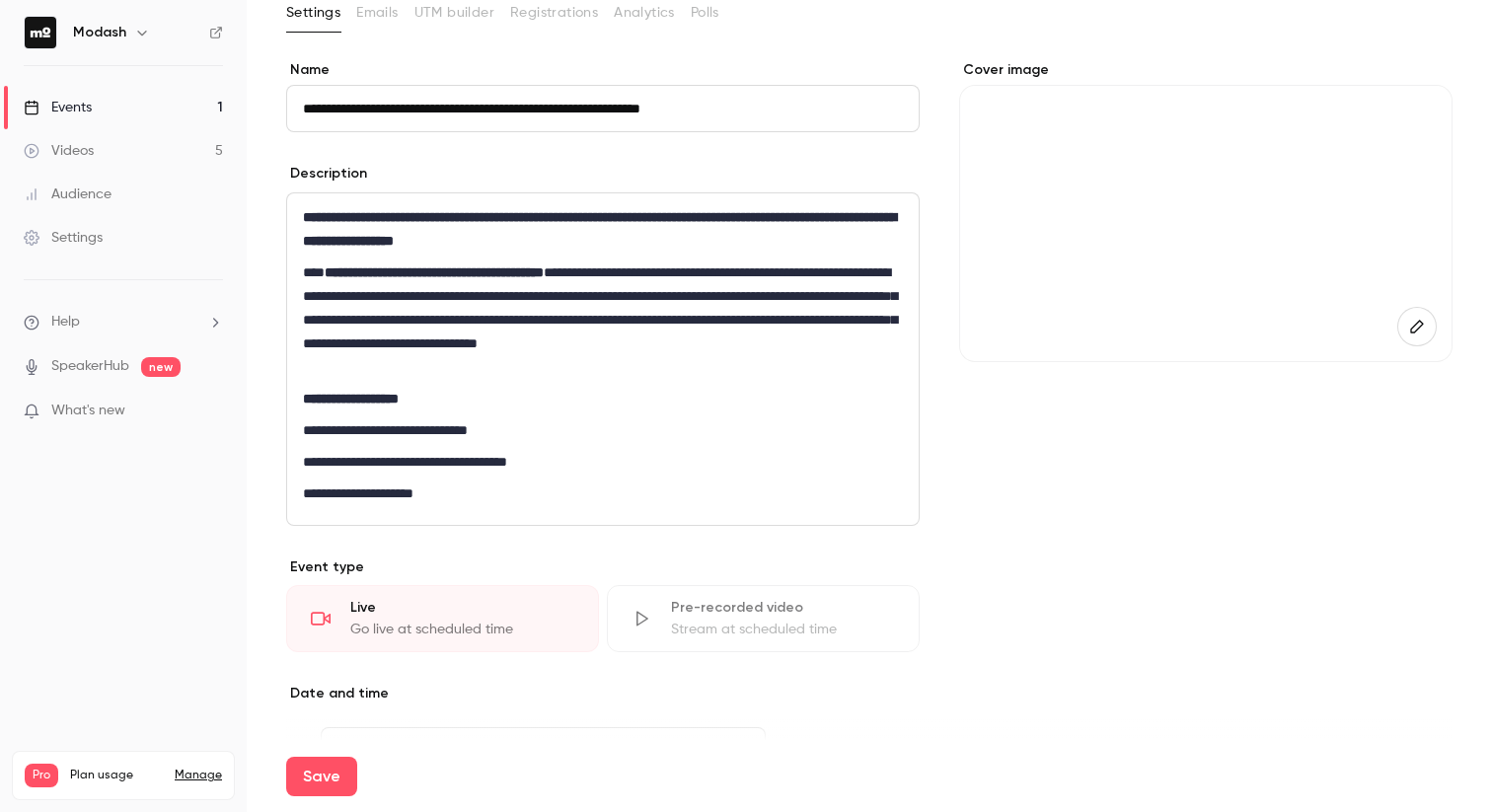 click on "**********" at bounding box center (603, 320) 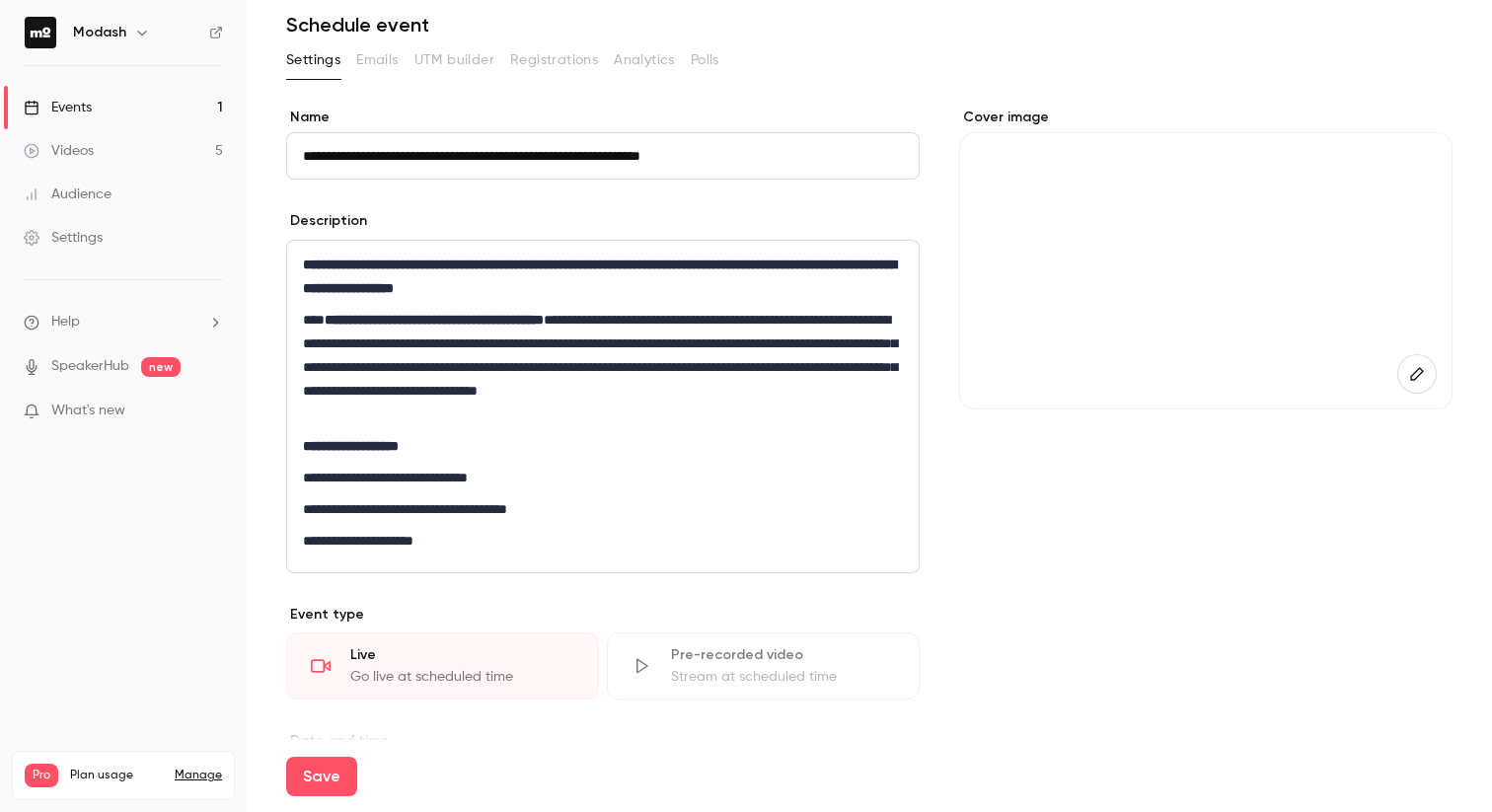 scroll, scrollTop: 66, scrollLeft: 0, axis: vertical 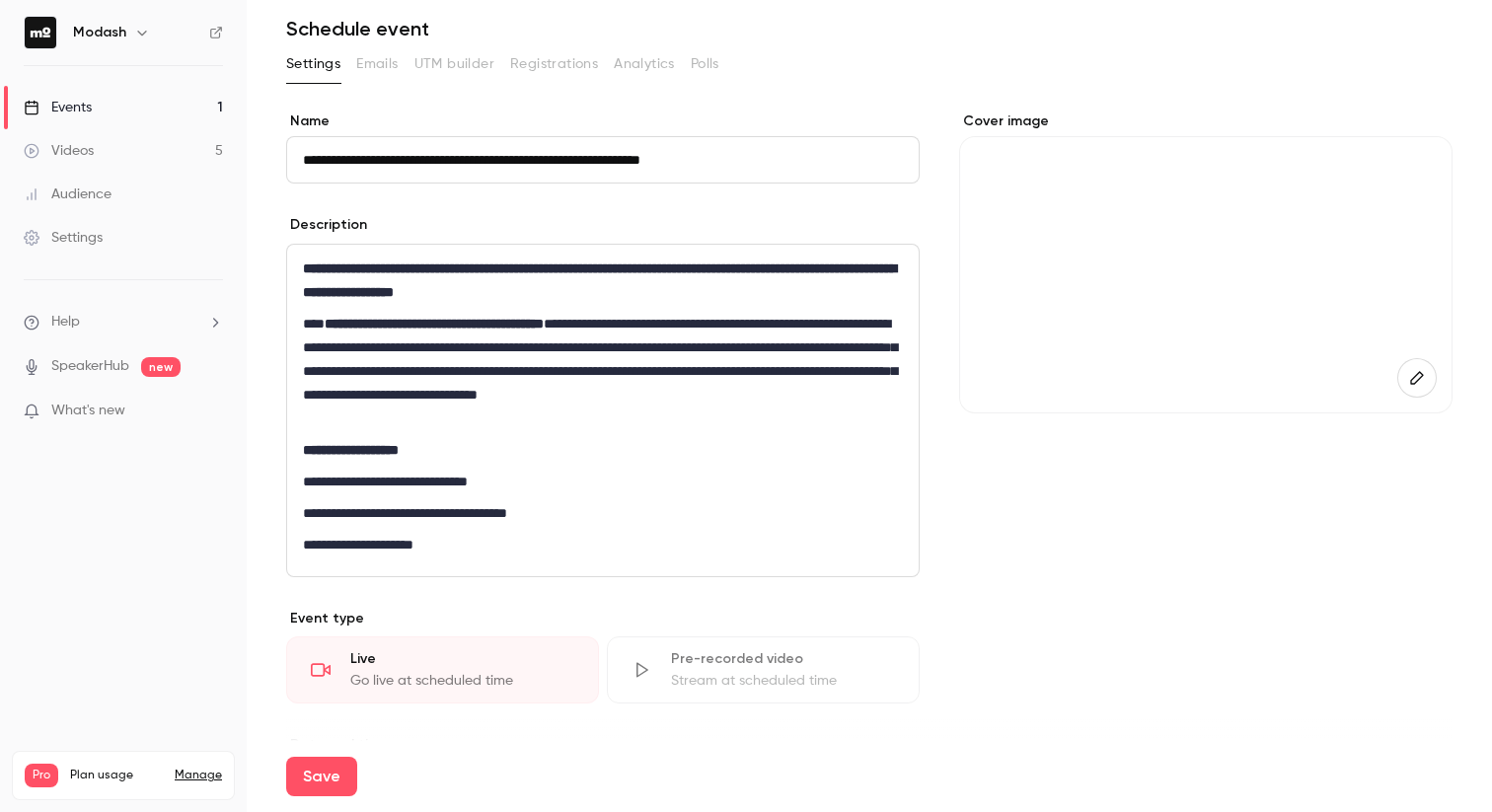 click on "**********" at bounding box center [603, 410] 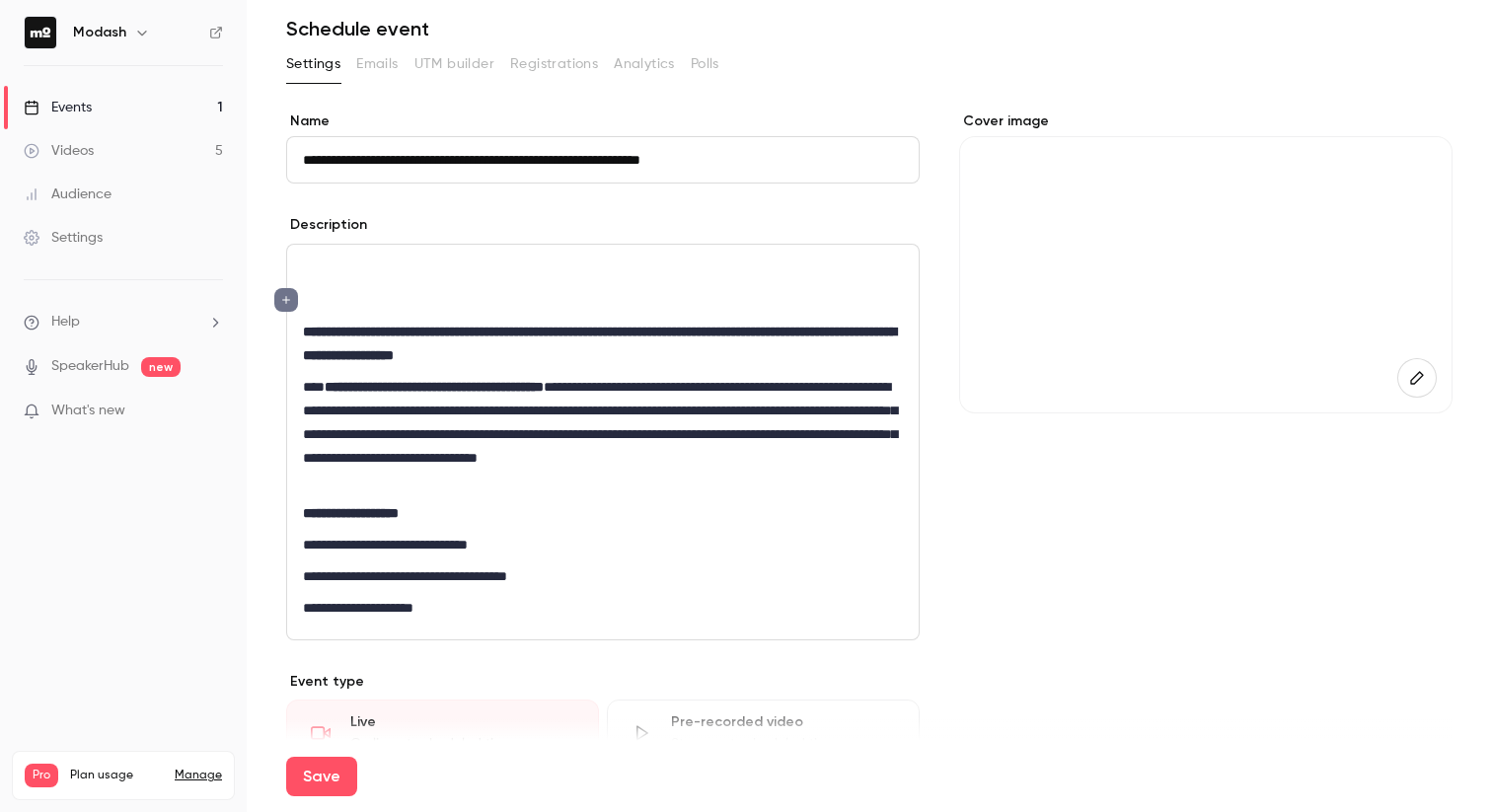 click on "**********" at bounding box center [599, 343] 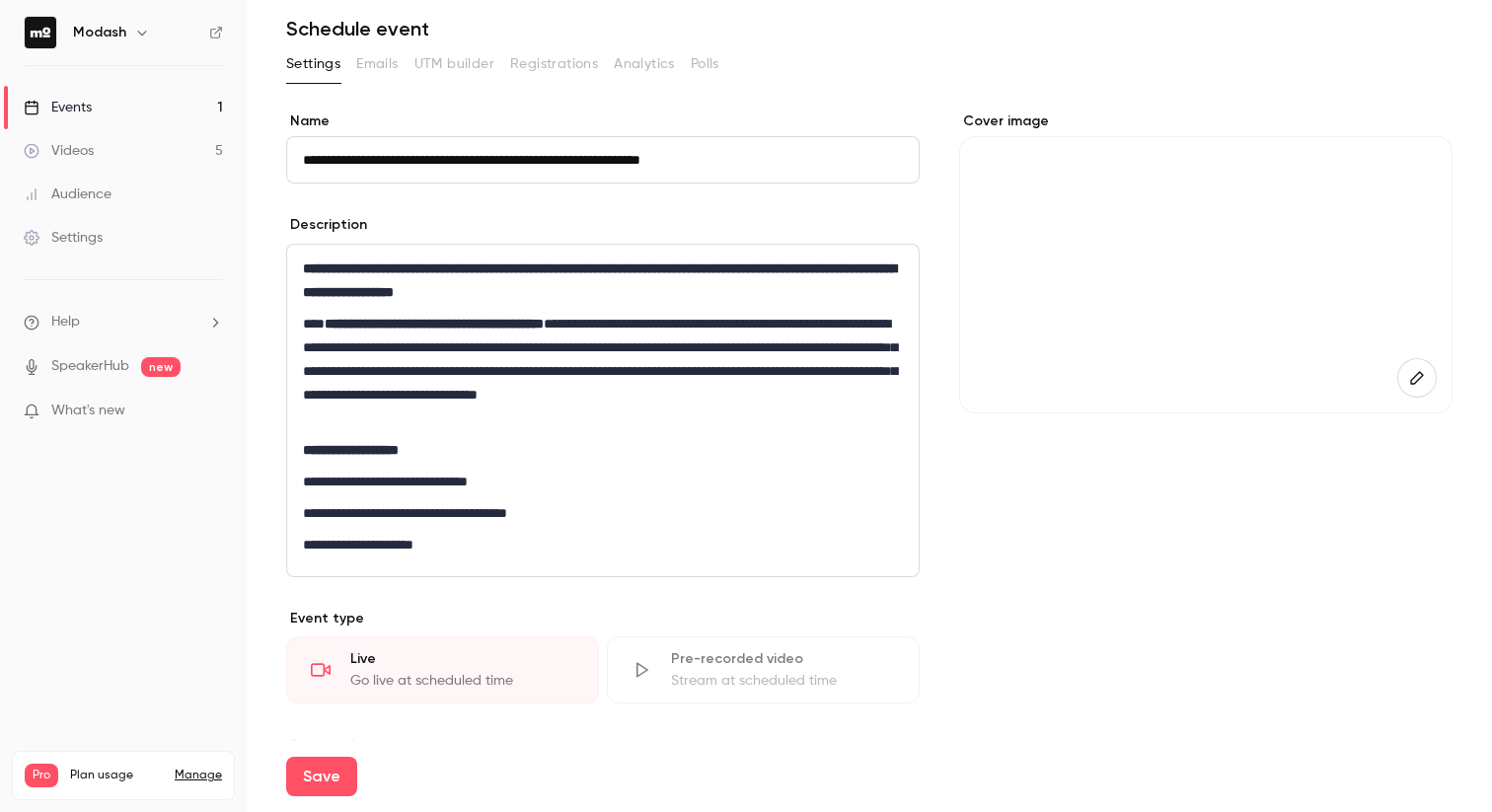 click on "**********" at bounding box center [603, 280] 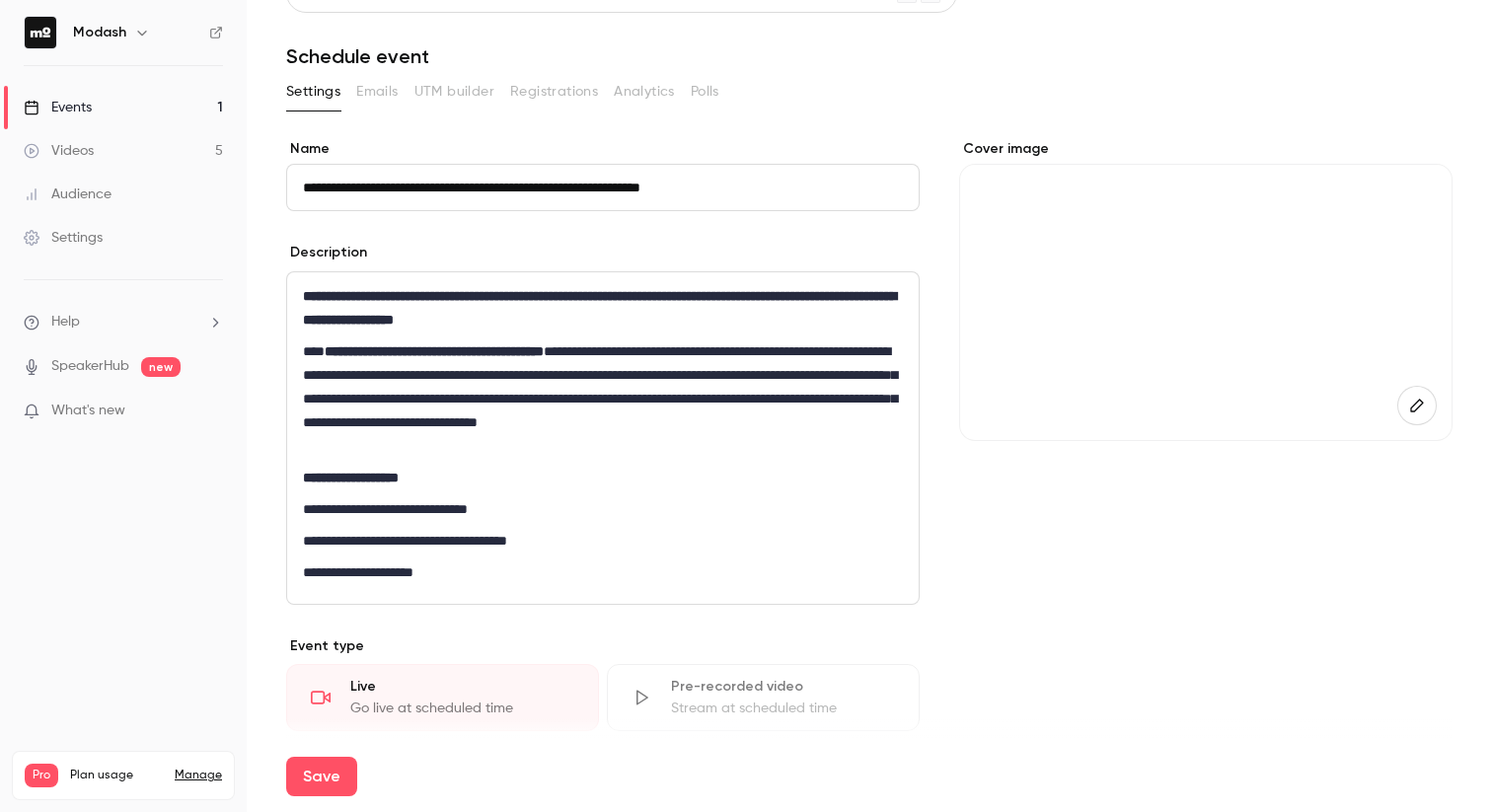 click on "**********" at bounding box center [603, 399] 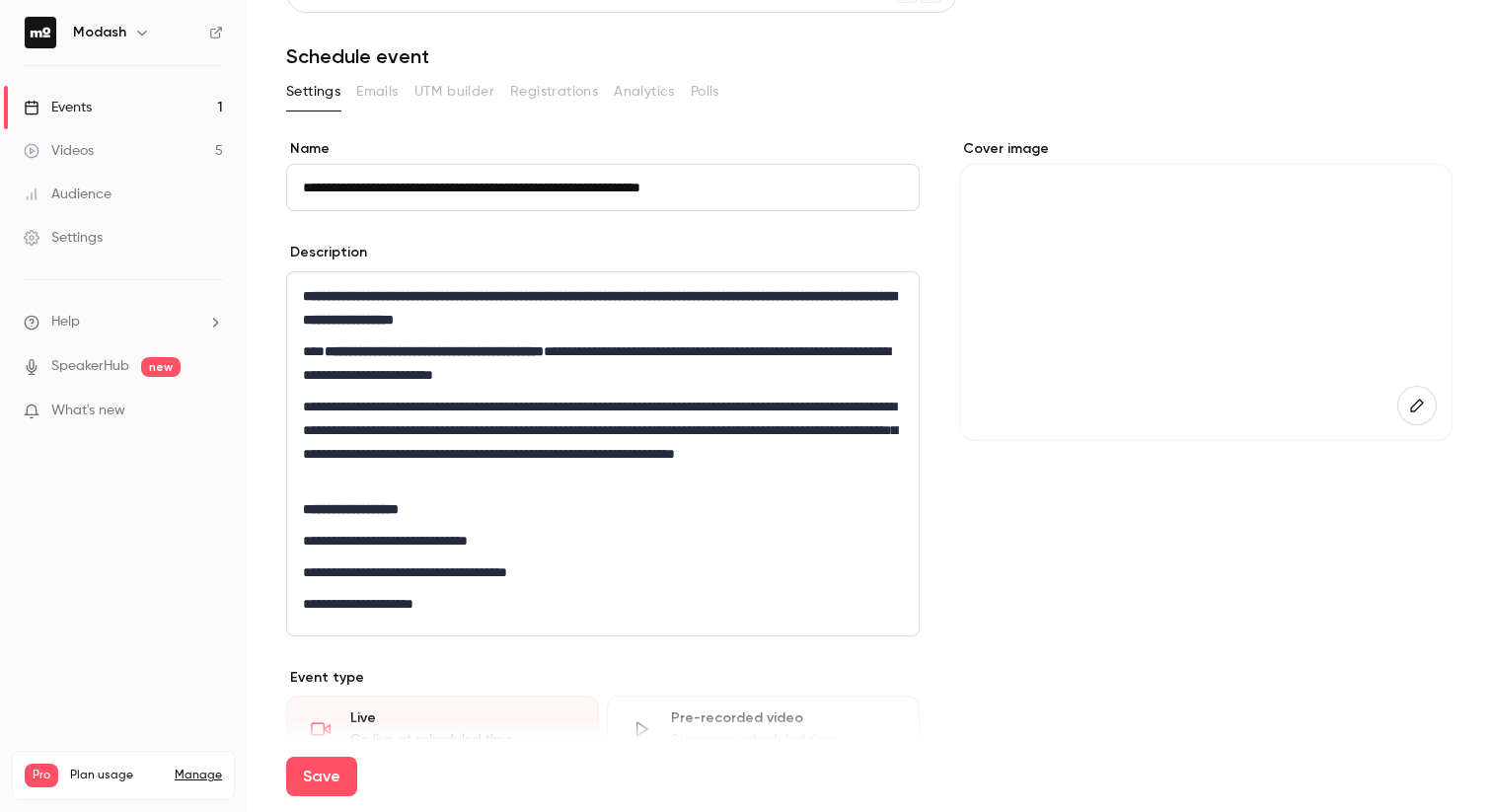 click on "**********" at bounding box center [603, 363] 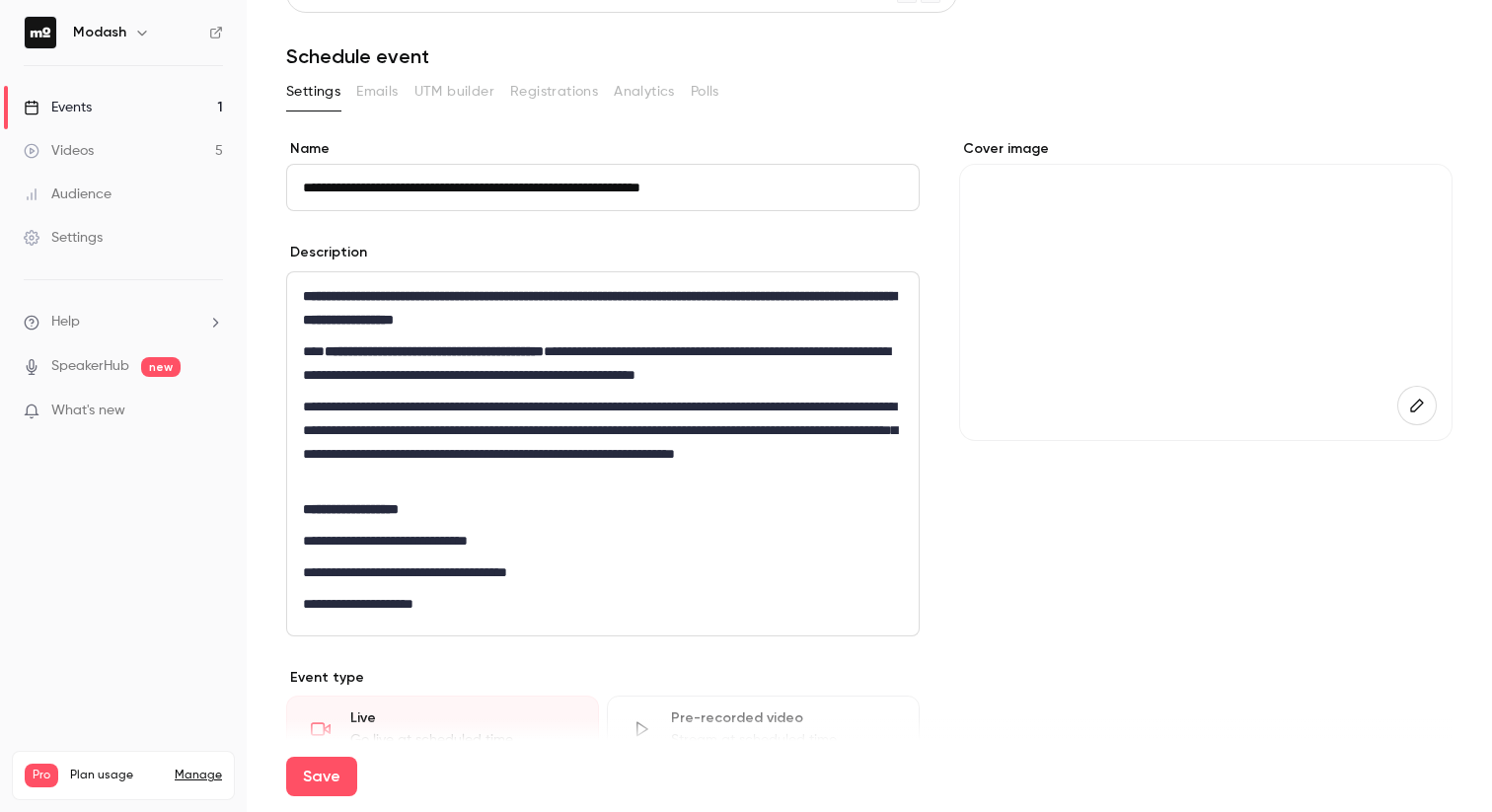 click on "**********" at bounding box center (603, 442) 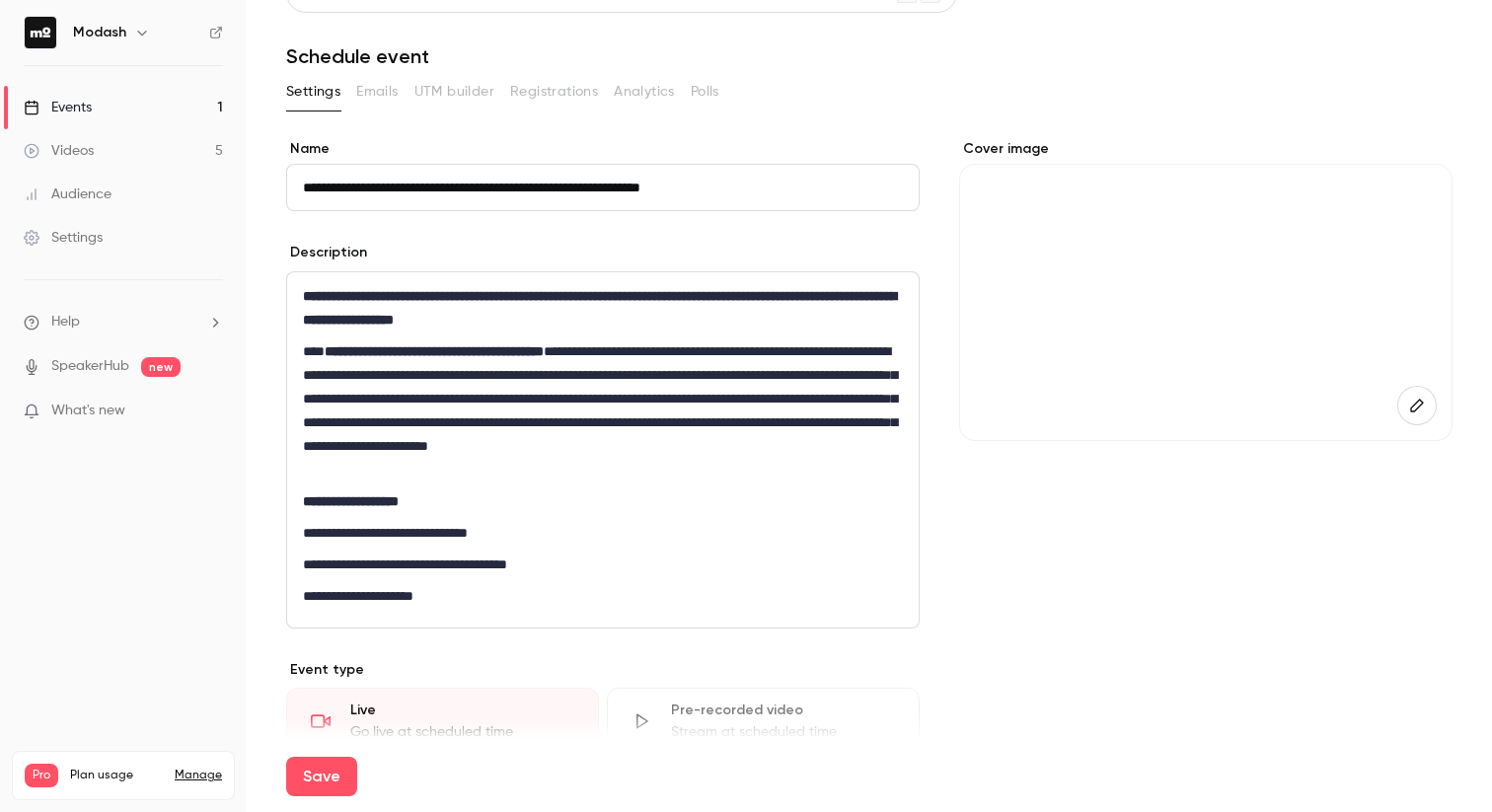 click on "**********" at bounding box center [603, 410] 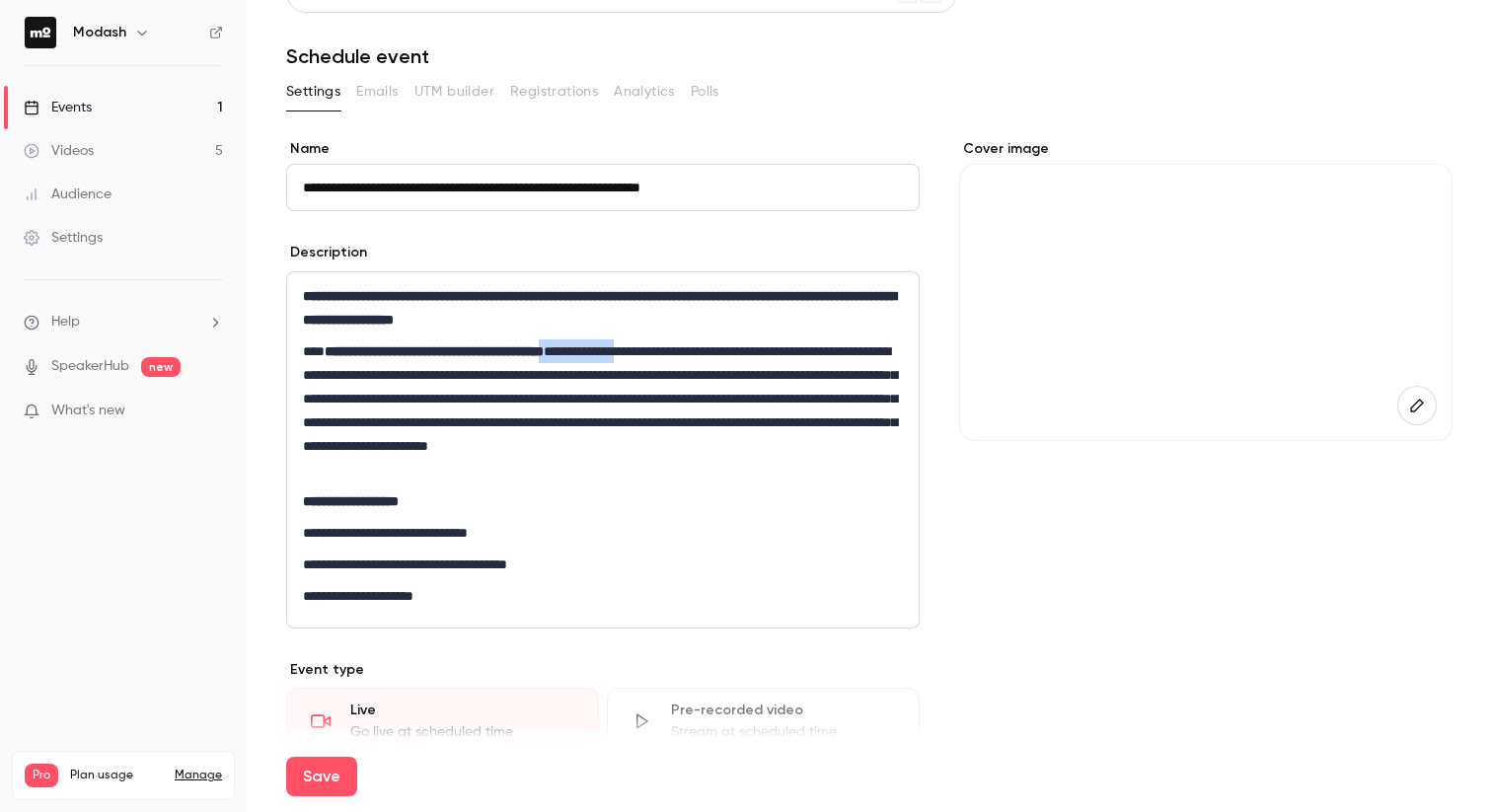 drag, startPoint x: 694, startPoint y: 347, endPoint x: 602, endPoint y: 345, distance: 92.0217 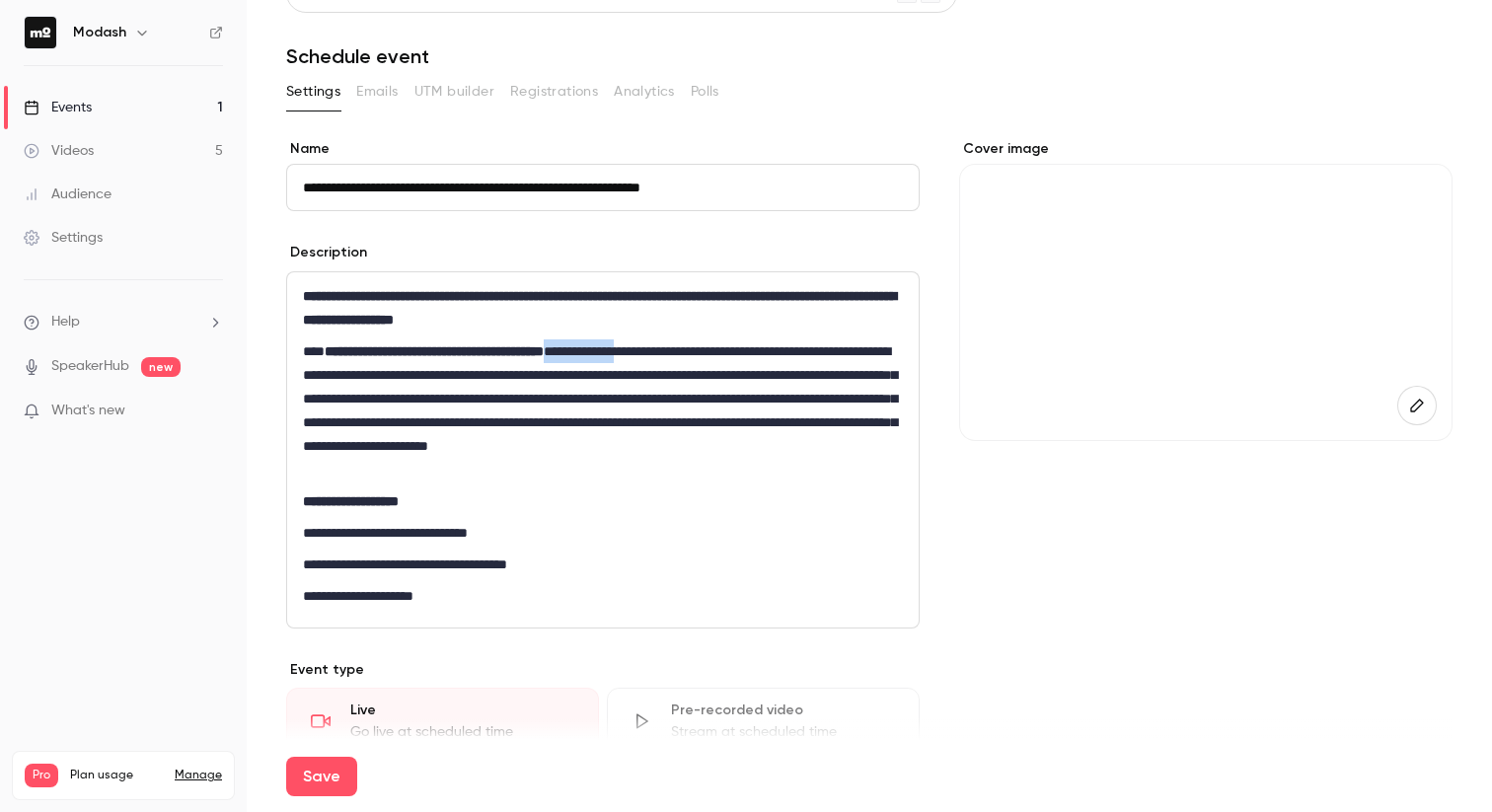 click on "**********" at bounding box center [603, 410] 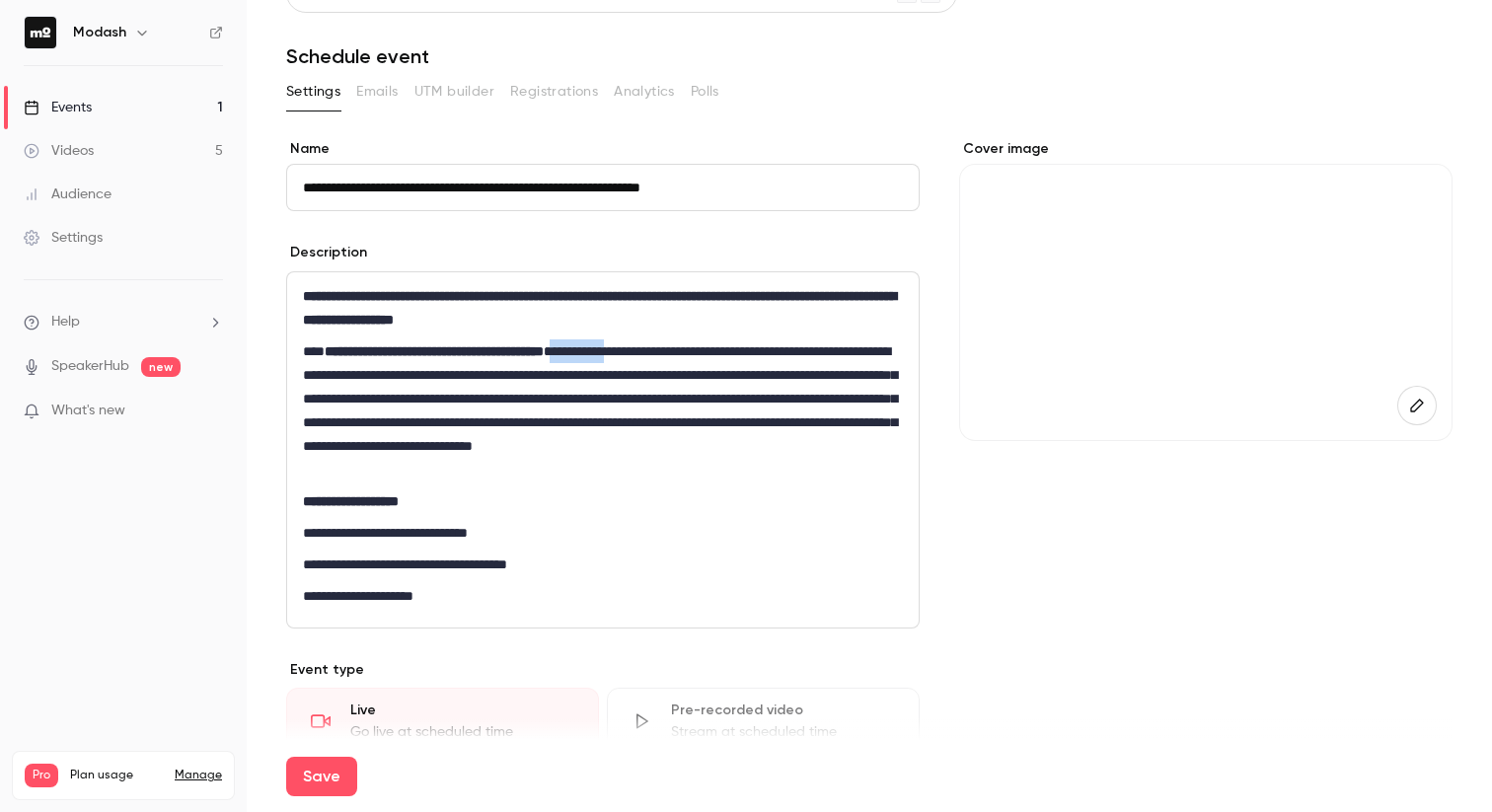 drag, startPoint x: 676, startPoint y: 353, endPoint x: 607, endPoint y: 352, distance: 69.00725 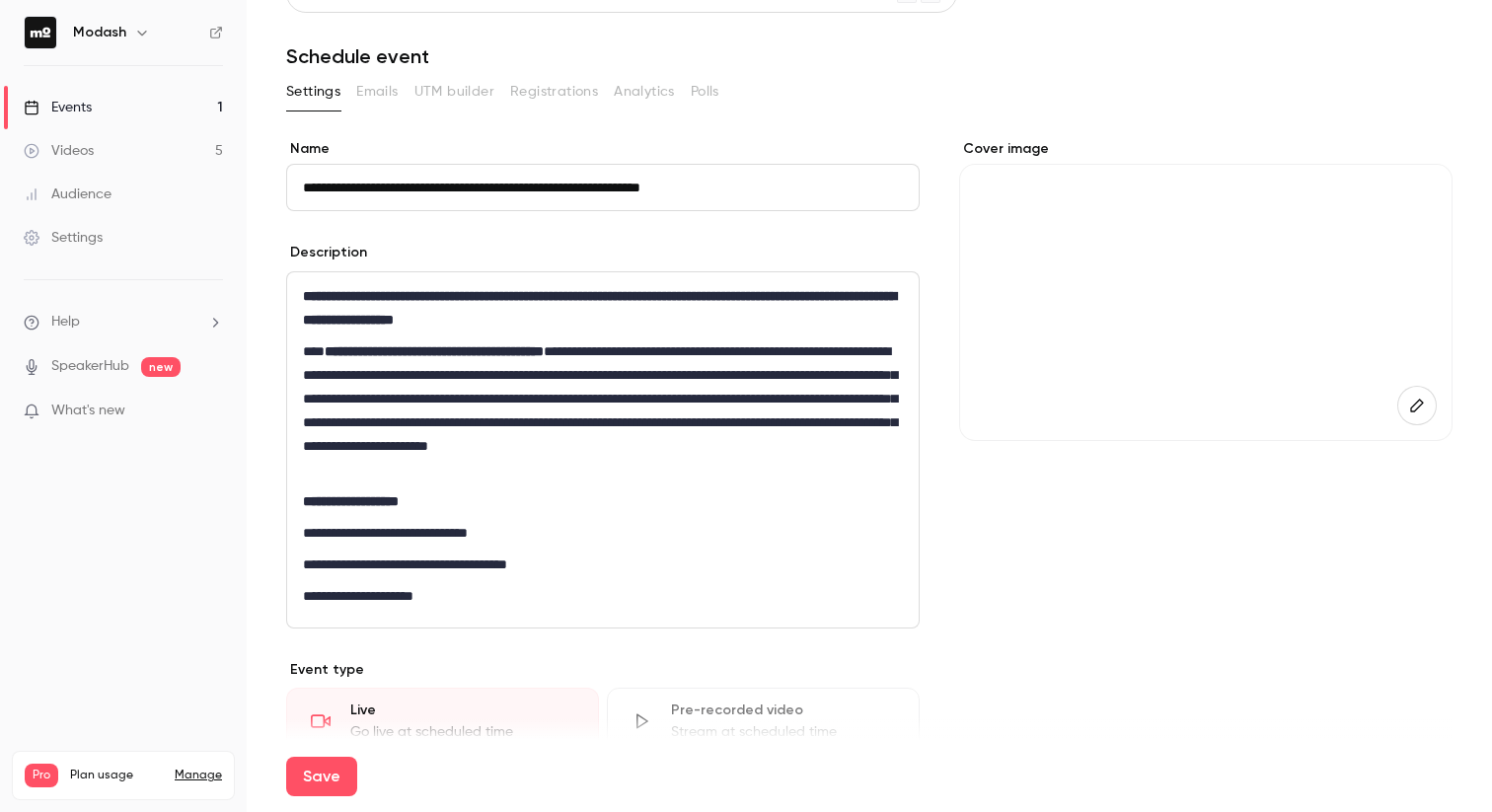 click on "**********" at bounding box center (603, 410) 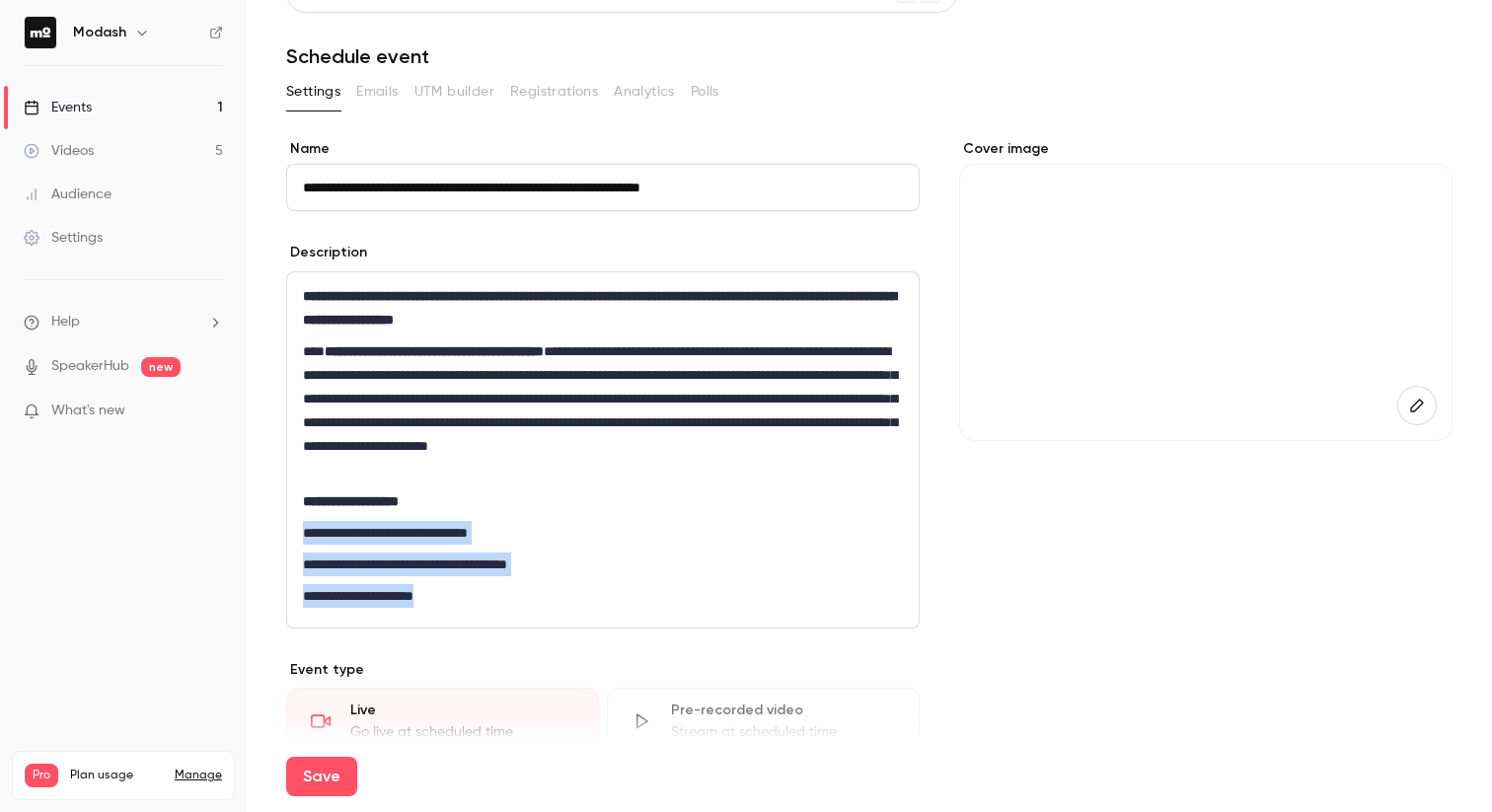 drag, startPoint x: 469, startPoint y: 593, endPoint x: 294, endPoint y: 530, distance: 185.9946 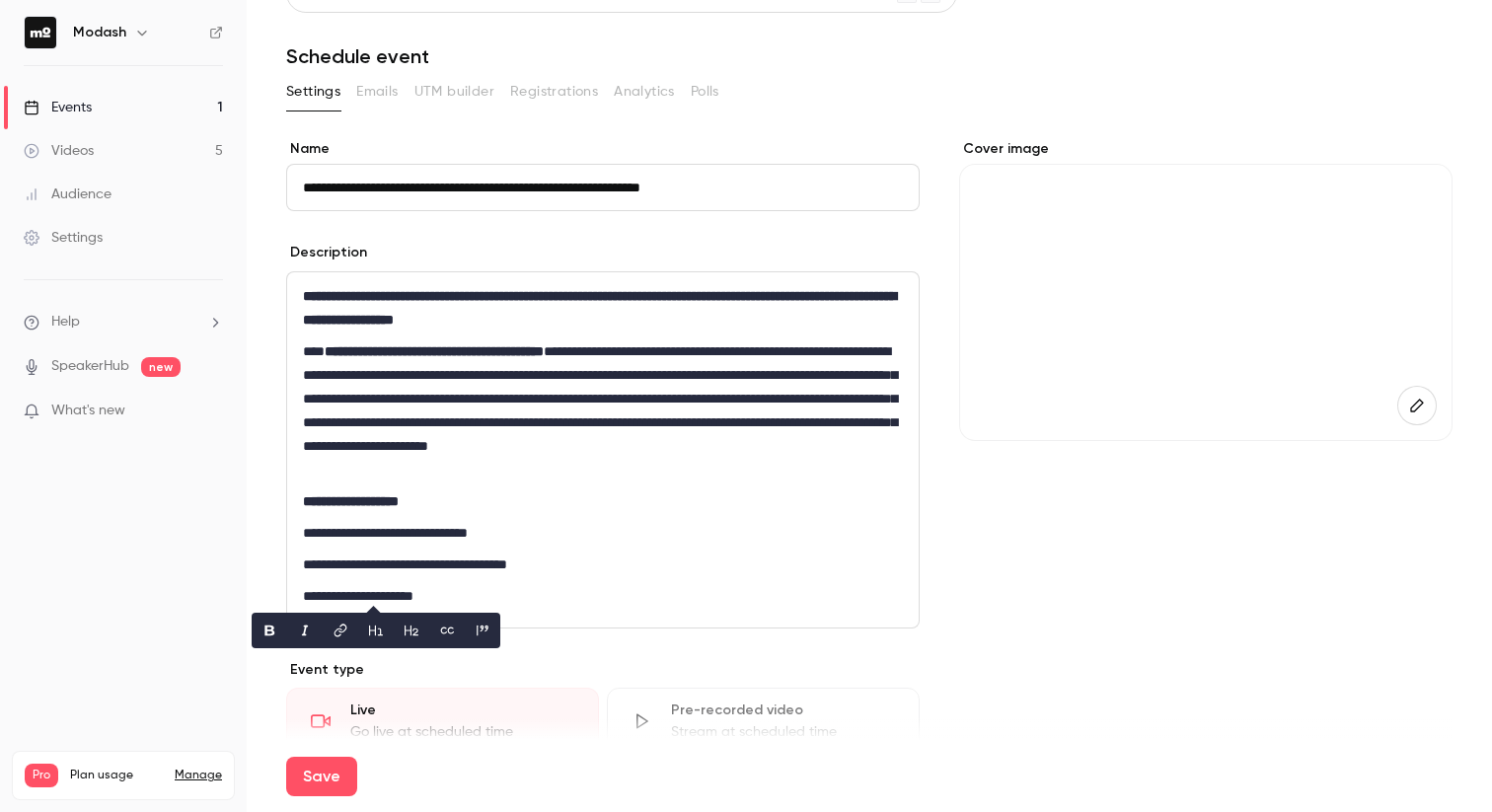 click on "**********" at bounding box center [385, 533] 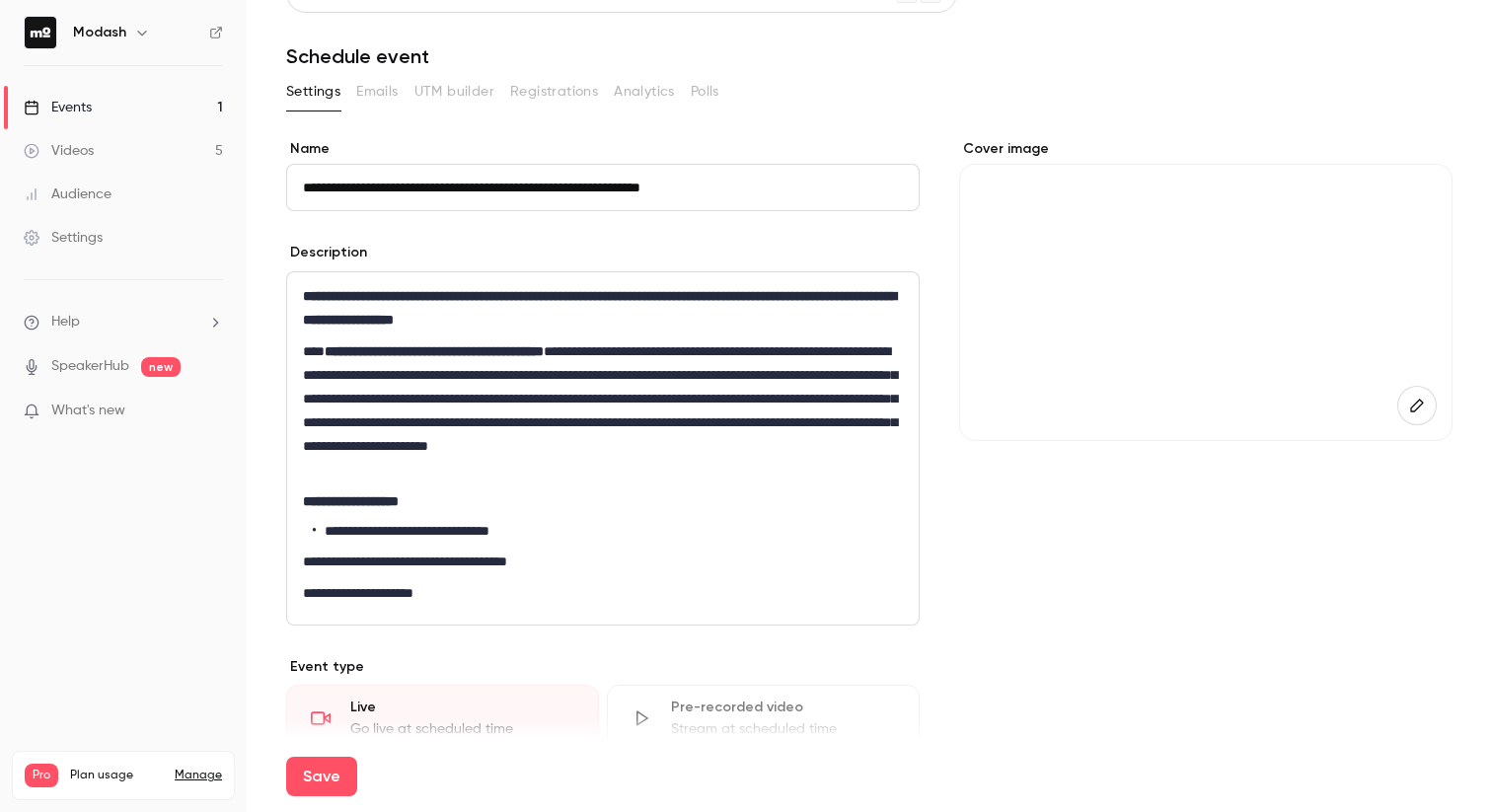 click on "**********" at bounding box center (603, 448) 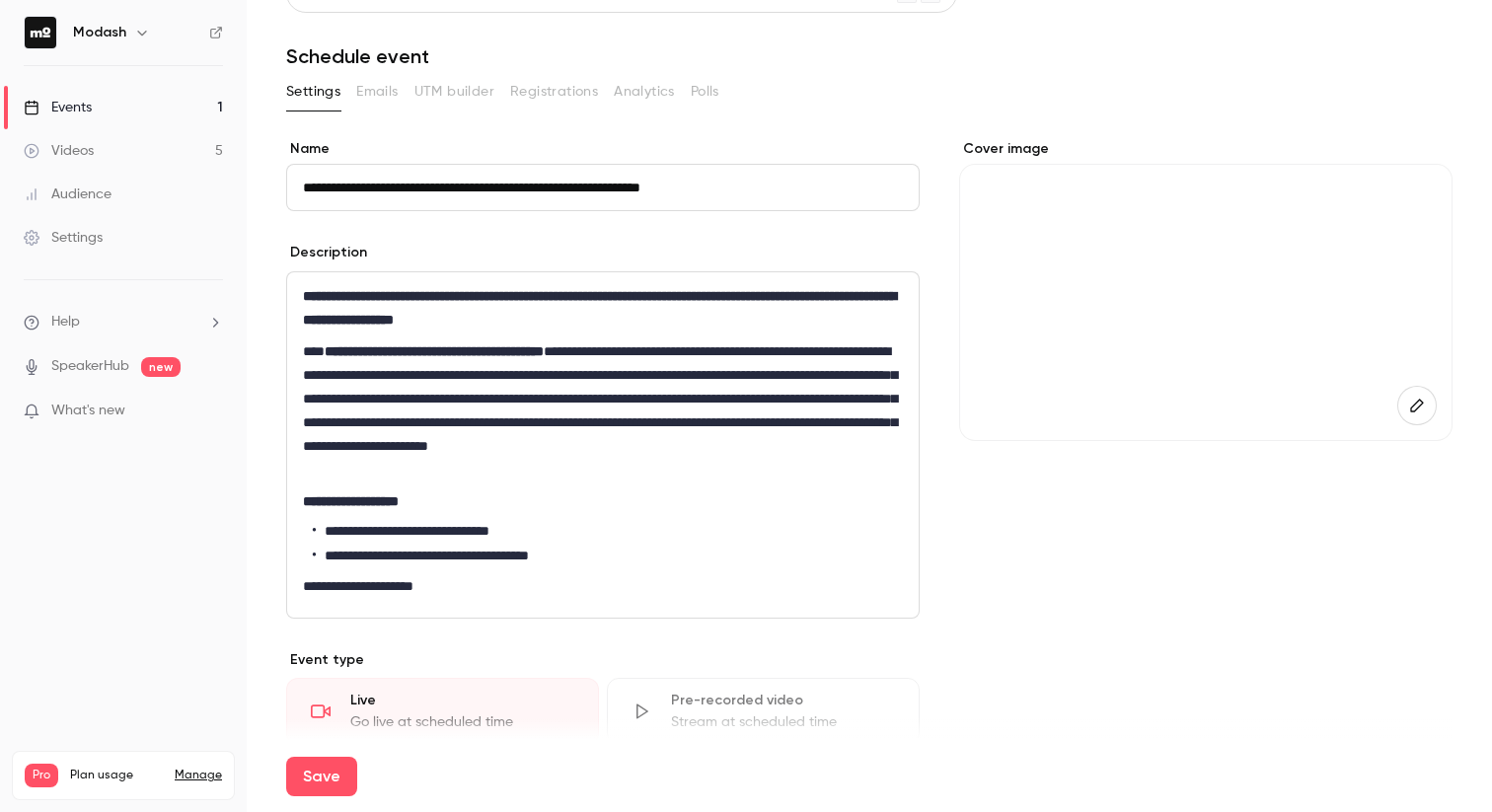 click on "**********" at bounding box center [603, 445] 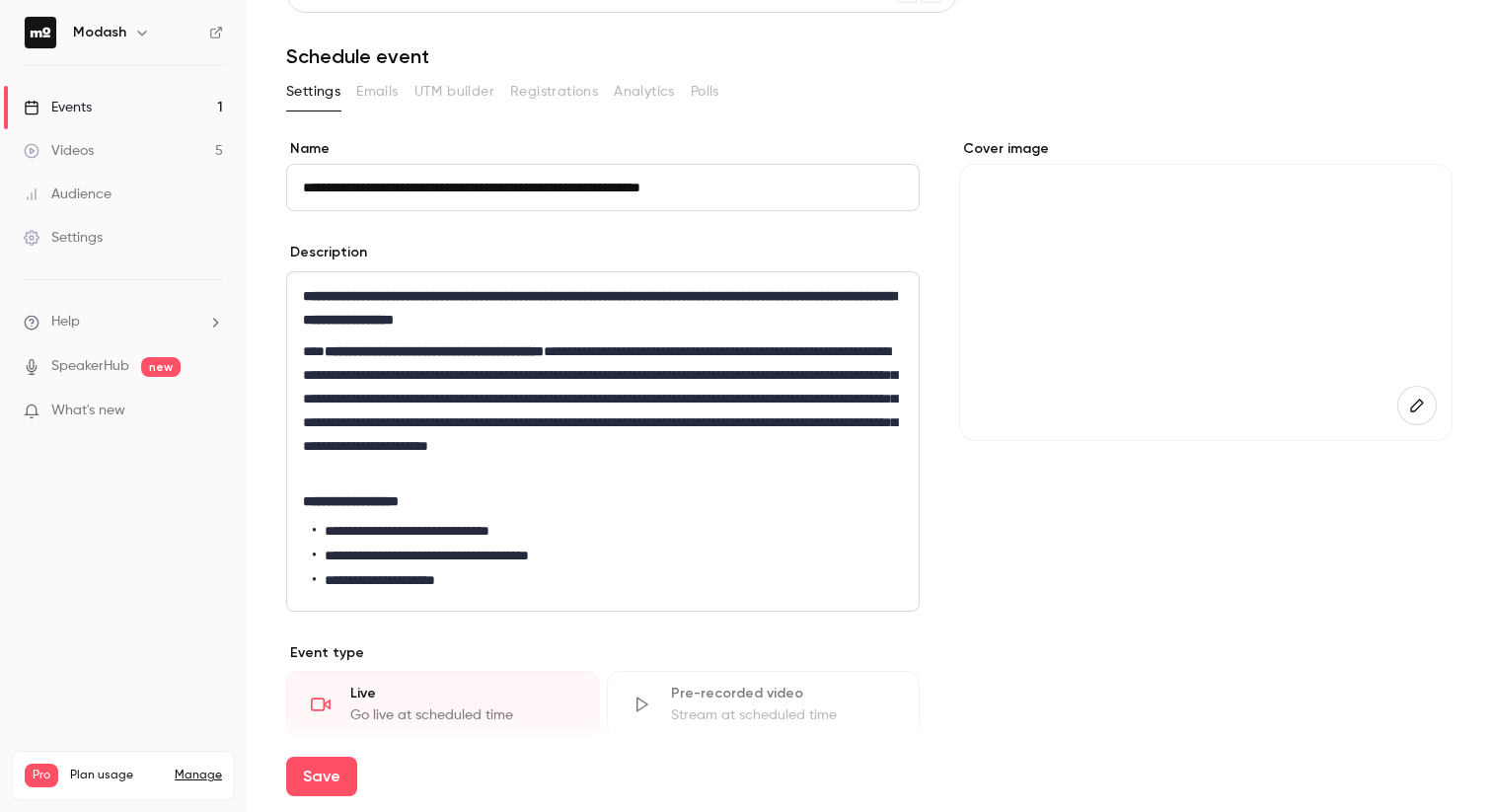 click on "**********" at bounding box center [426, 555] 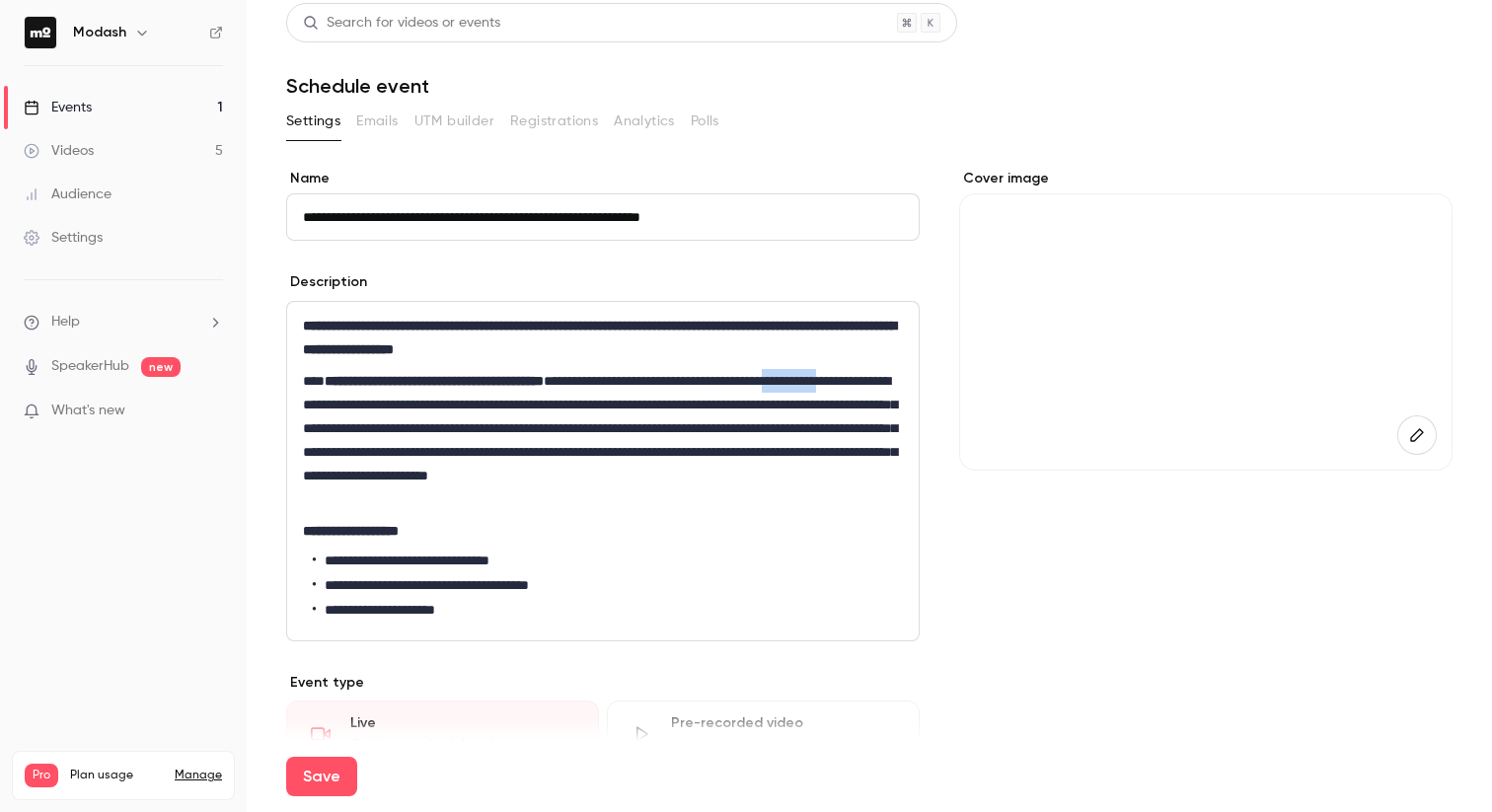 drag, startPoint x: 375, startPoint y: 402, endPoint x: 284, endPoint y: 402, distance: 91 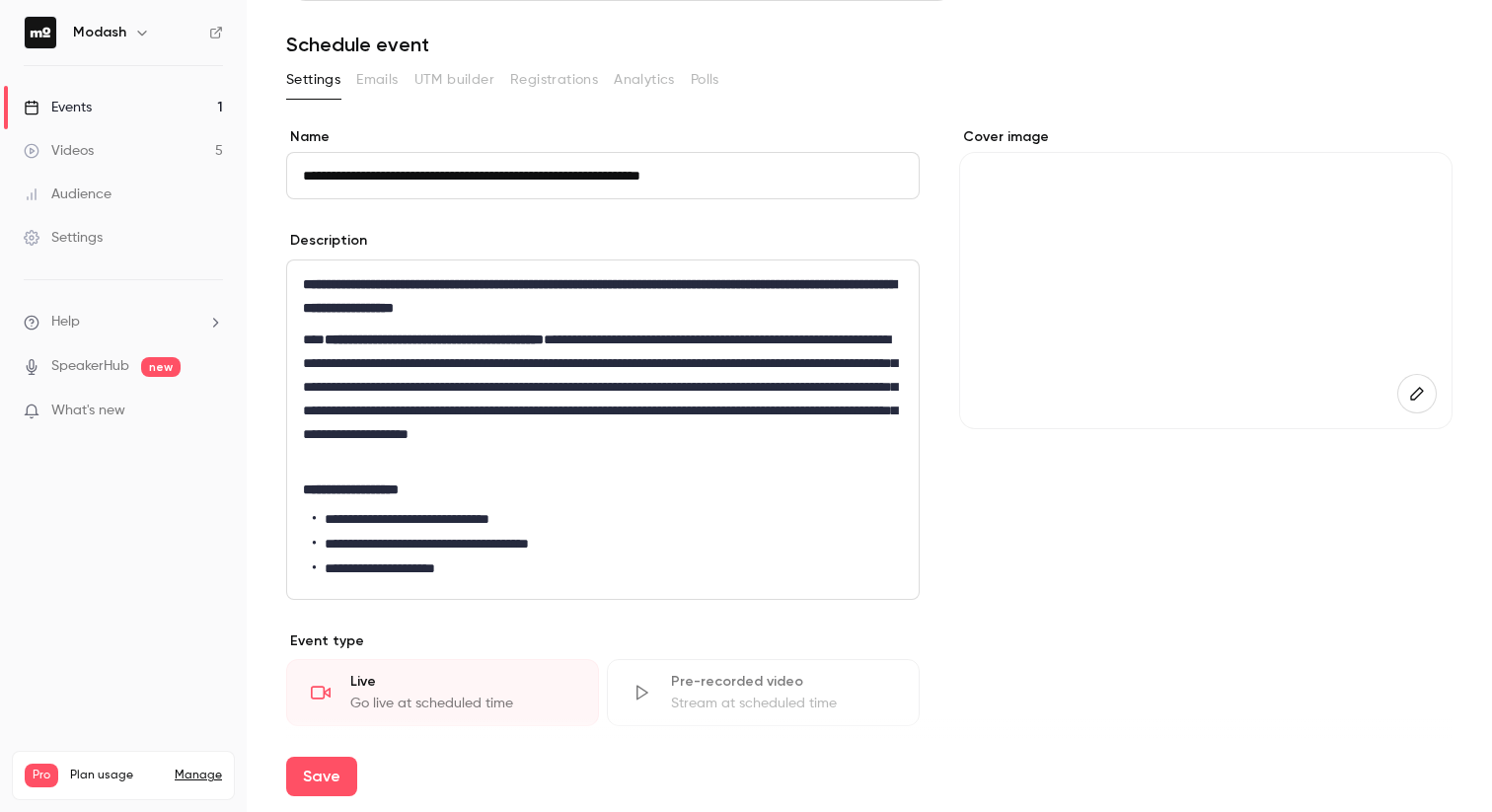 scroll, scrollTop: 52, scrollLeft: 0, axis: vertical 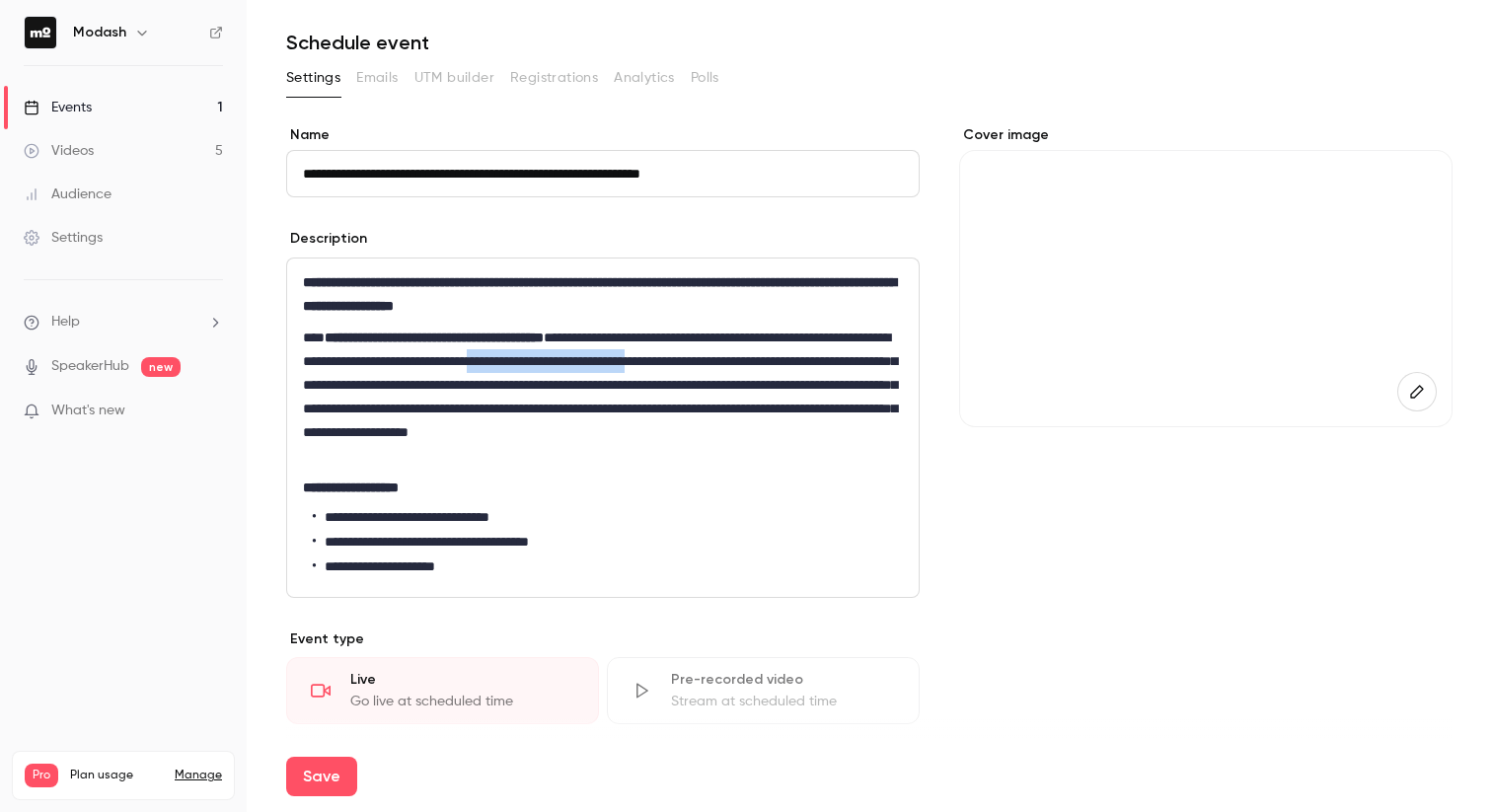 drag, startPoint x: 863, startPoint y: 364, endPoint x: 674, endPoint y: 363, distance: 189.00265 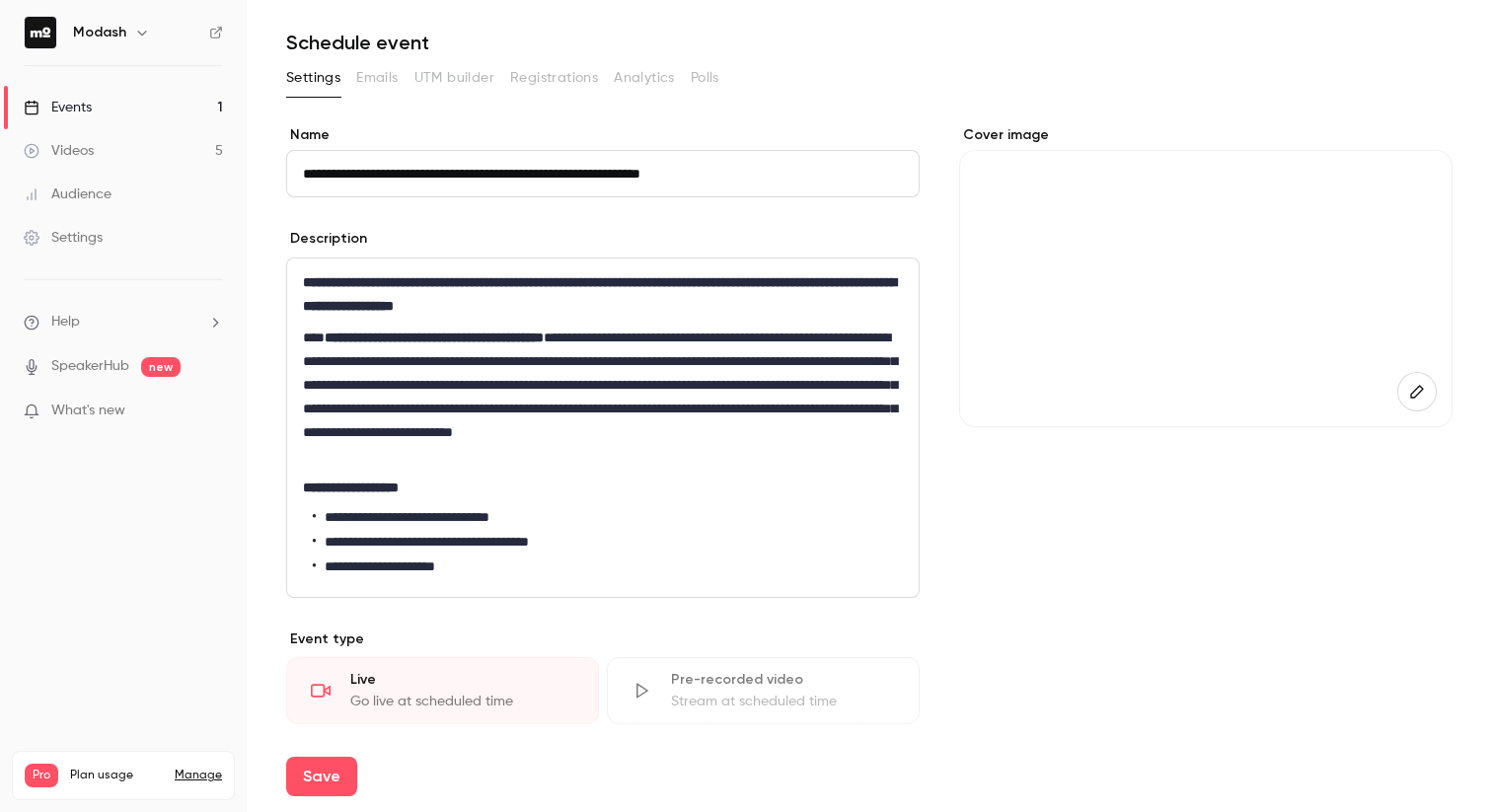 click on "**********" at bounding box center [603, 397] 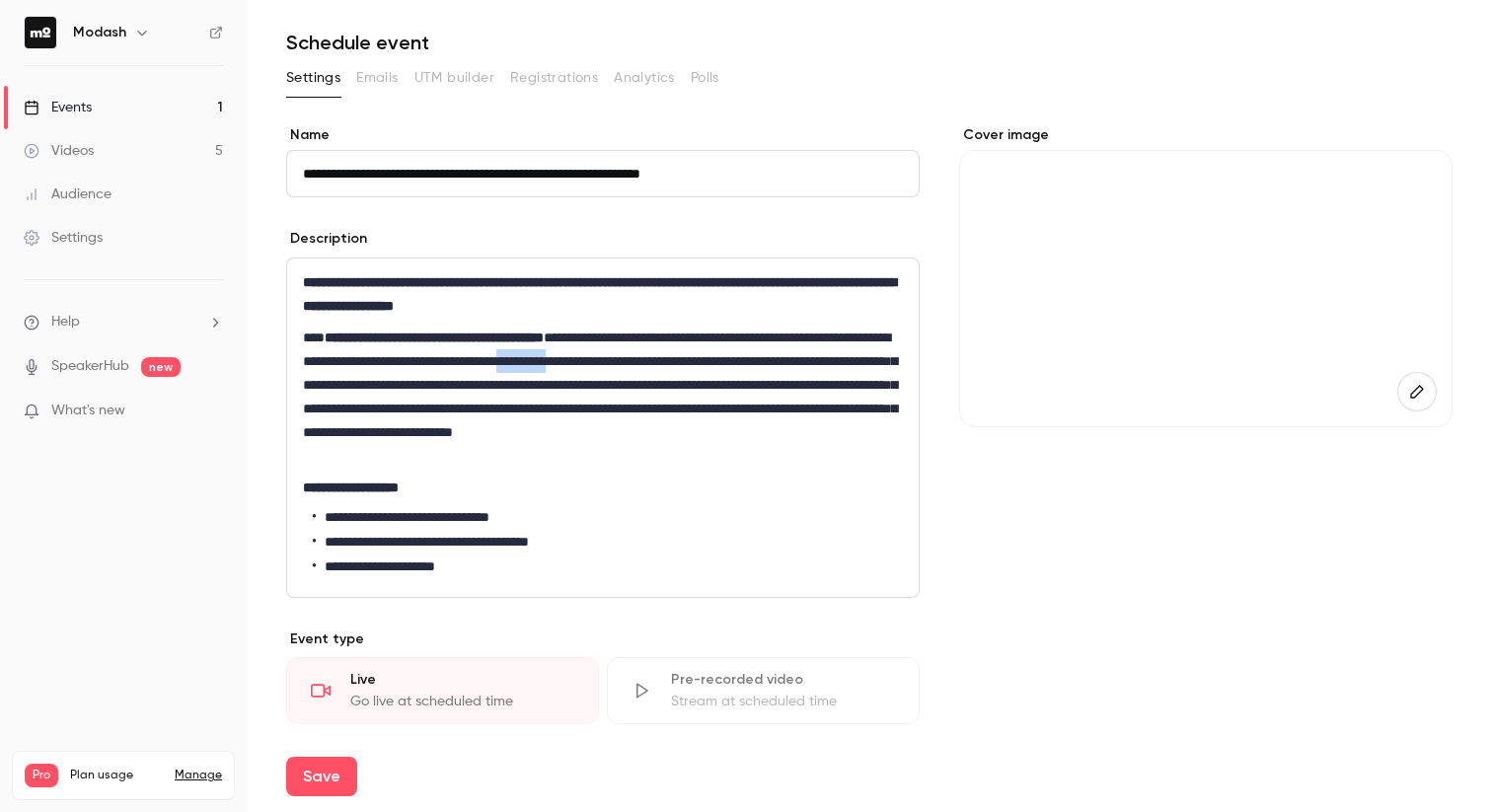 click on "**********" at bounding box center [603, 397] 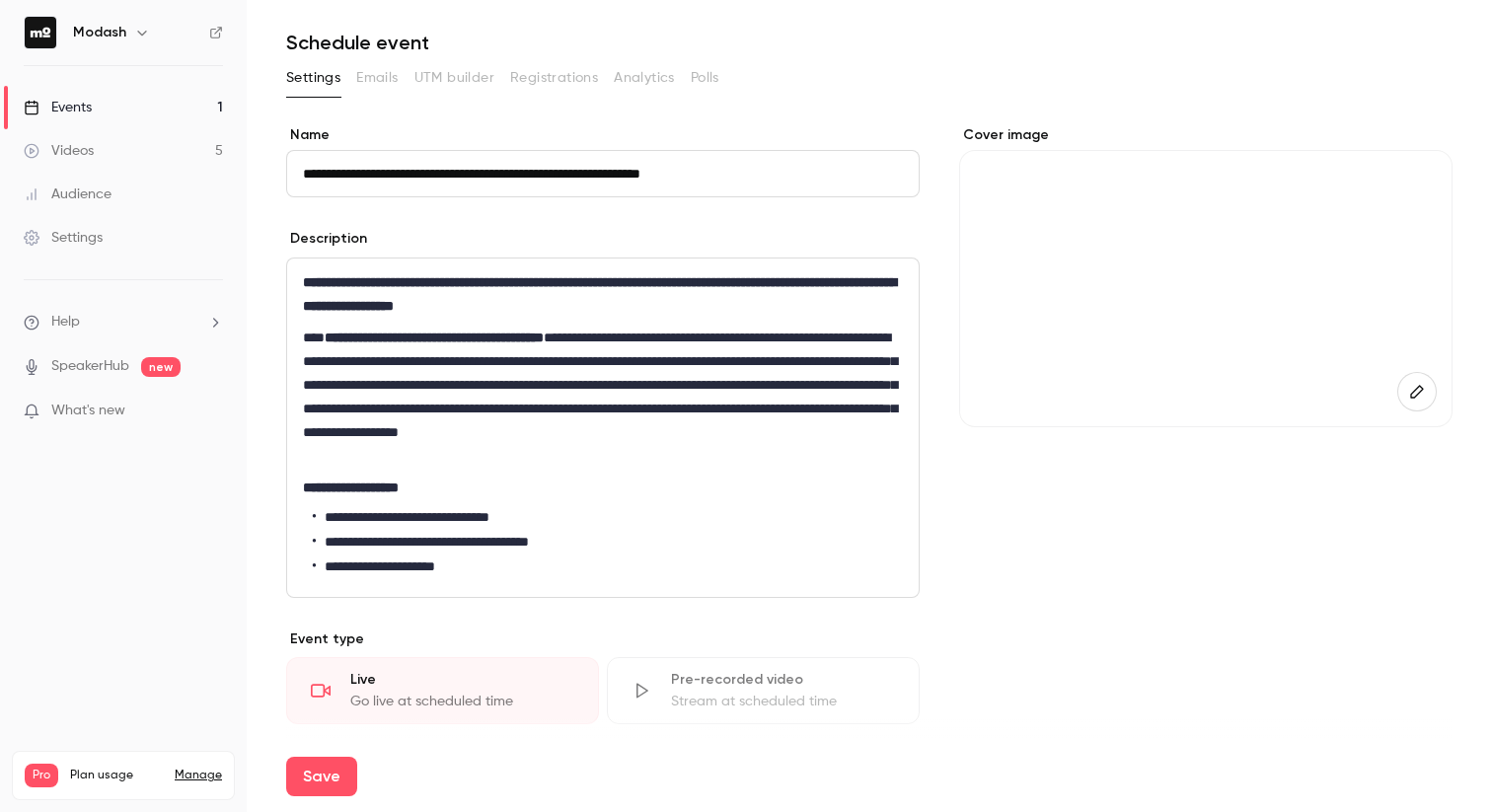 click on "**********" at bounding box center (603, 397) 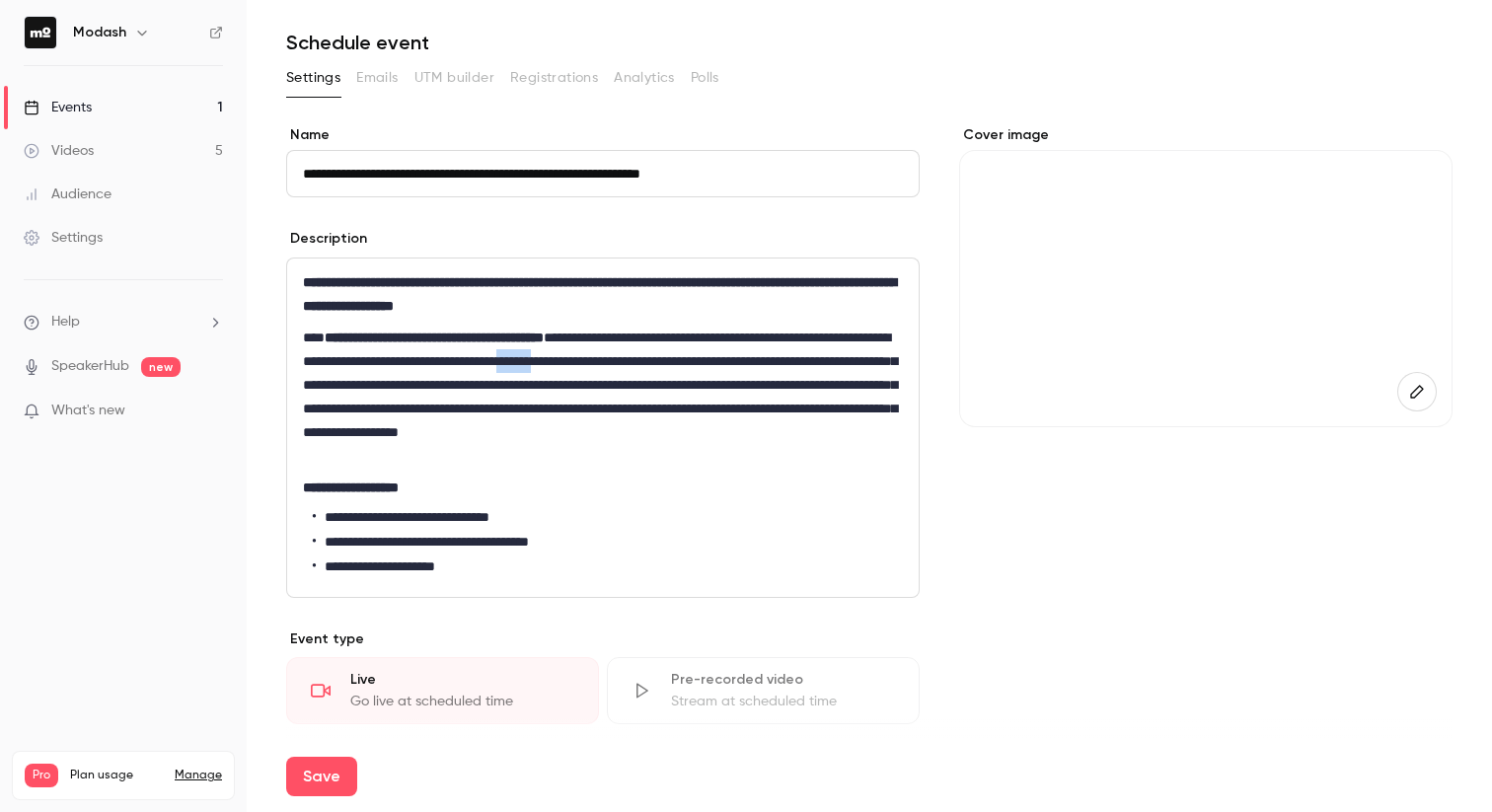 click on "**********" at bounding box center [603, 397] 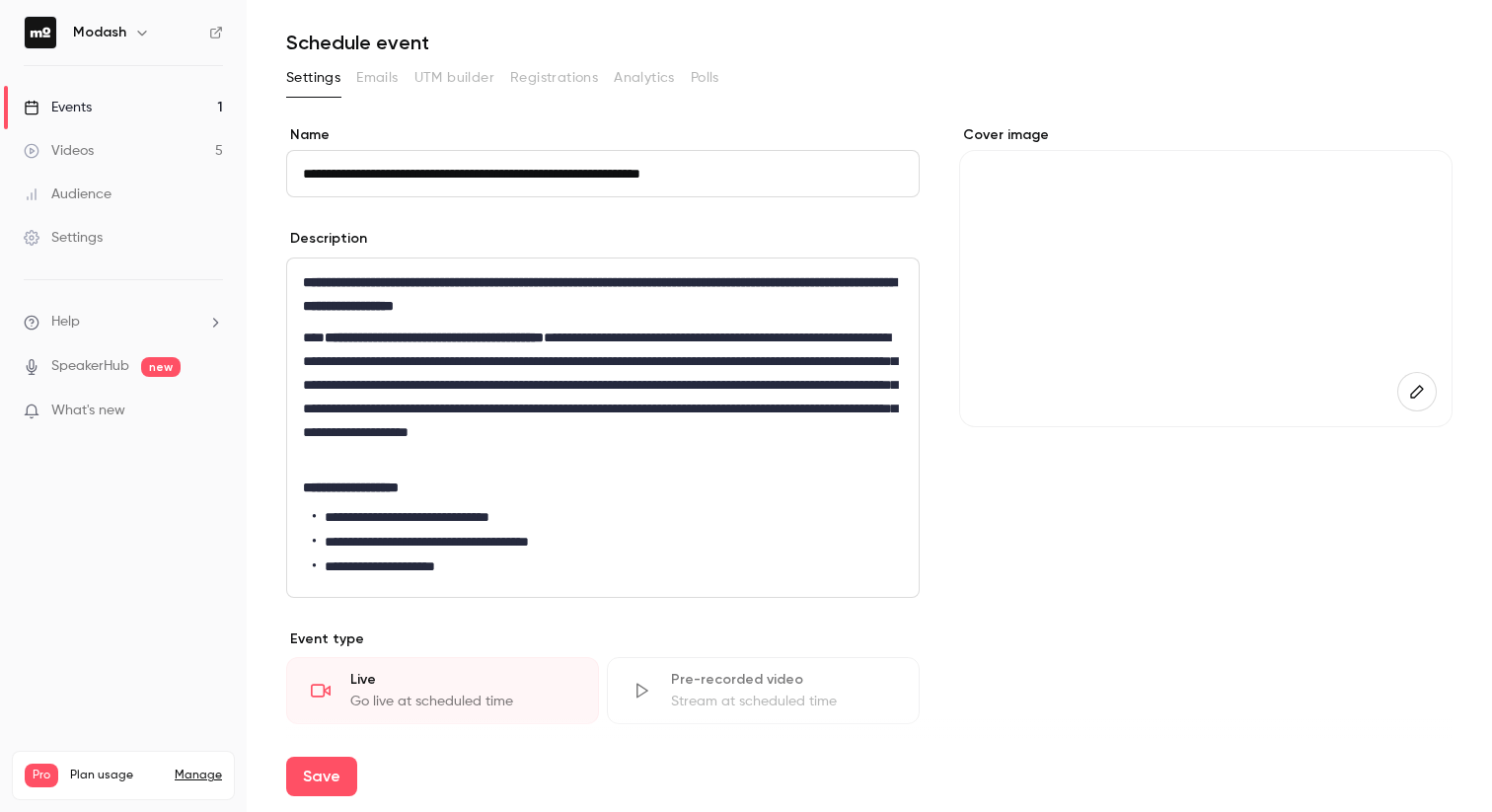 click on "**********" at bounding box center (603, 397) 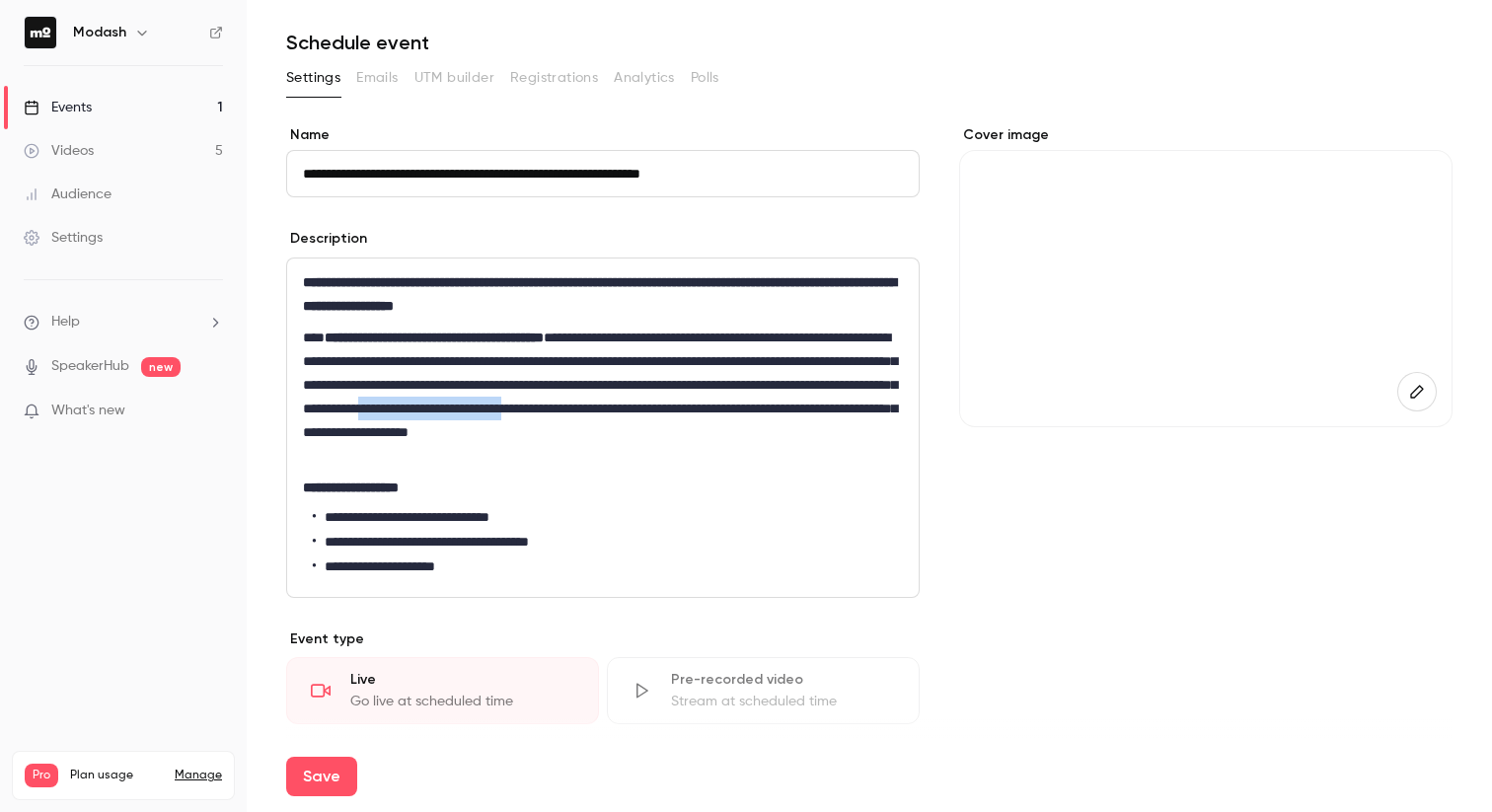 drag, startPoint x: 521, startPoint y: 431, endPoint x: 333, endPoint y: 437, distance: 188.09572 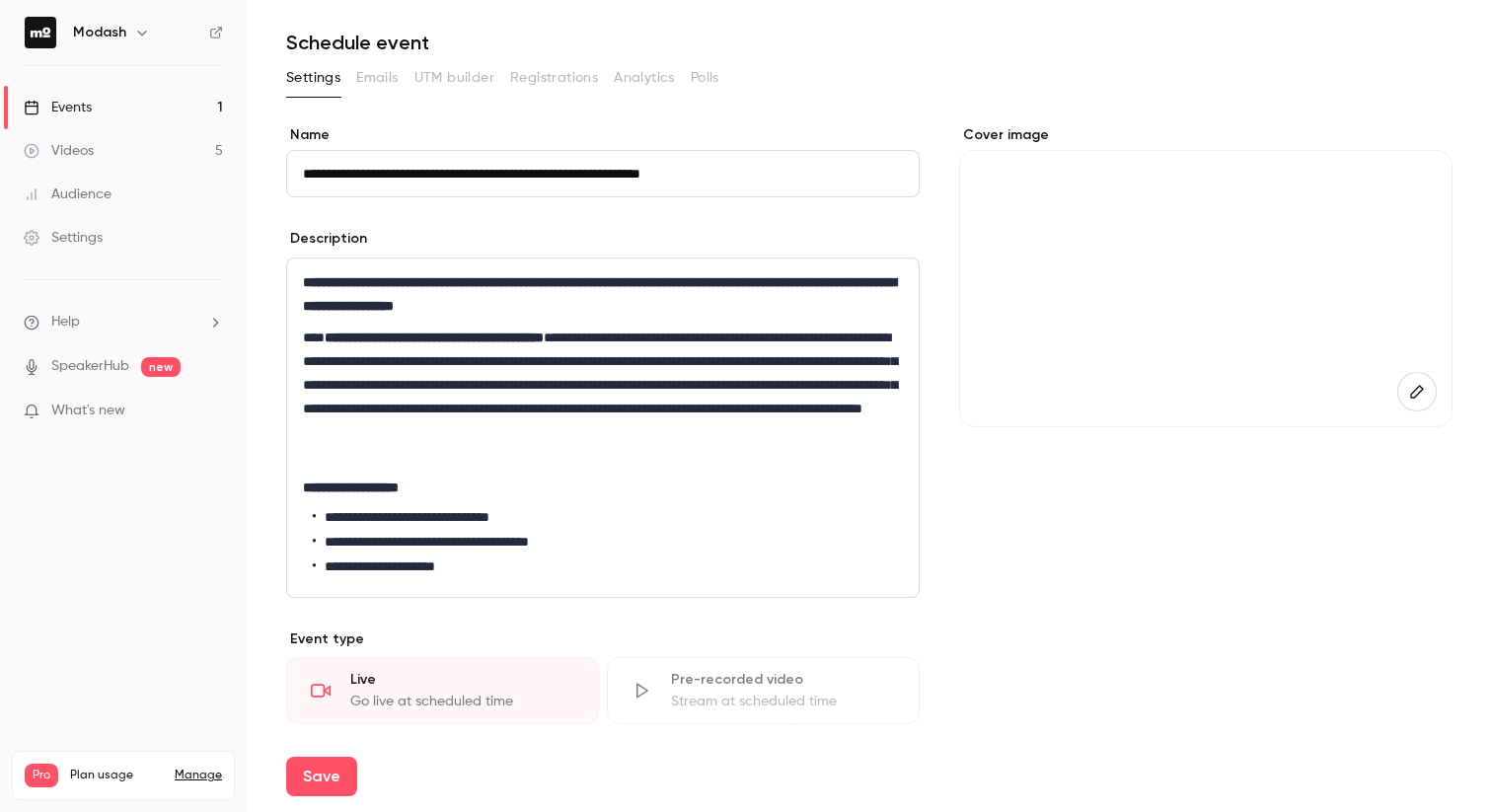 click on "**********" at bounding box center (603, 397) 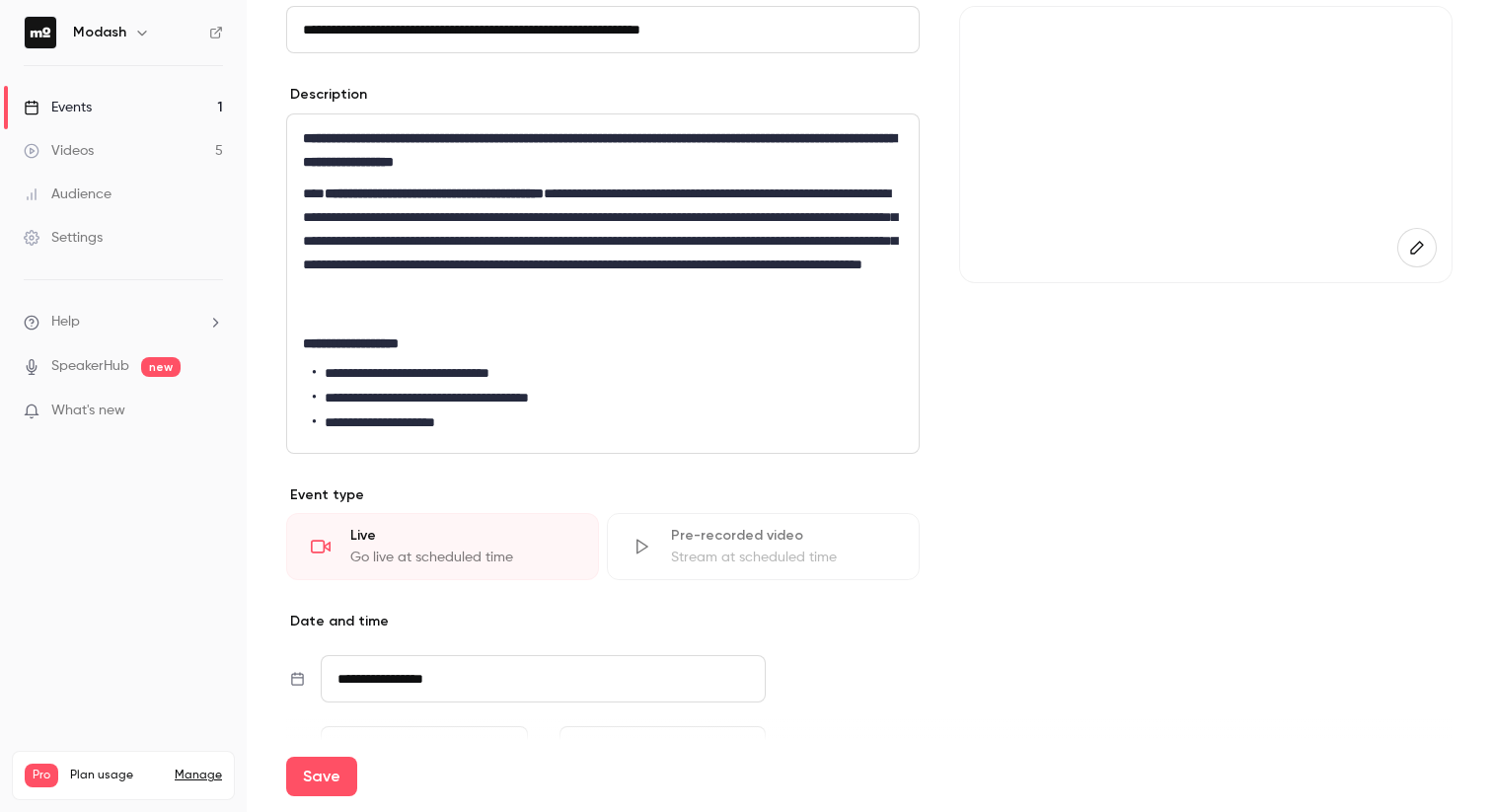 scroll, scrollTop: 195, scrollLeft: 0, axis: vertical 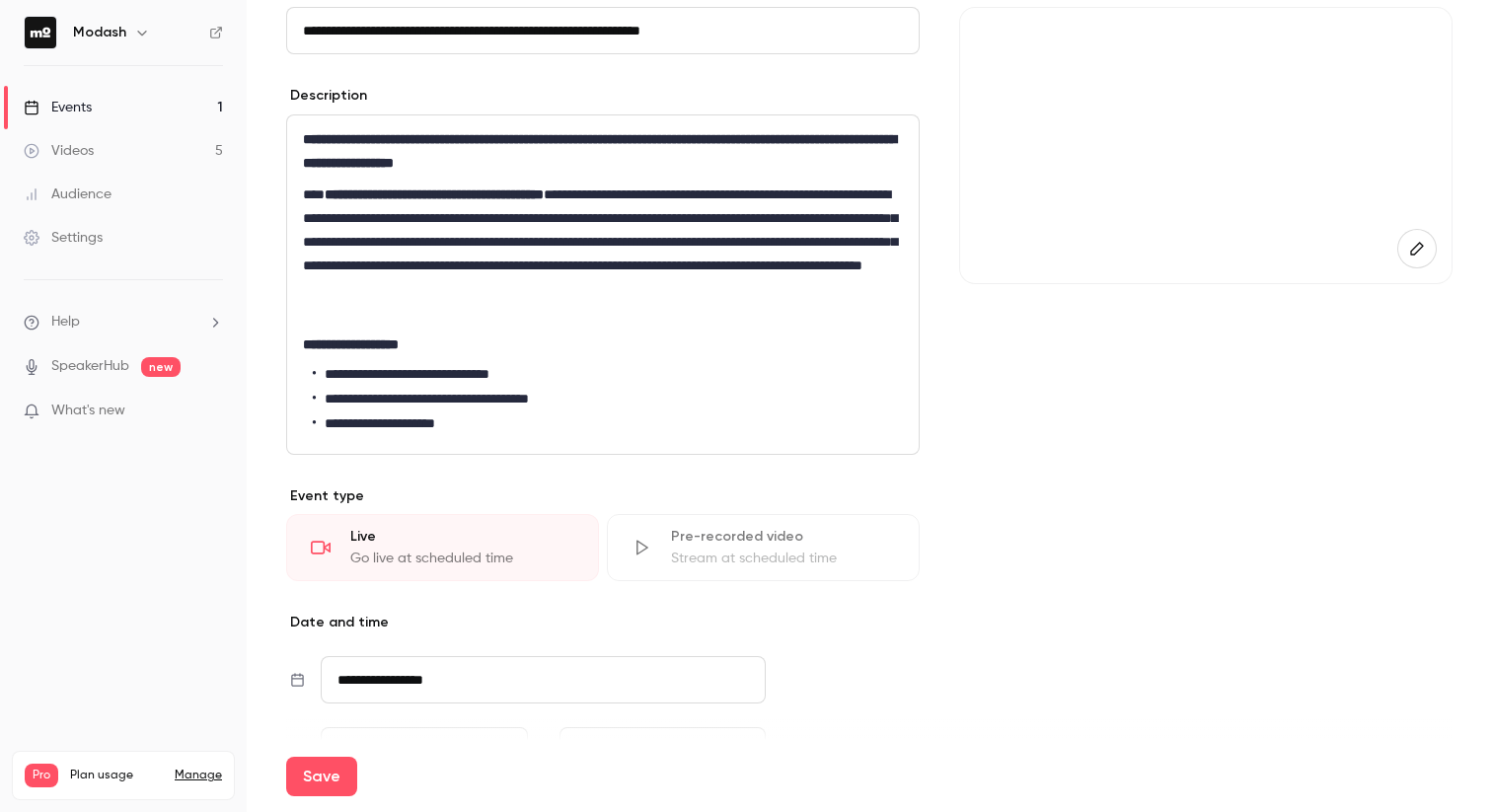 click on "**********" at bounding box center (608, 423) 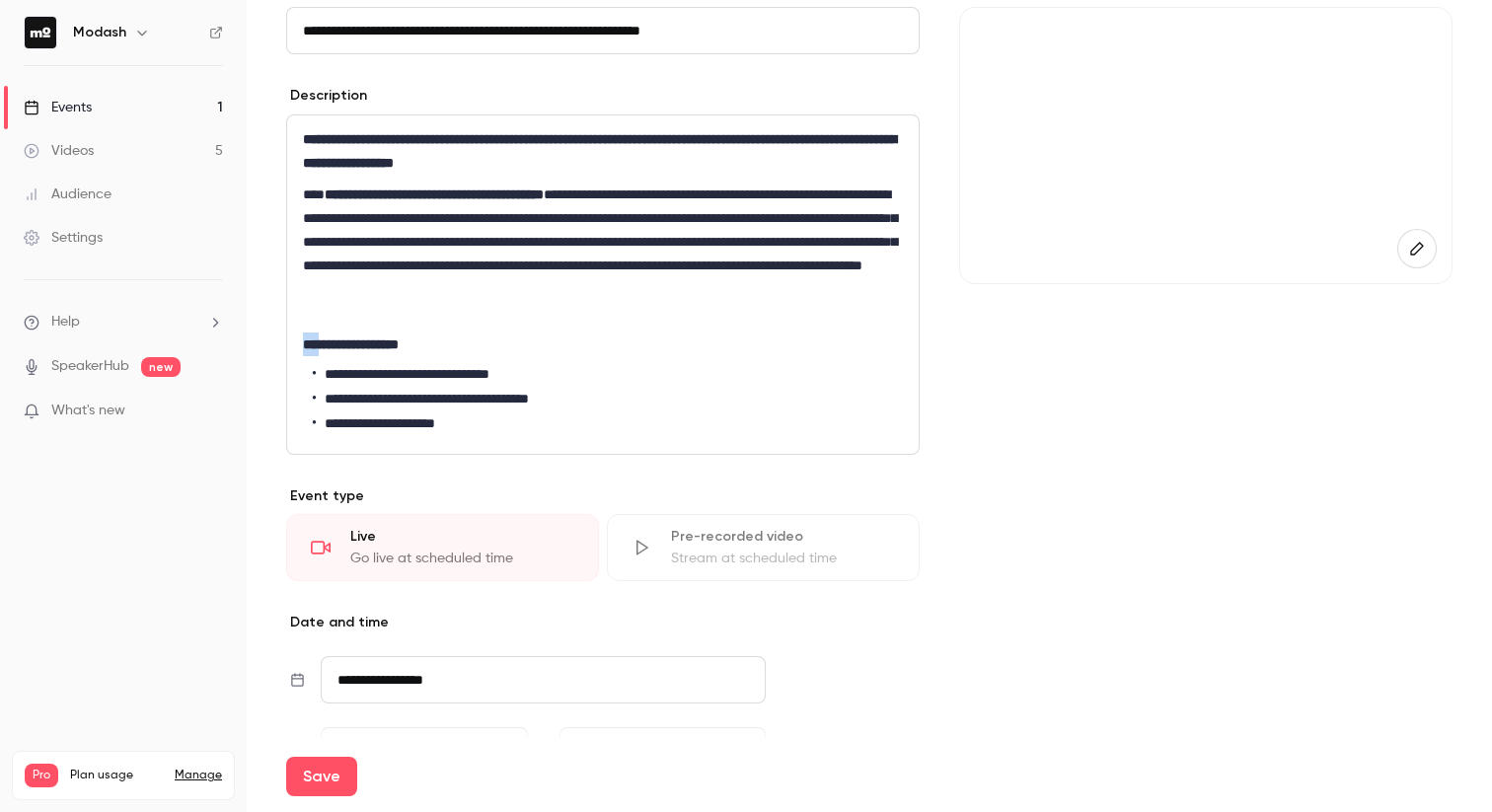 click on "**********" at bounding box center (350, 344) 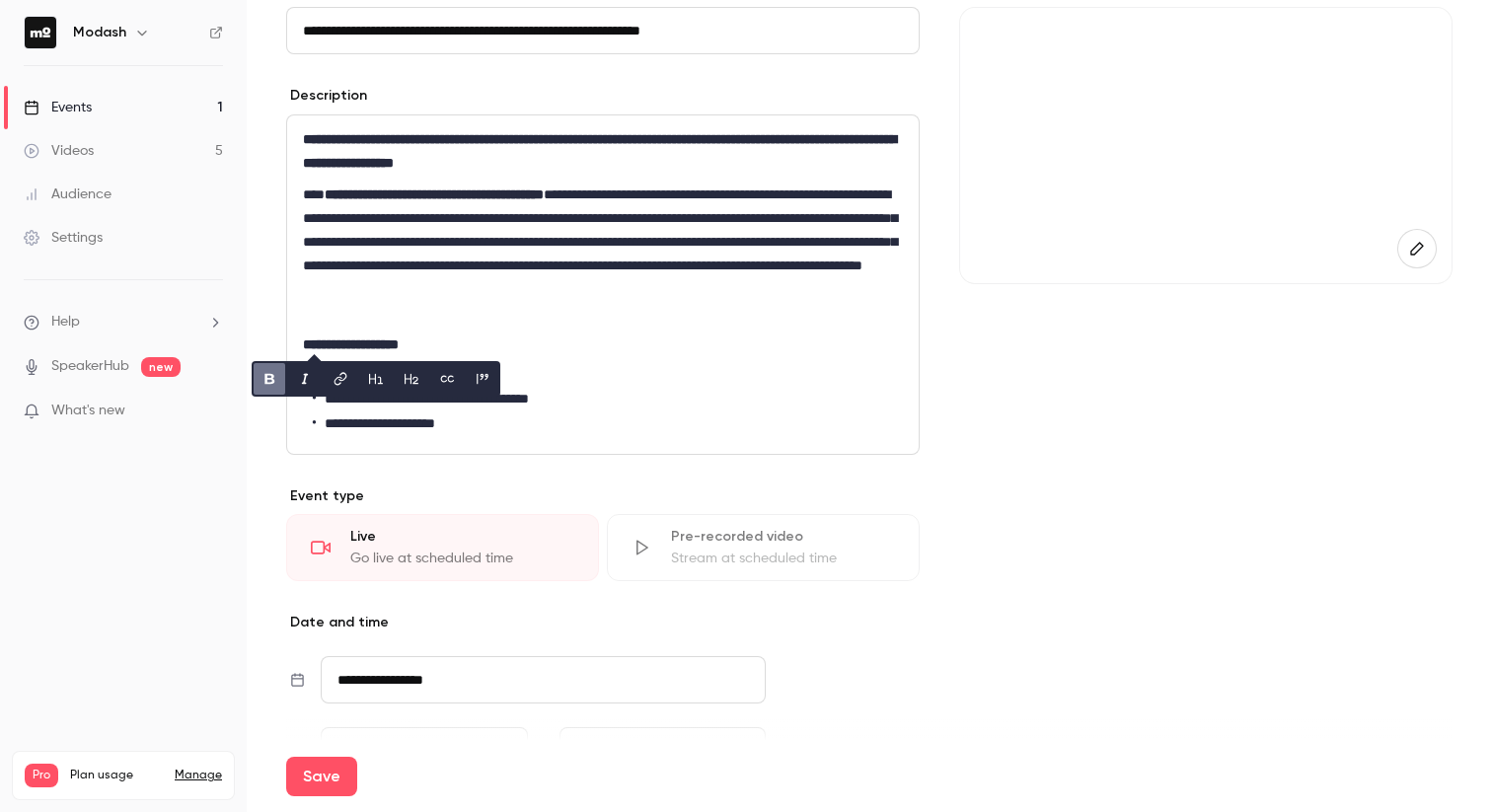 click on "**********" at bounding box center [350, 344] 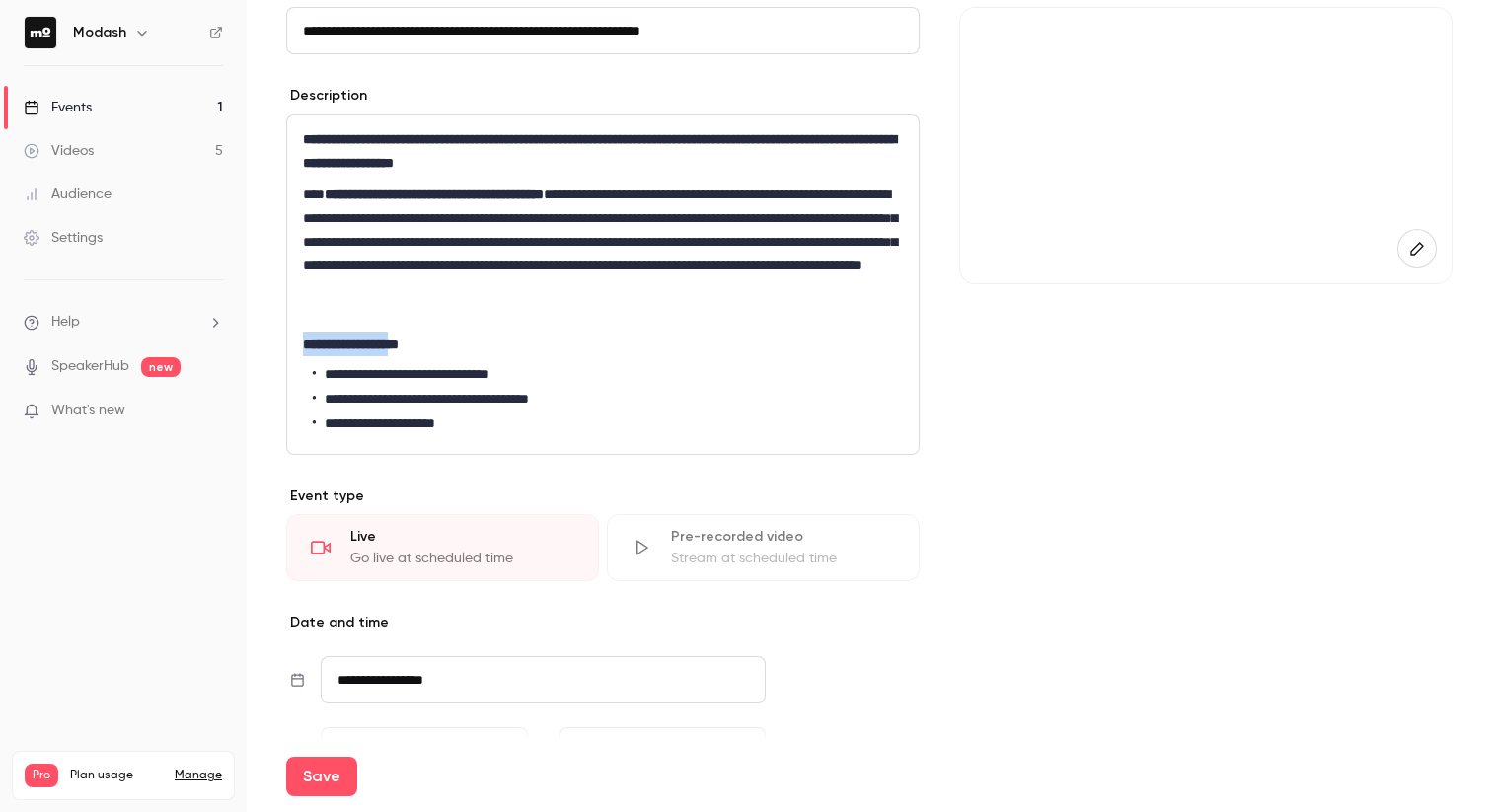 drag, startPoint x: 398, startPoint y: 341, endPoint x: 282, endPoint y: 345, distance: 116.06895 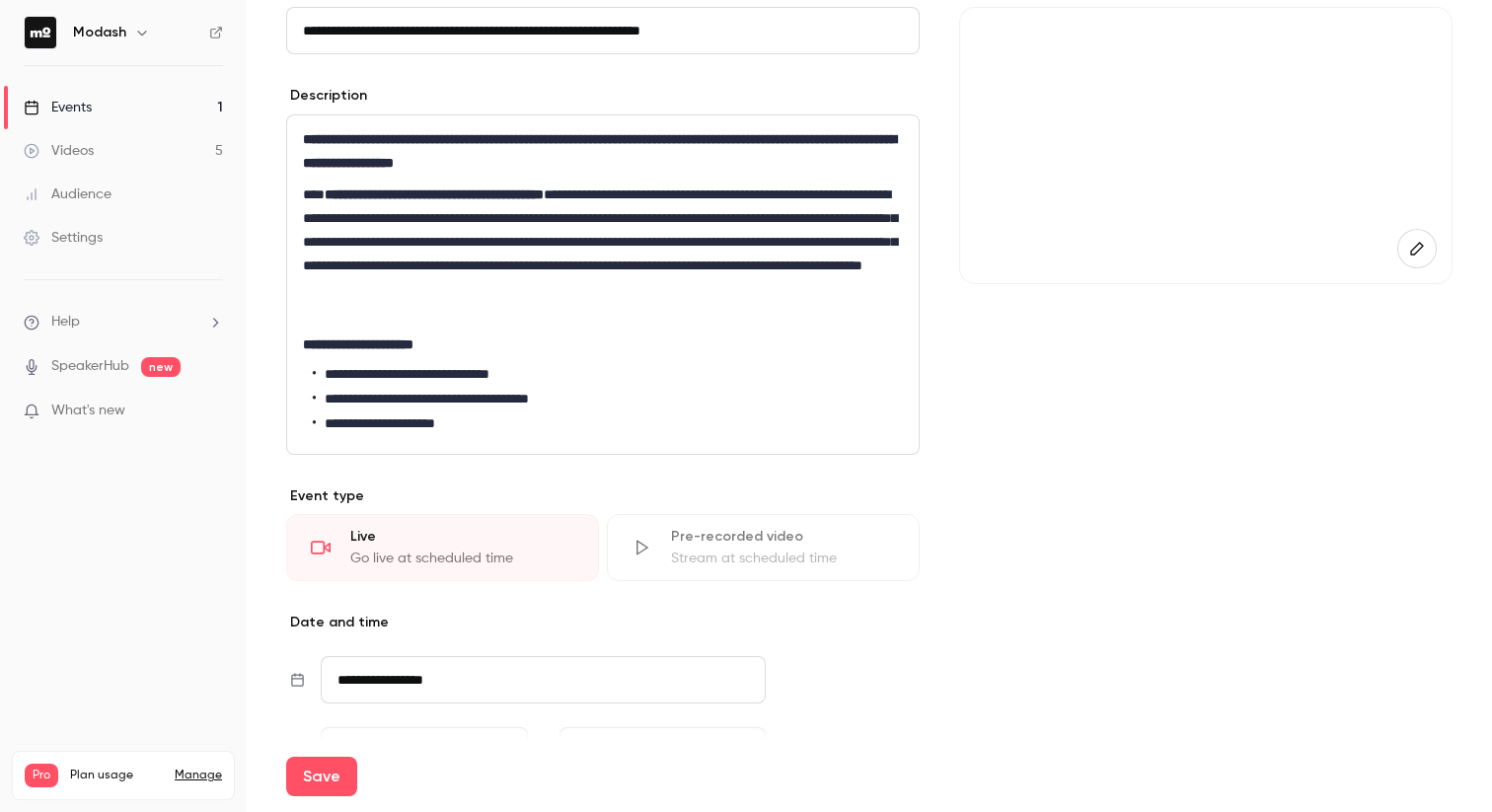click on "**********" at bounding box center (608, 423) 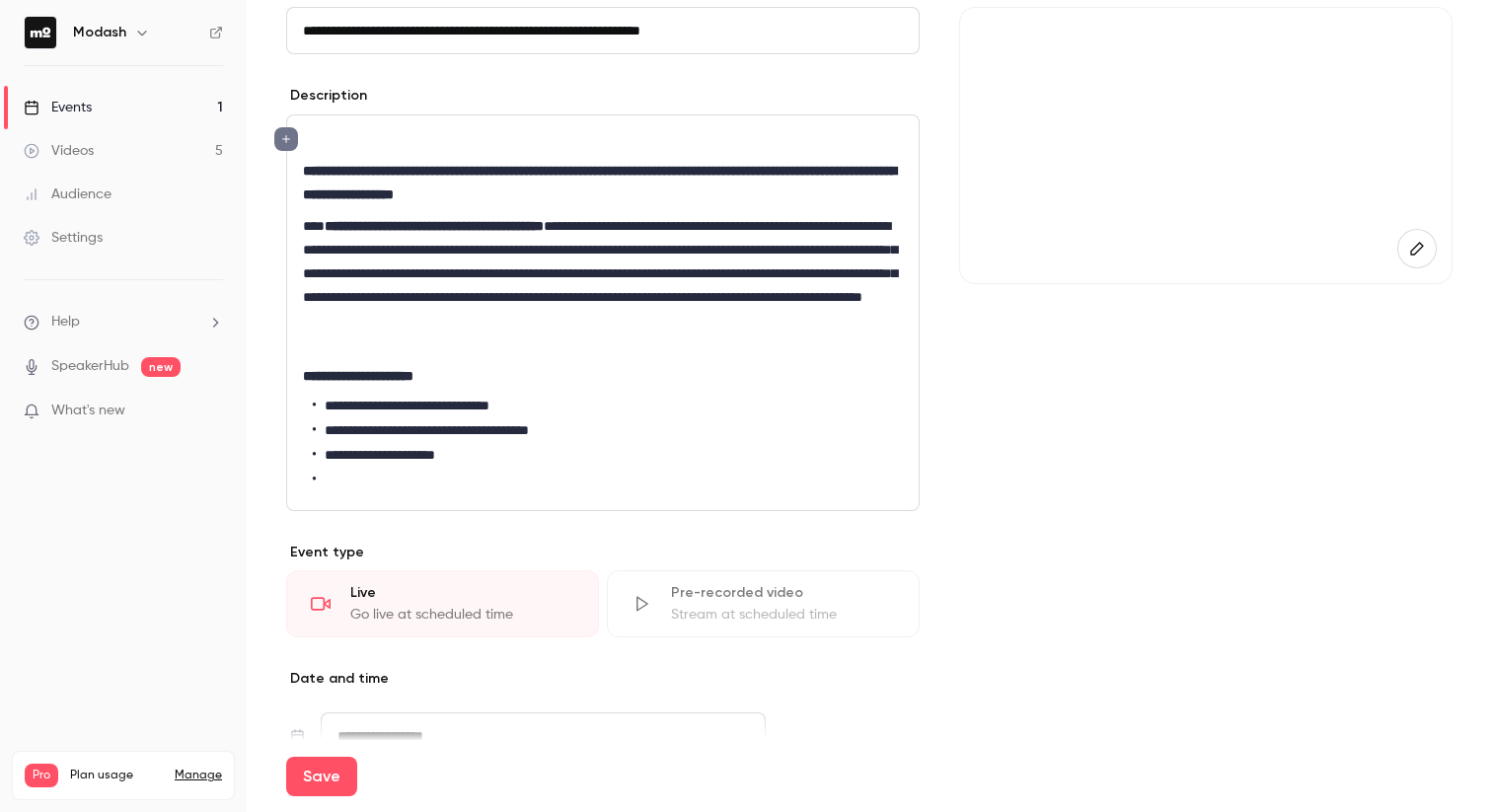 click on "**********" at bounding box center (603, 313) 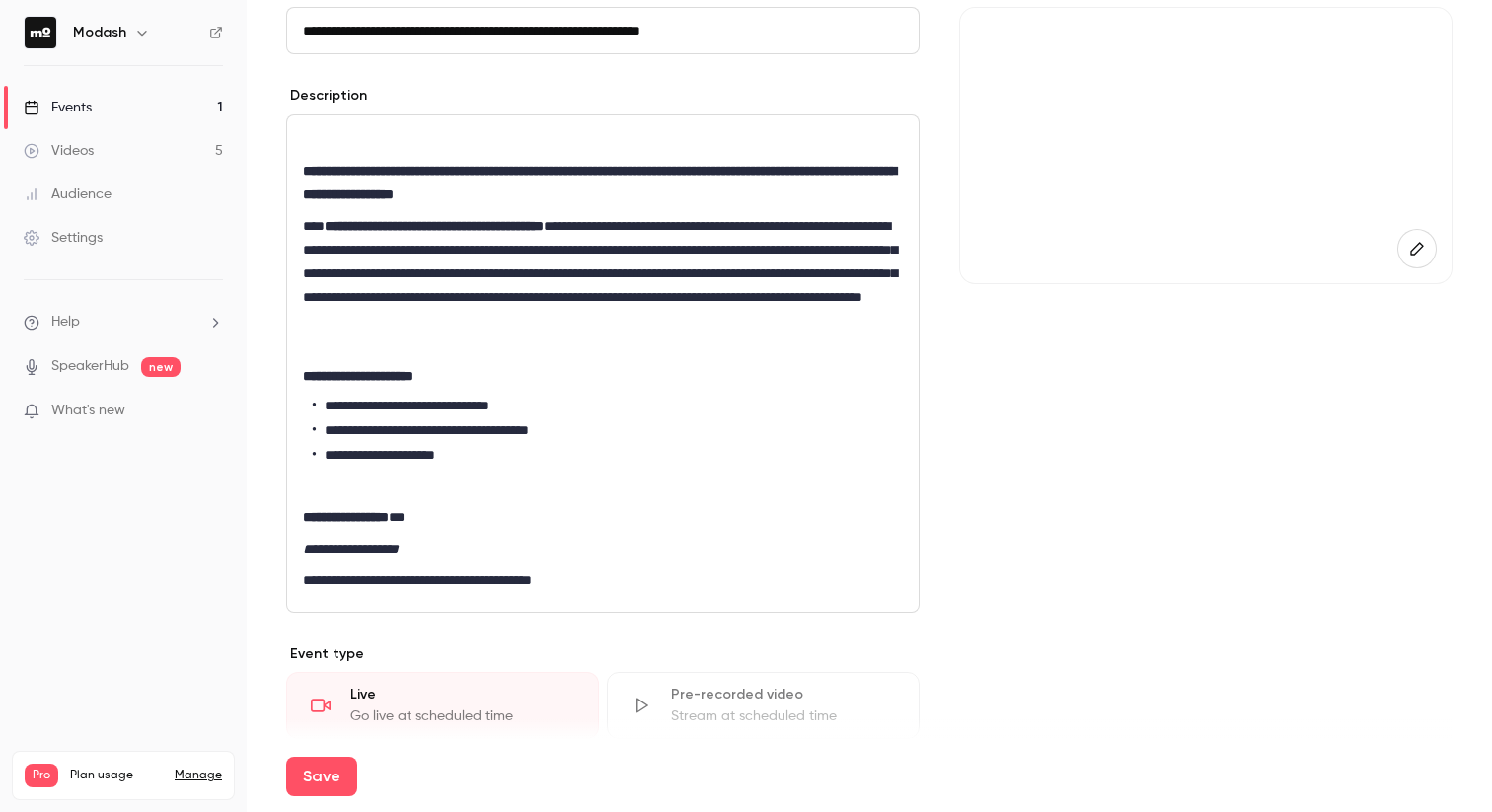 scroll, scrollTop: 0, scrollLeft: 0, axis: both 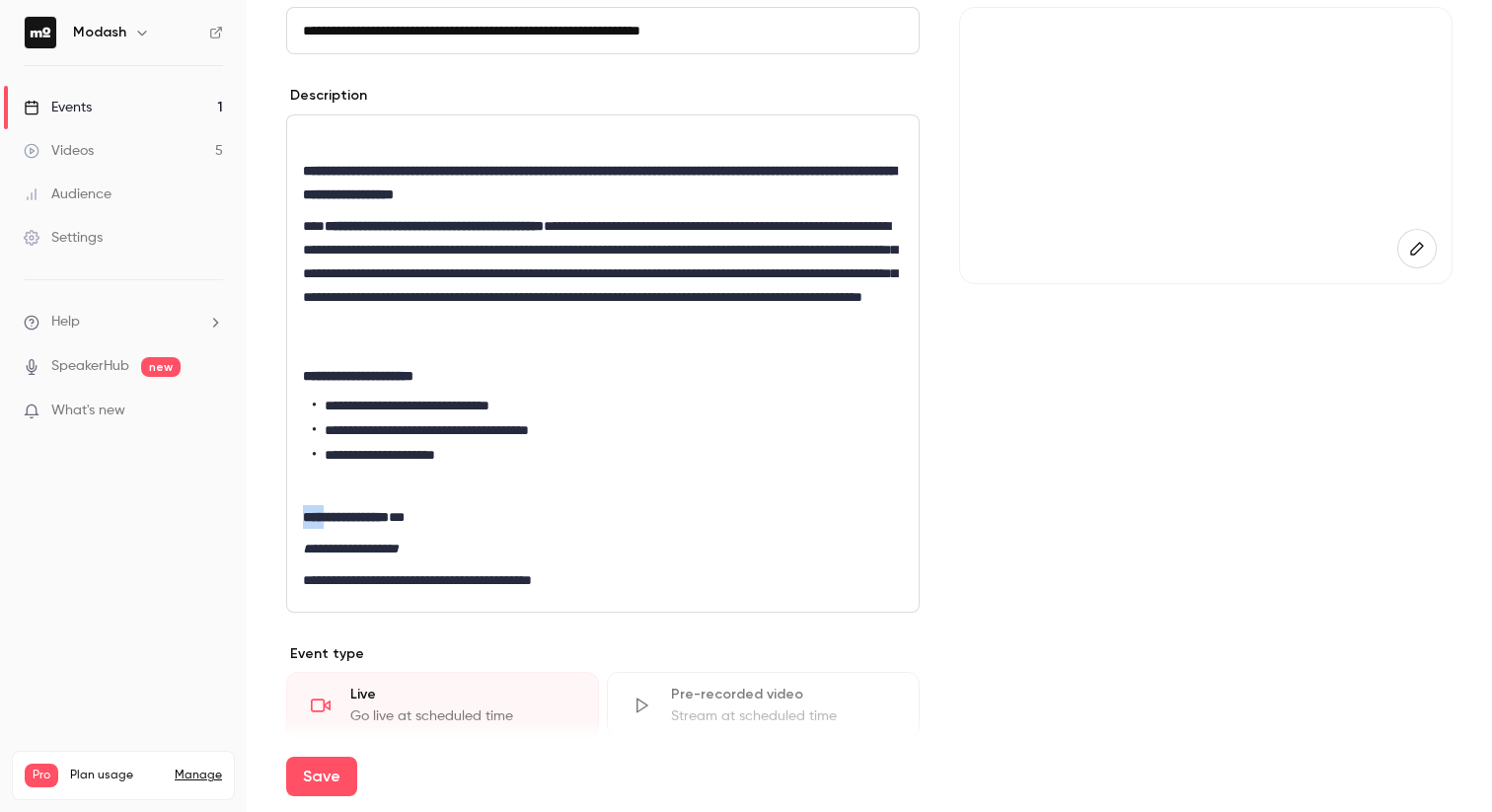 click on "**********" at bounding box center (345, 517) 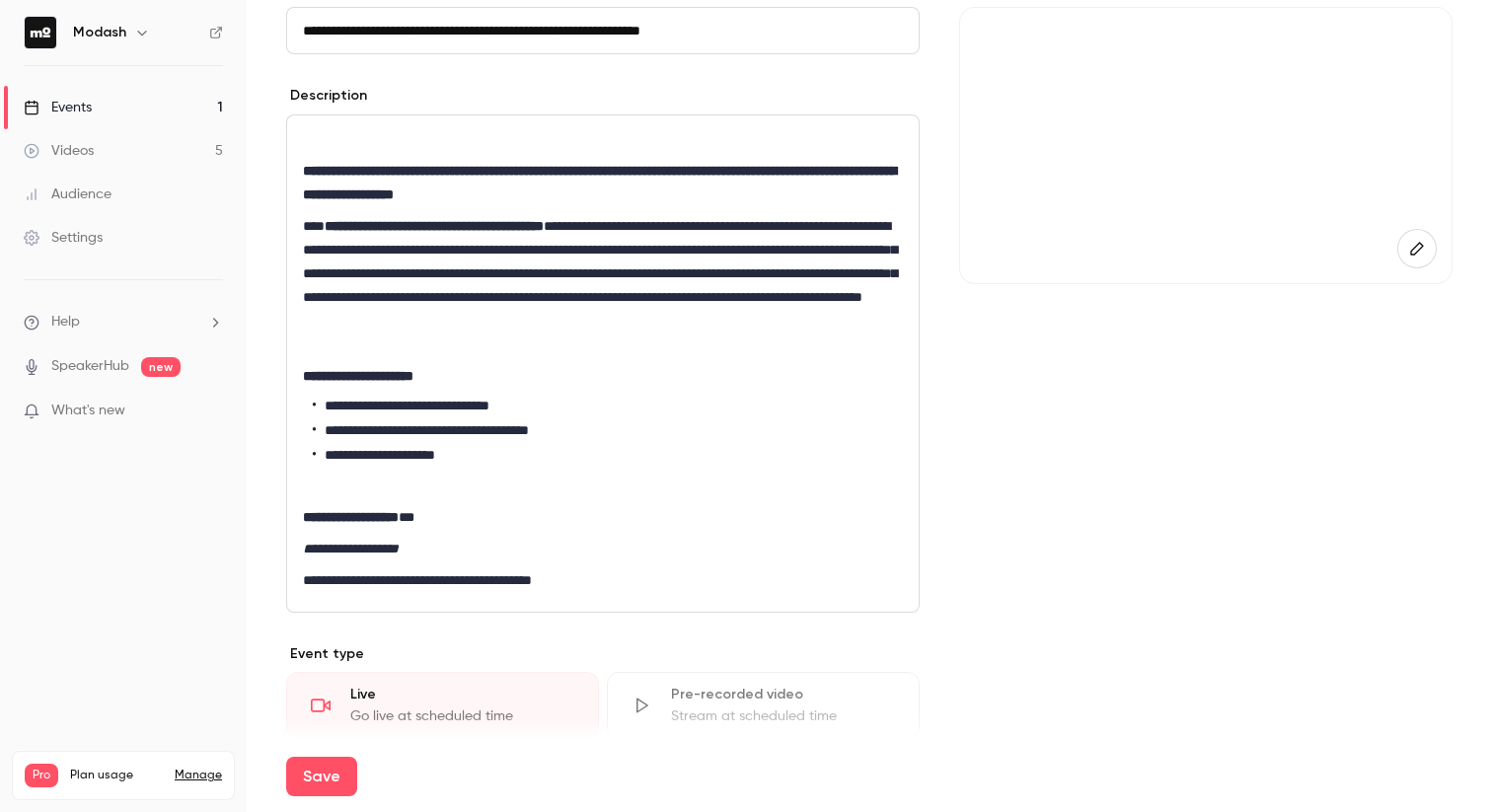 click on "**********" at bounding box center (350, 517) 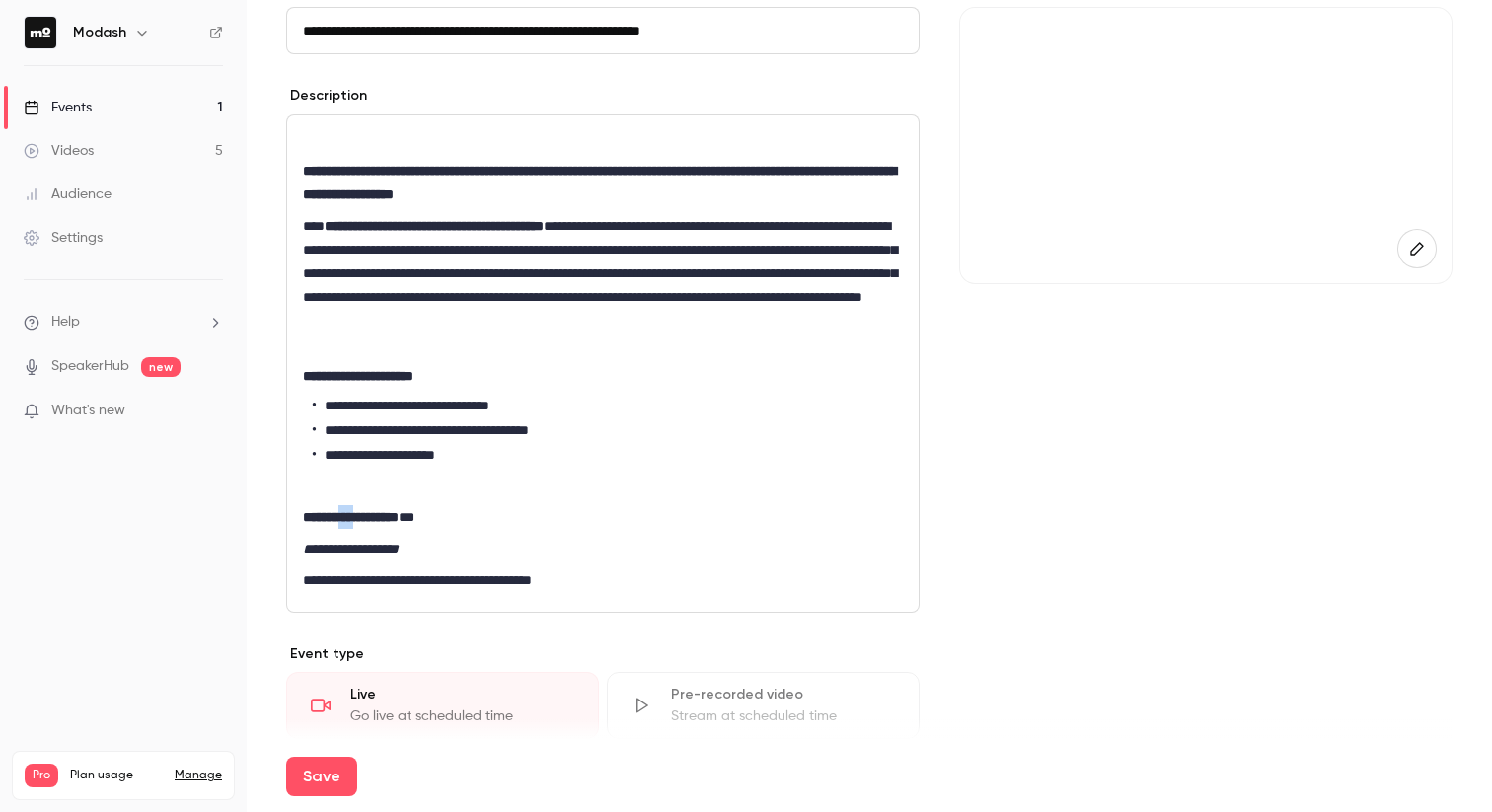 click on "**********" at bounding box center [350, 517] 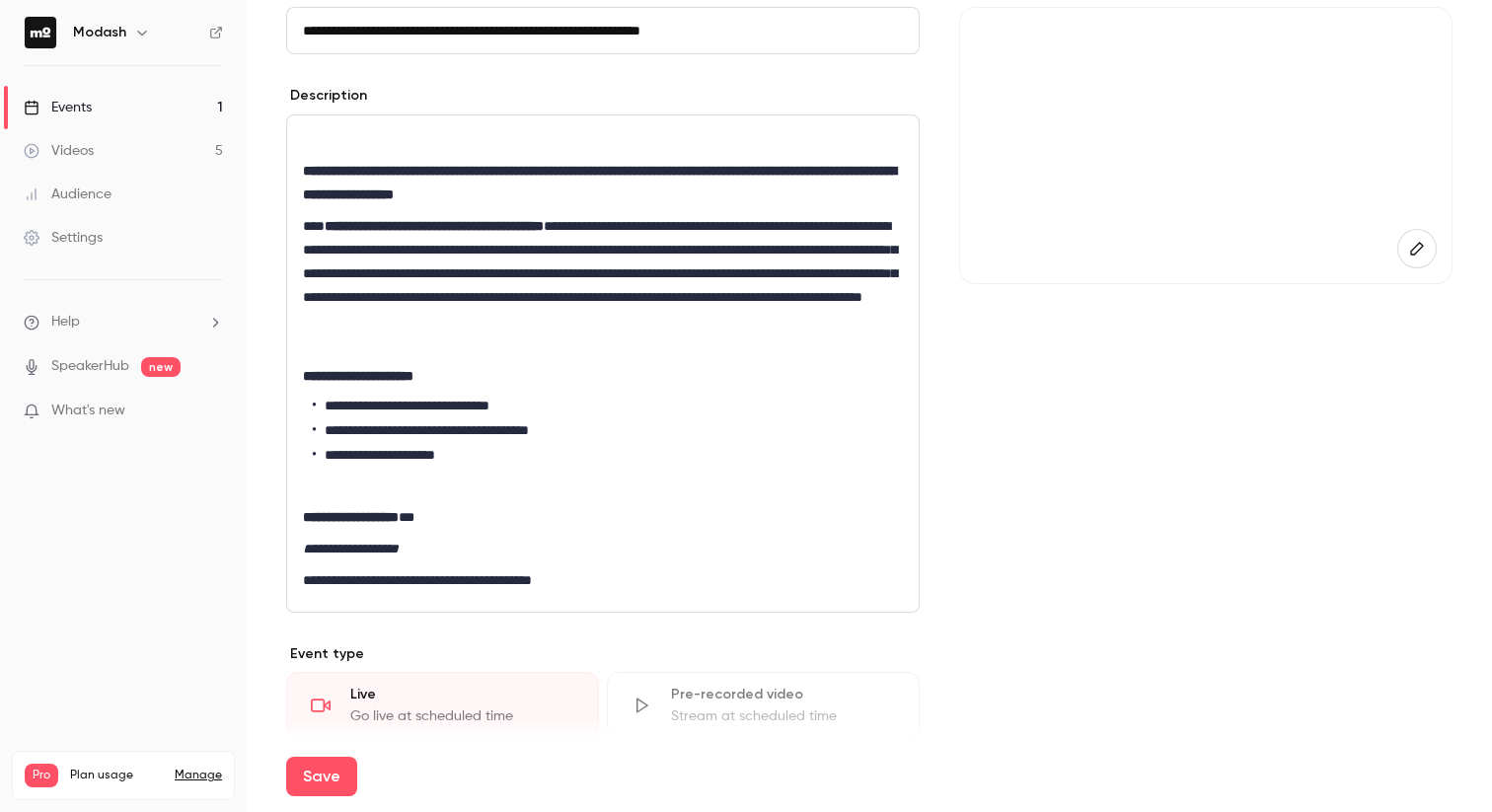 click on "**********" at bounding box center (603, 363) 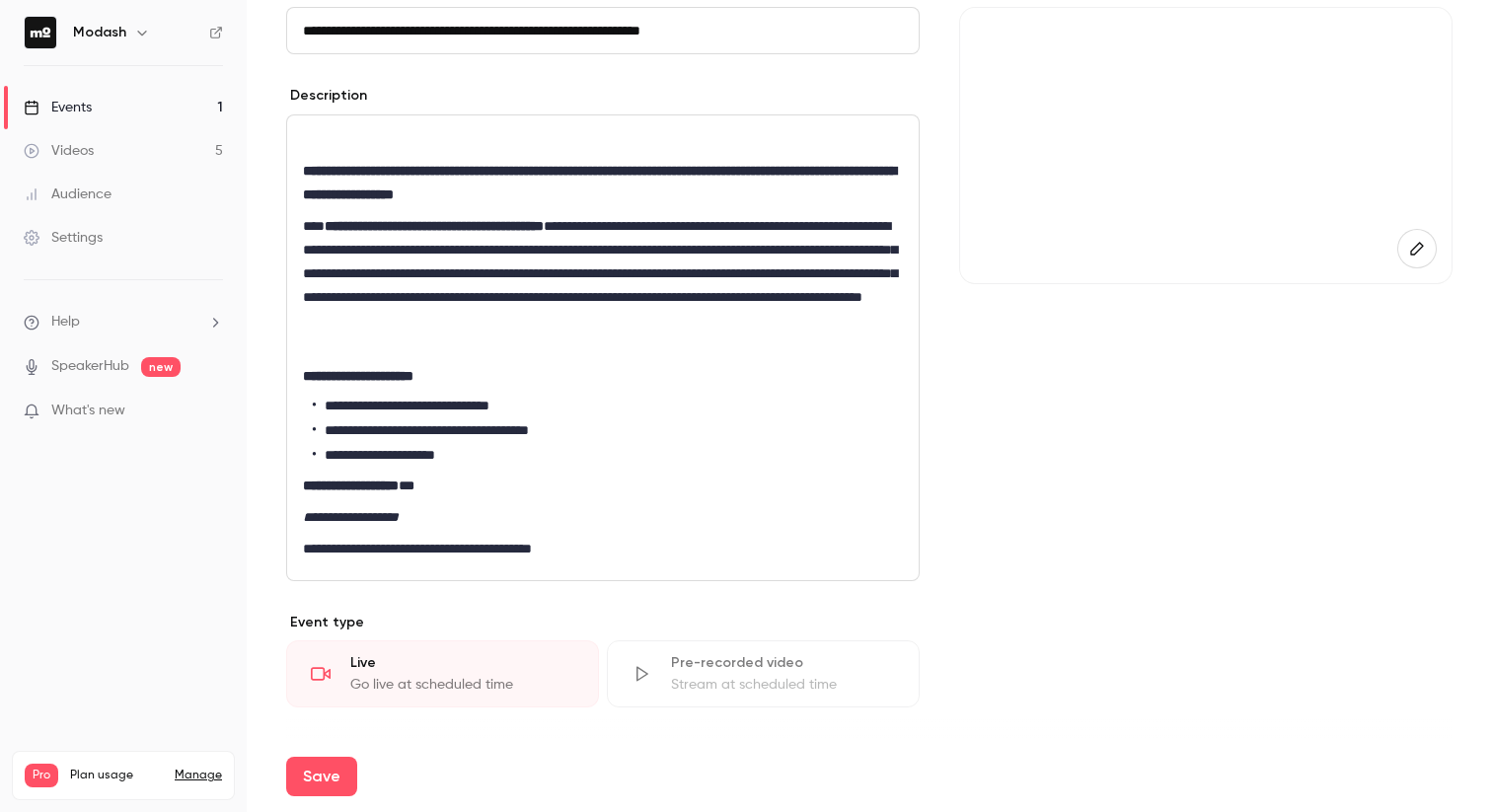 click on "**********" at bounding box center [603, 517] 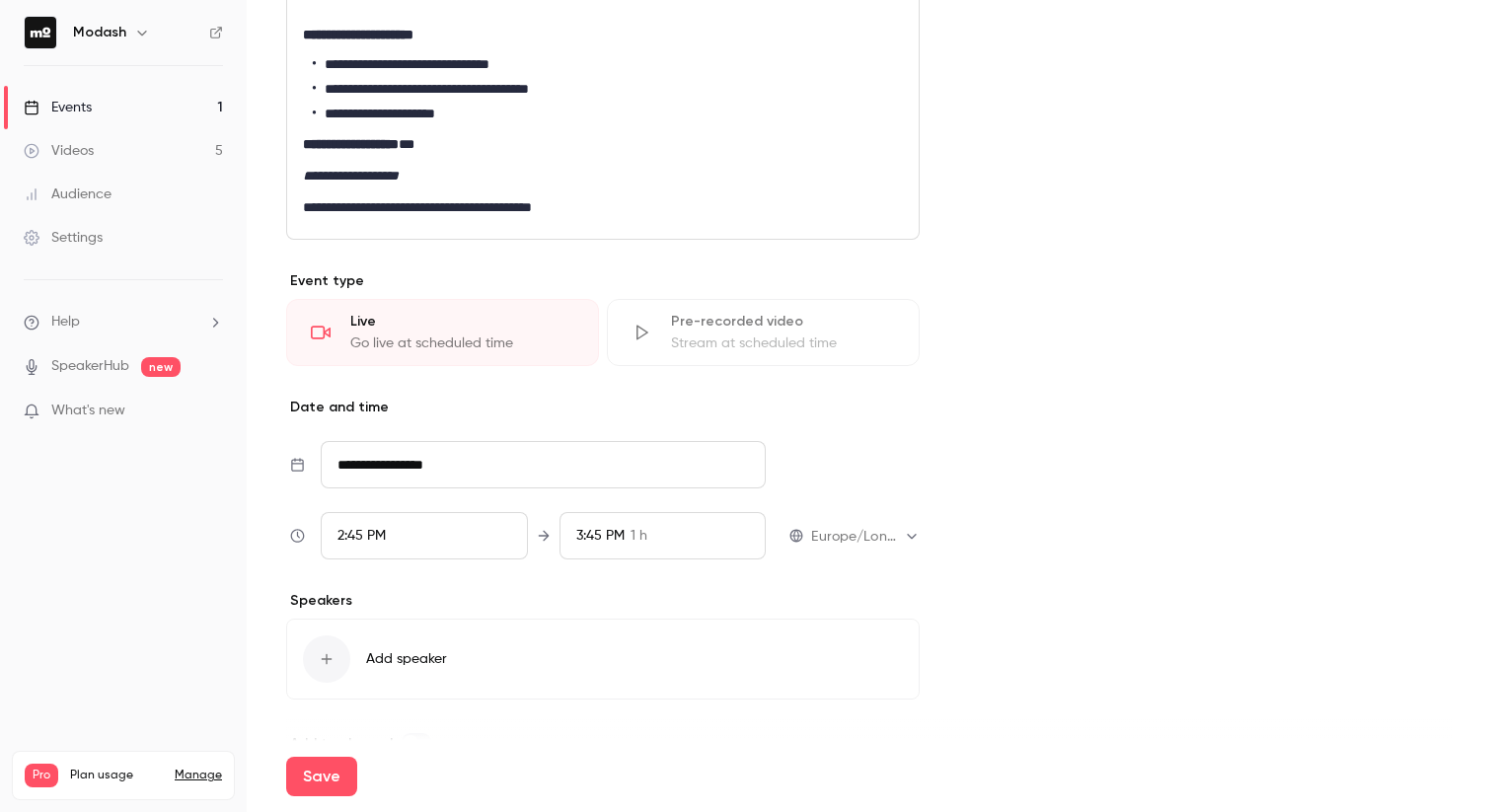 scroll, scrollTop: 551, scrollLeft: 0, axis: vertical 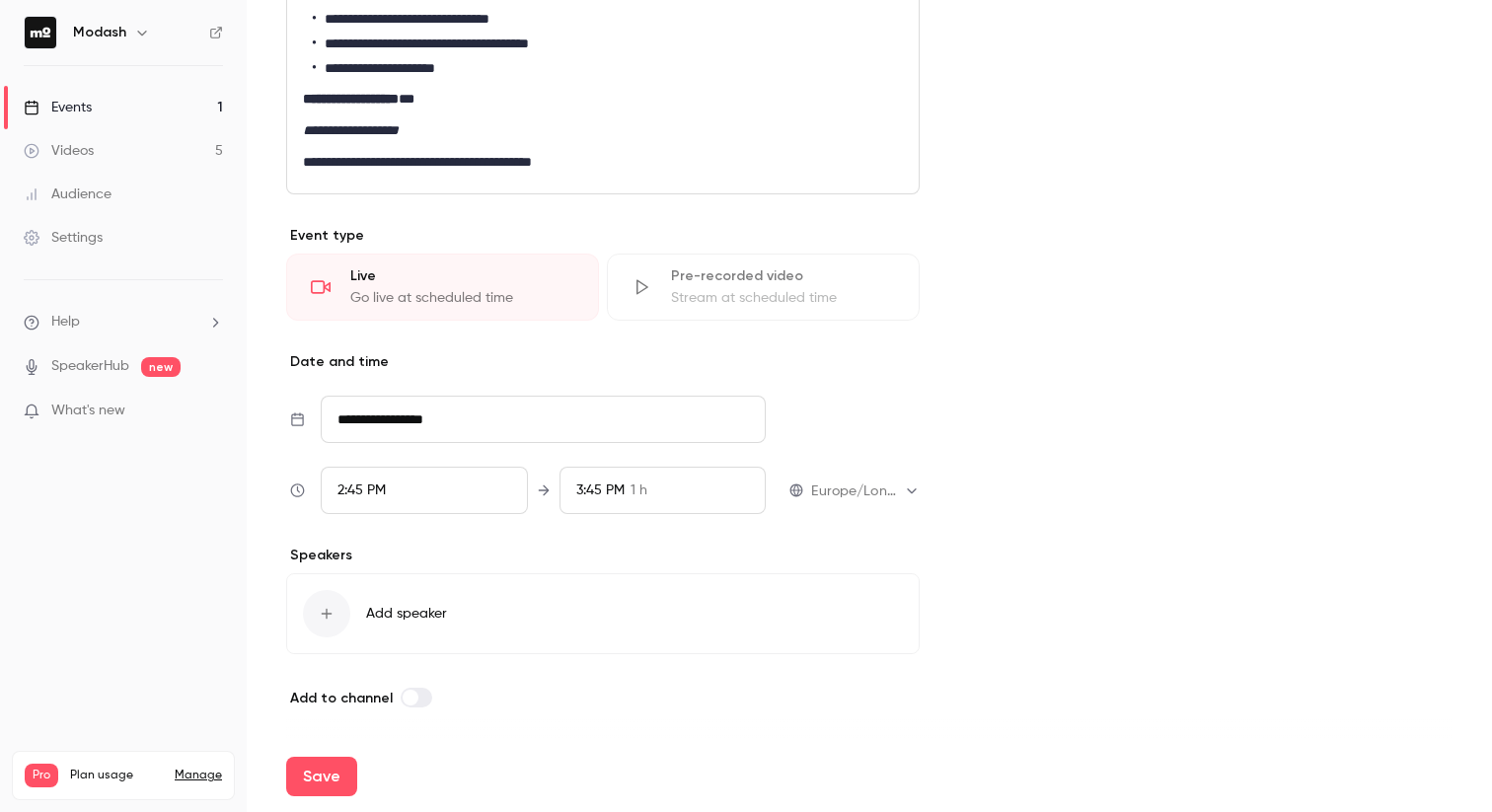 click on "**********" at bounding box center [543, 419] 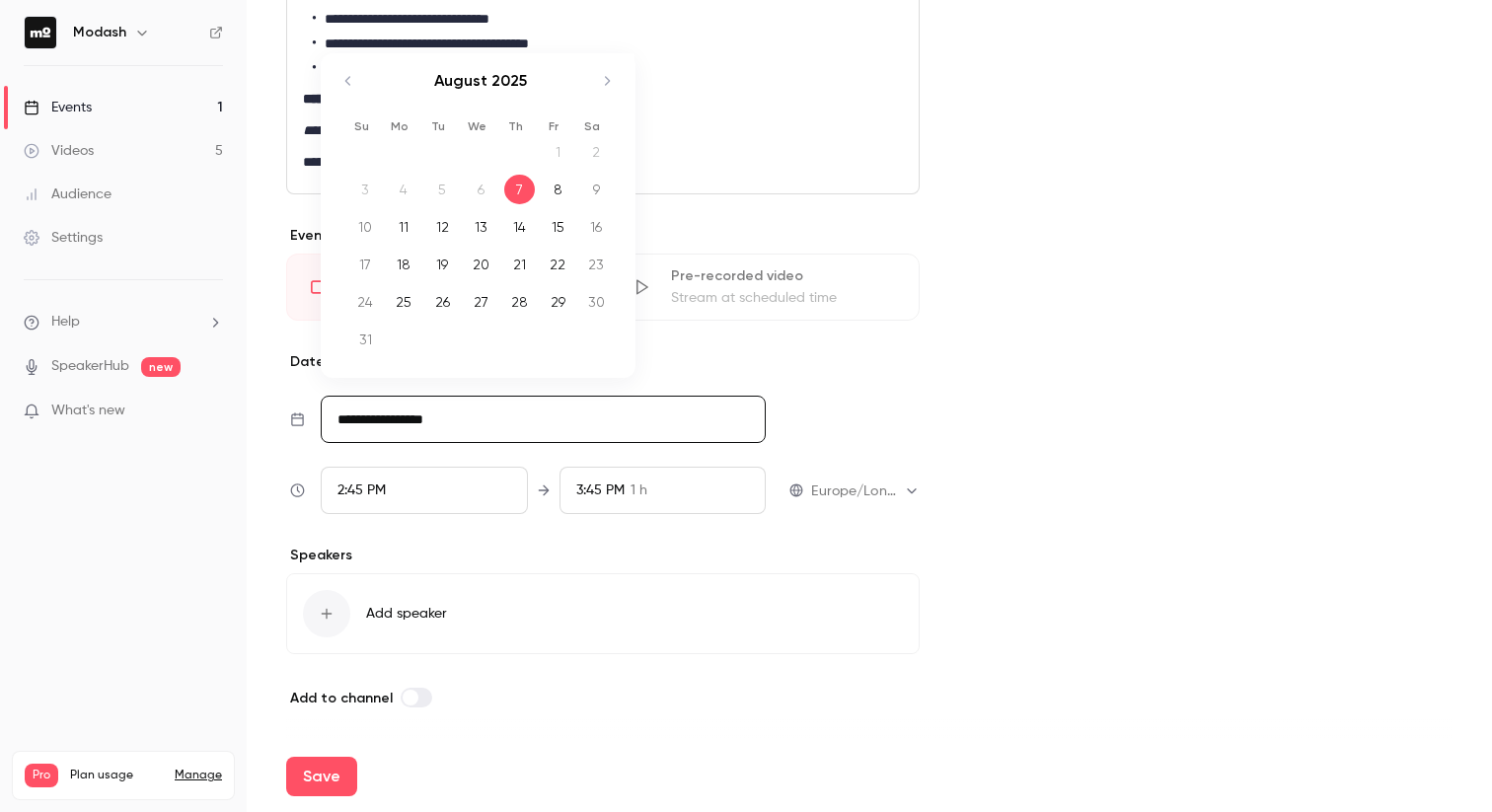 click 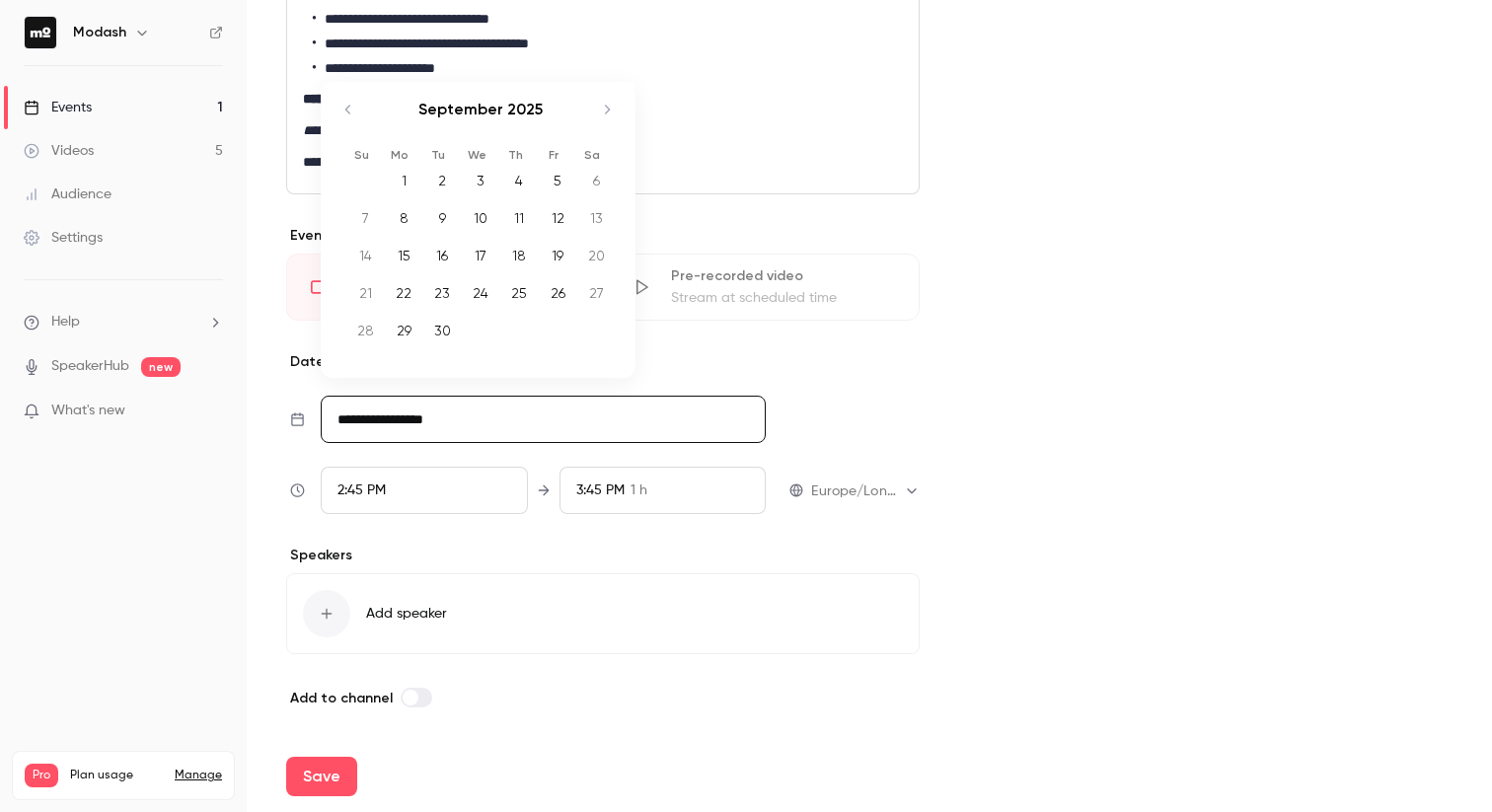 click on "18" at bounding box center [519, 256] 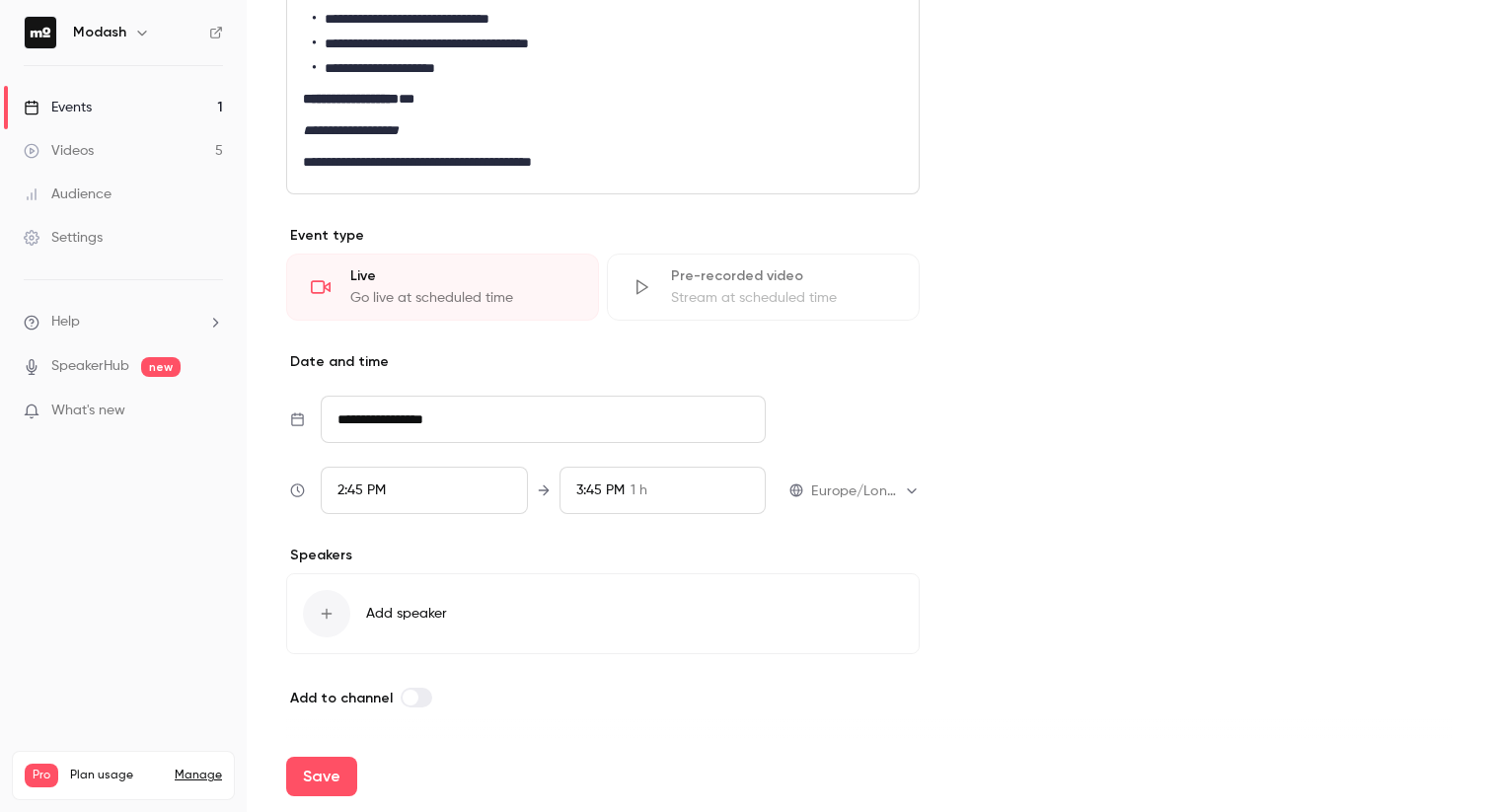 click on "2:45 PM" at bounding box center (424, 490) 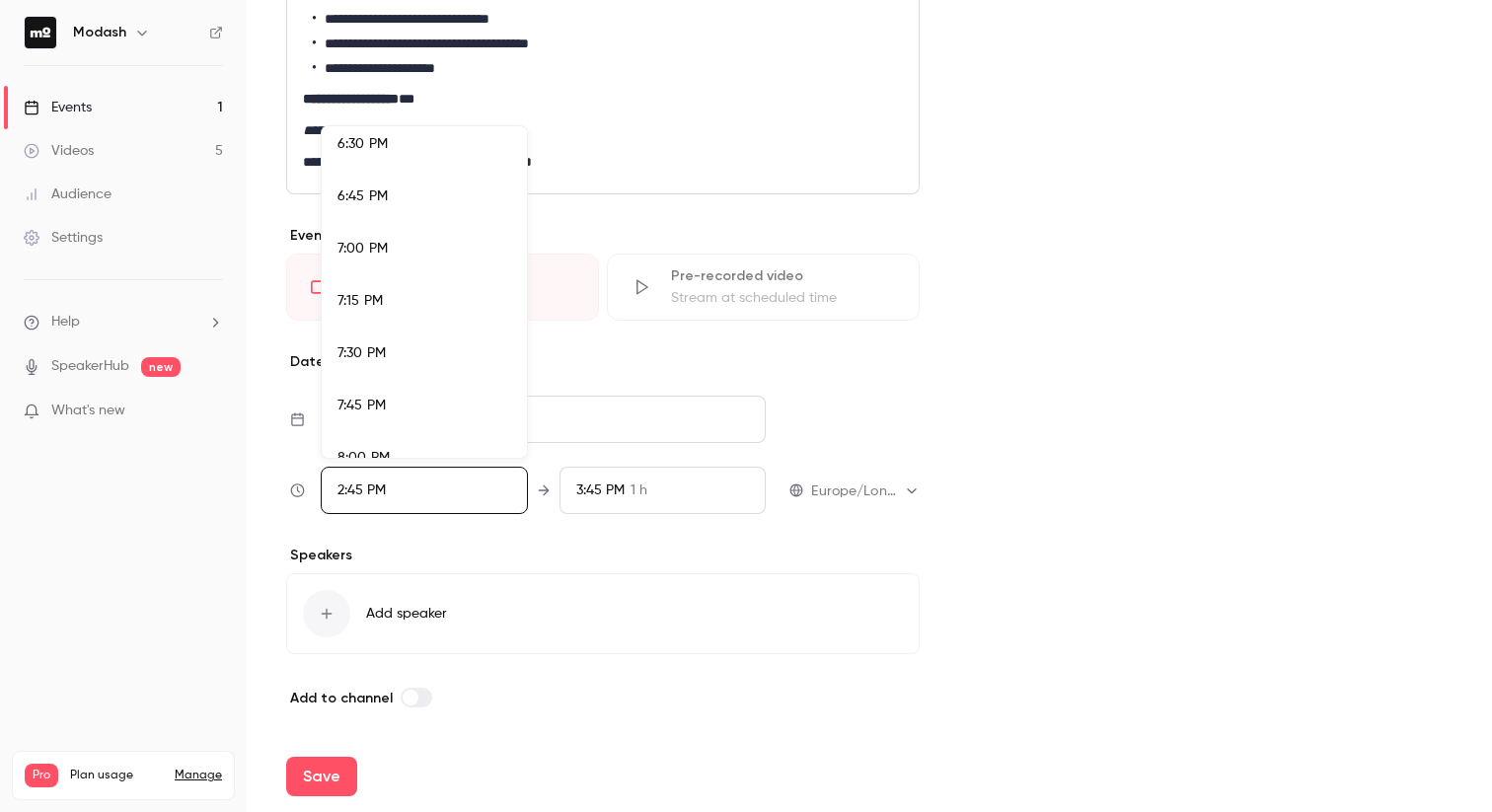 scroll, scrollTop: 3890, scrollLeft: 0, axis: vertical 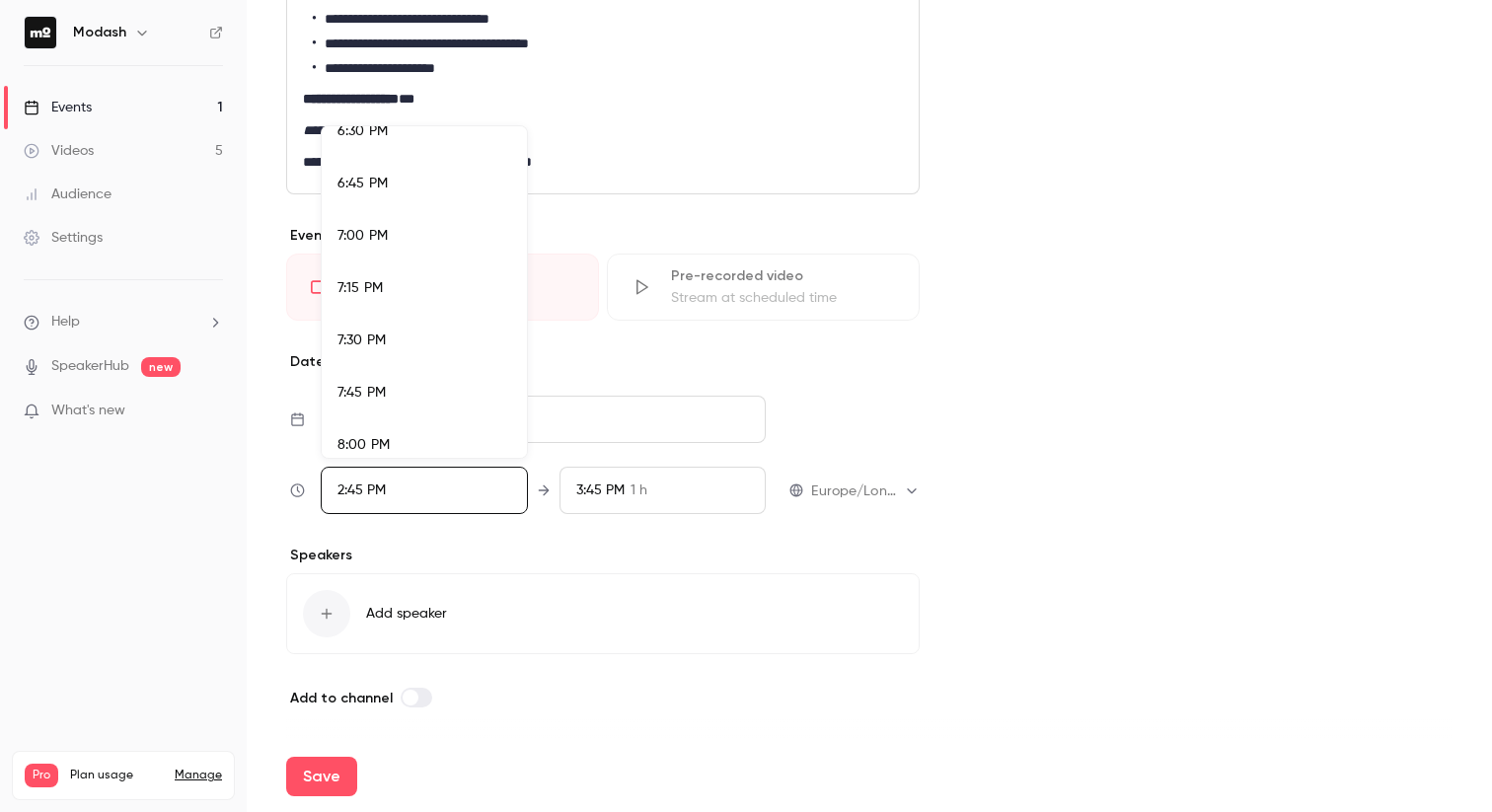 click on "7:00 PM" at bounding box center (424, 236) 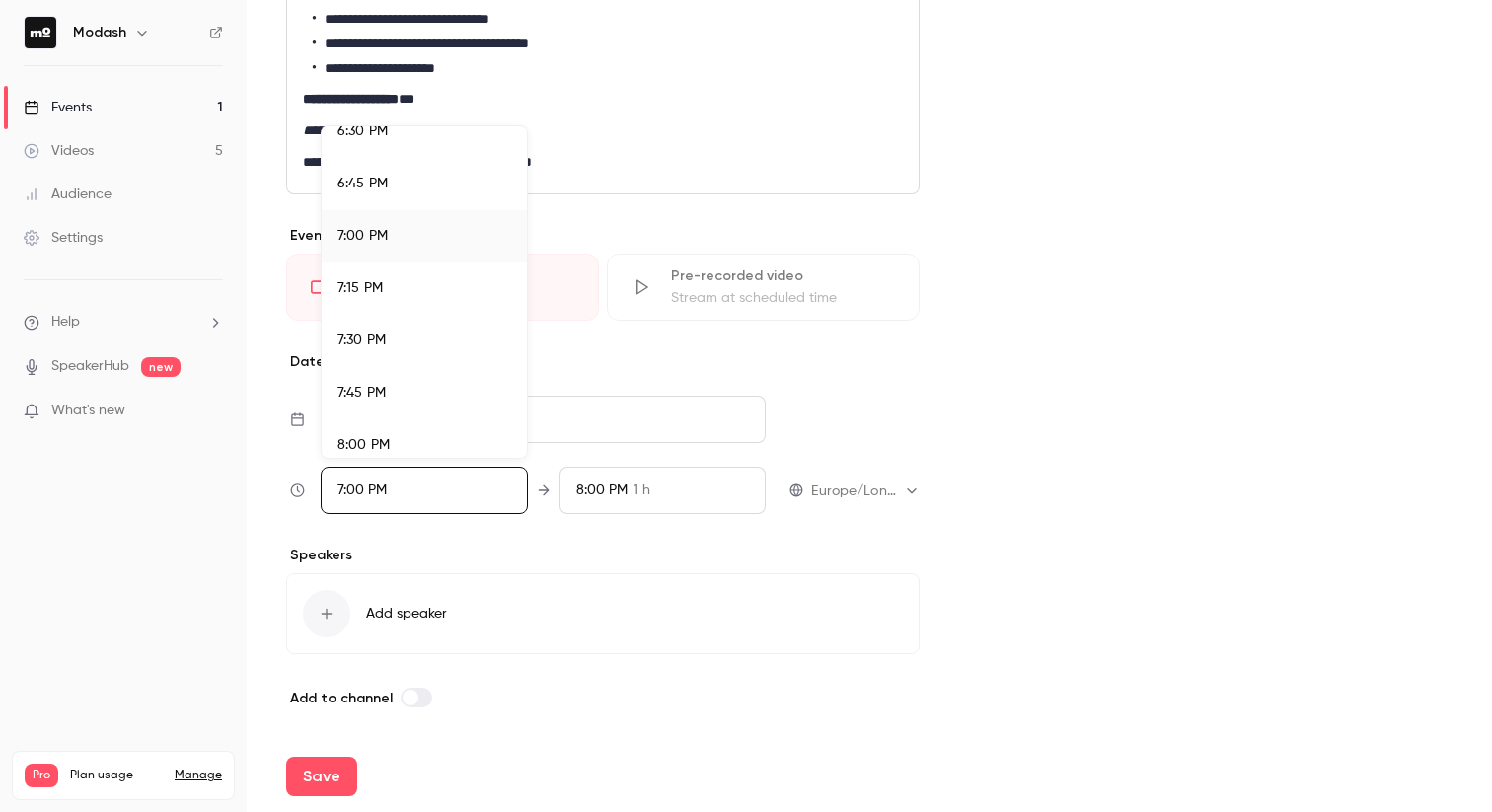 click at bounding box center [746, 406] 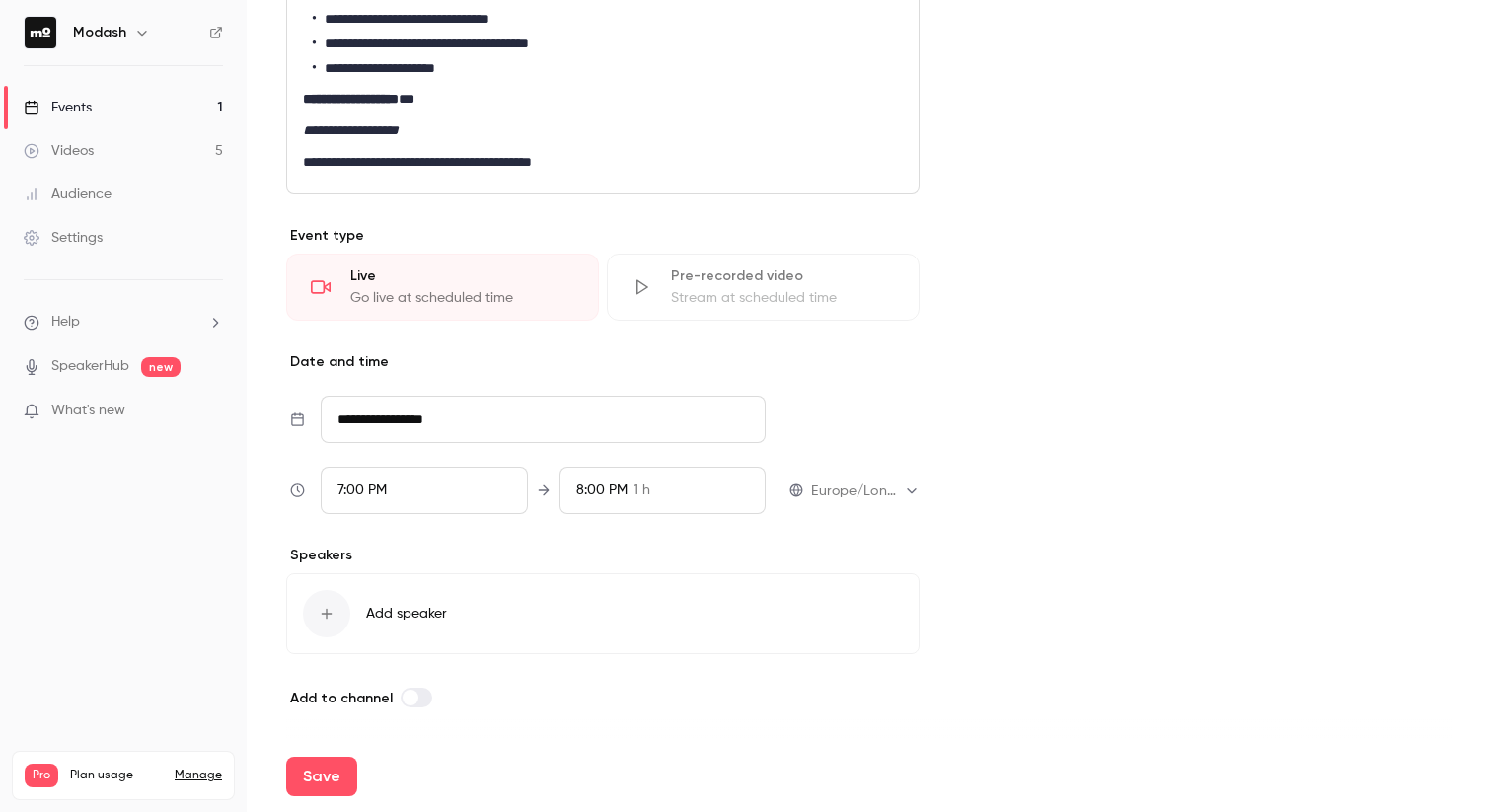 scroll, scrollTop: 2945, scrollLeft: 0, axis: vertical 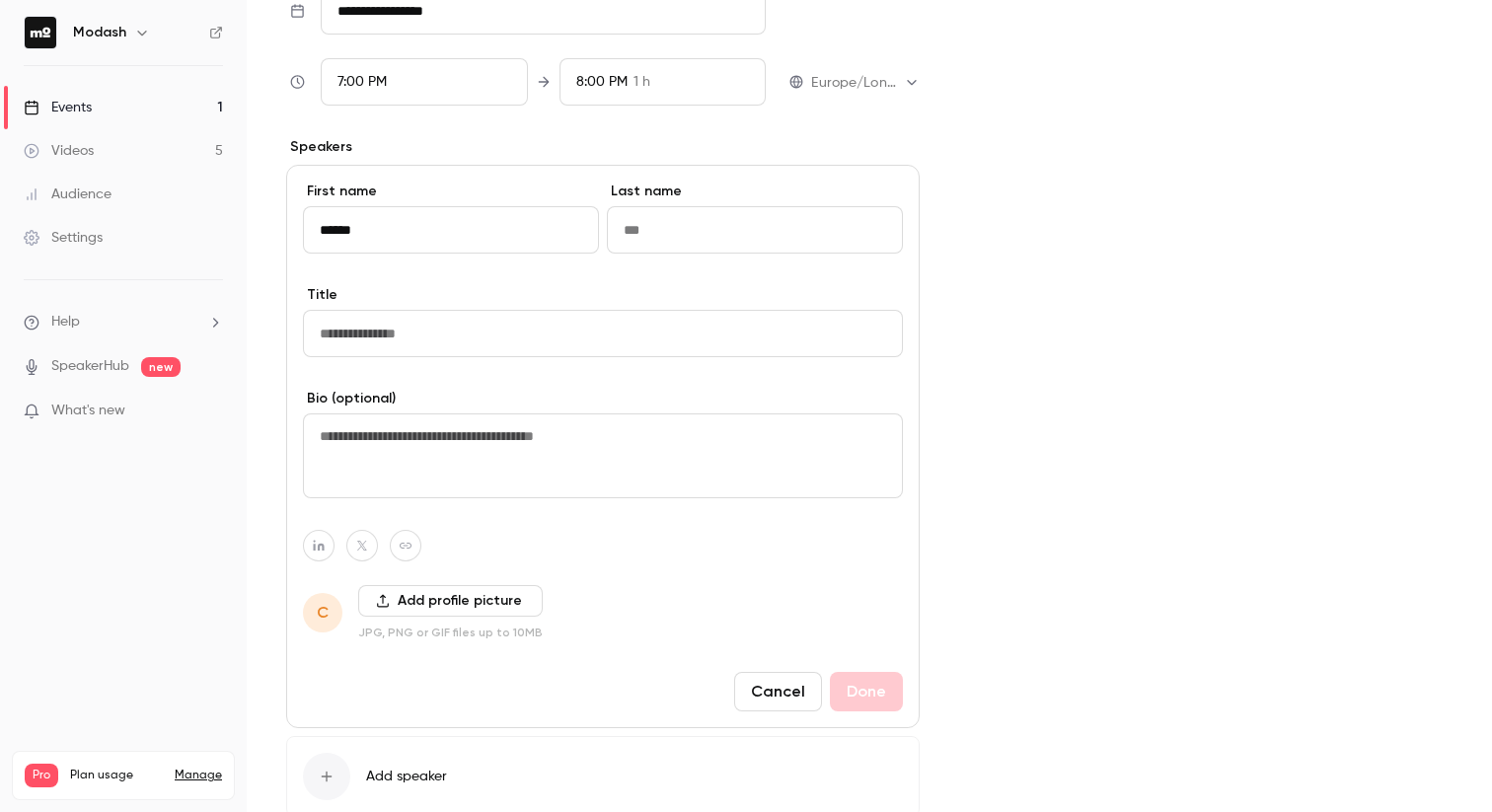 type on "*****" 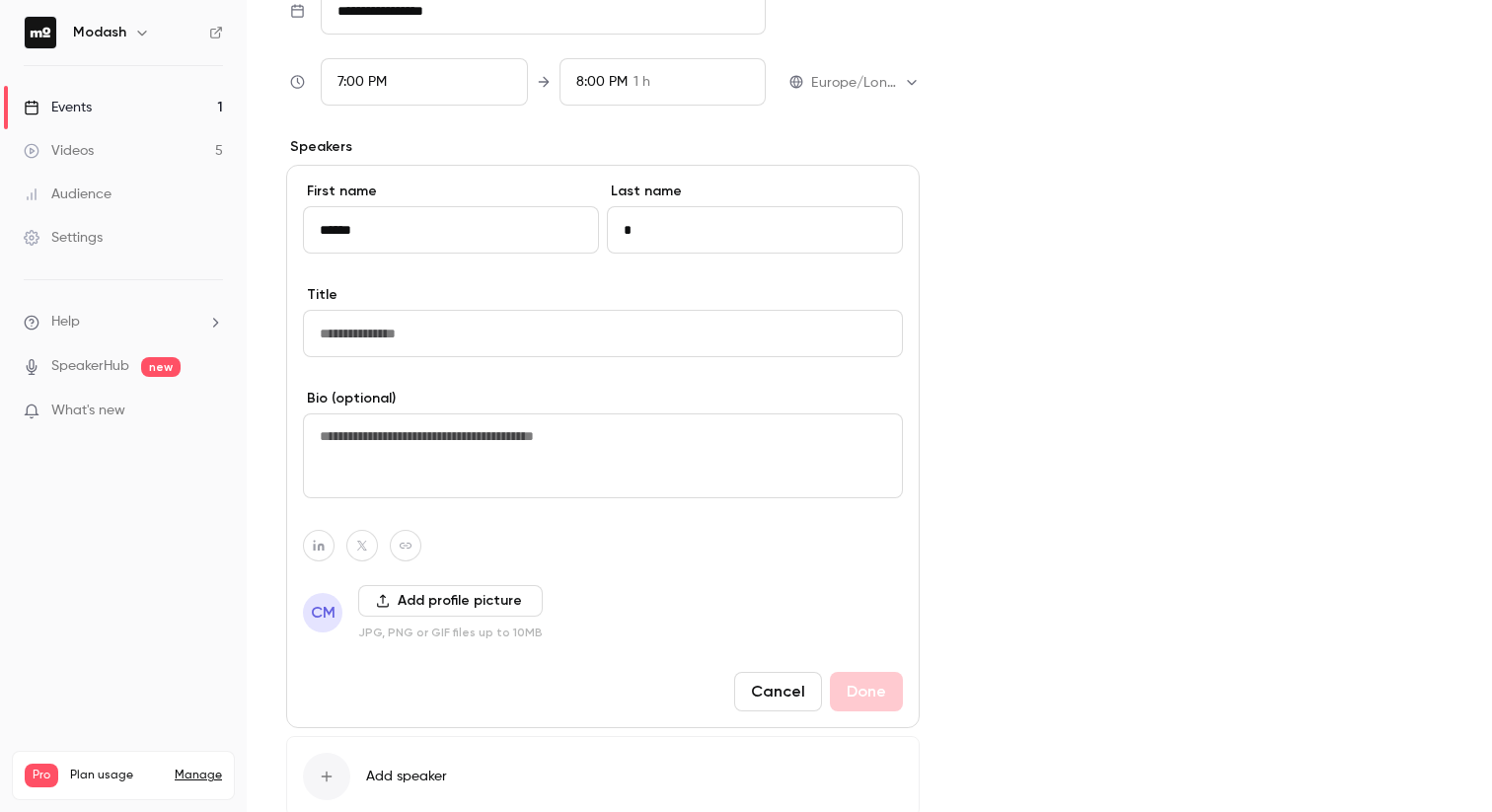 type 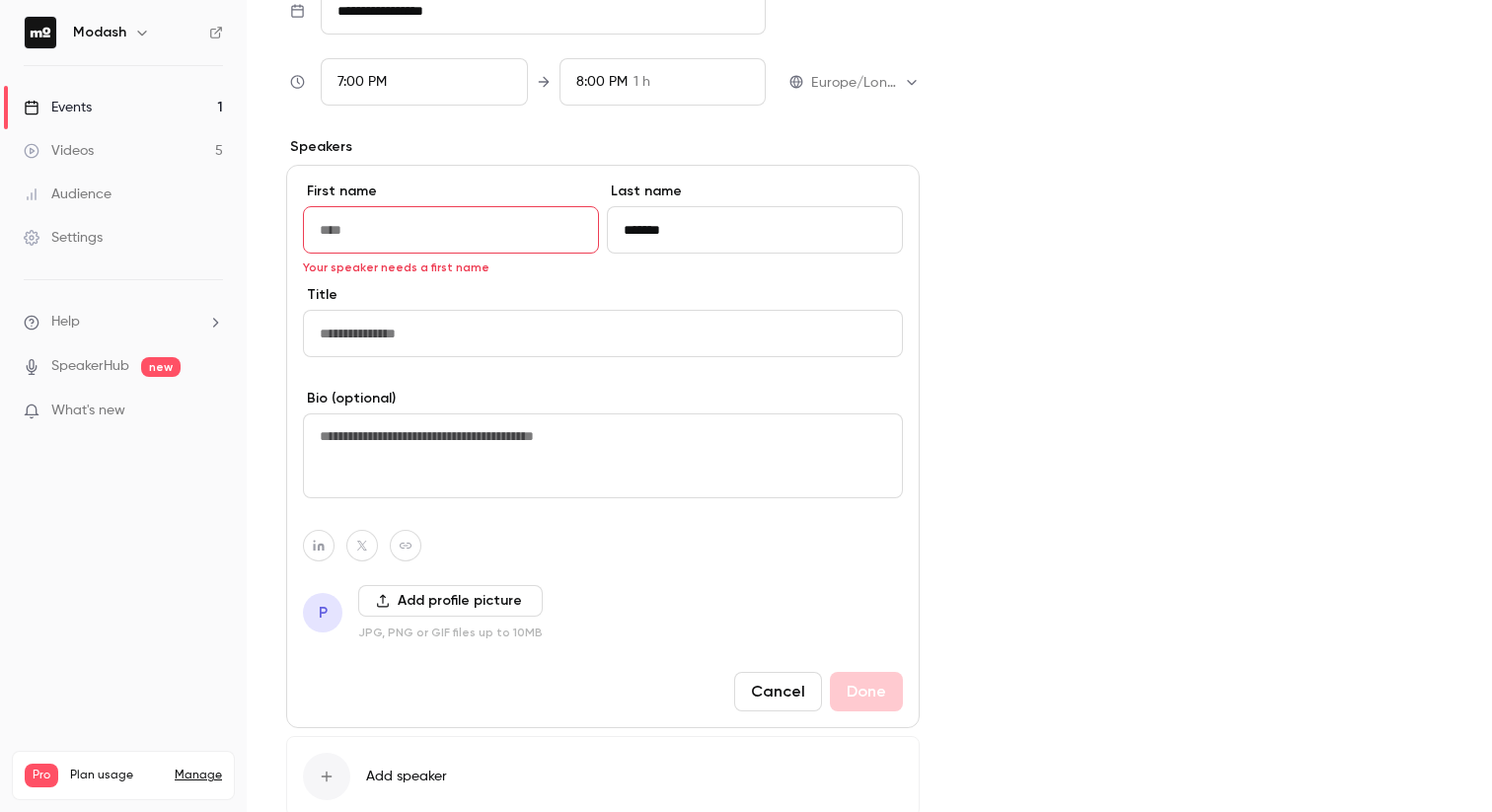 type on "*******" 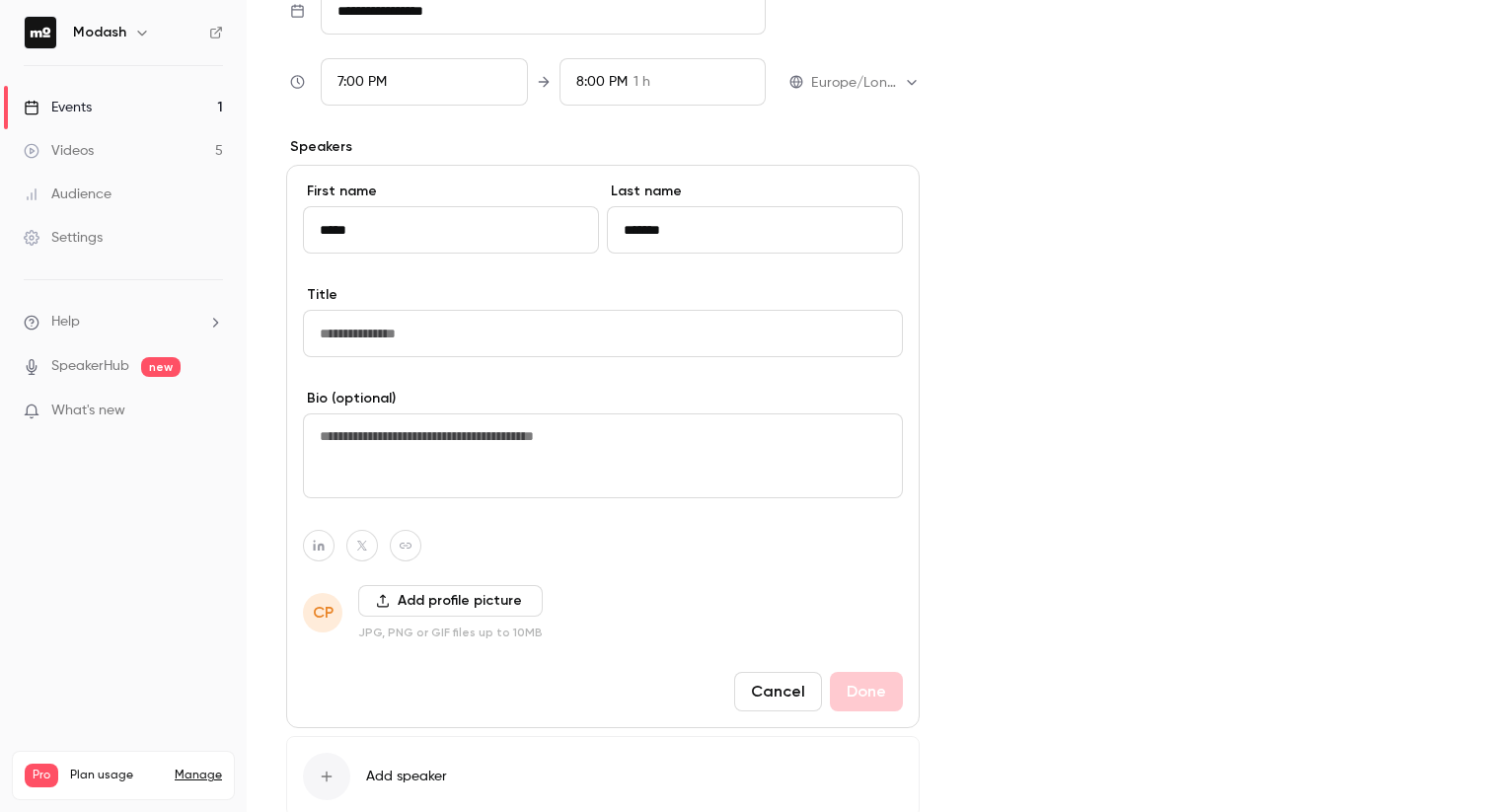 type on "*****" 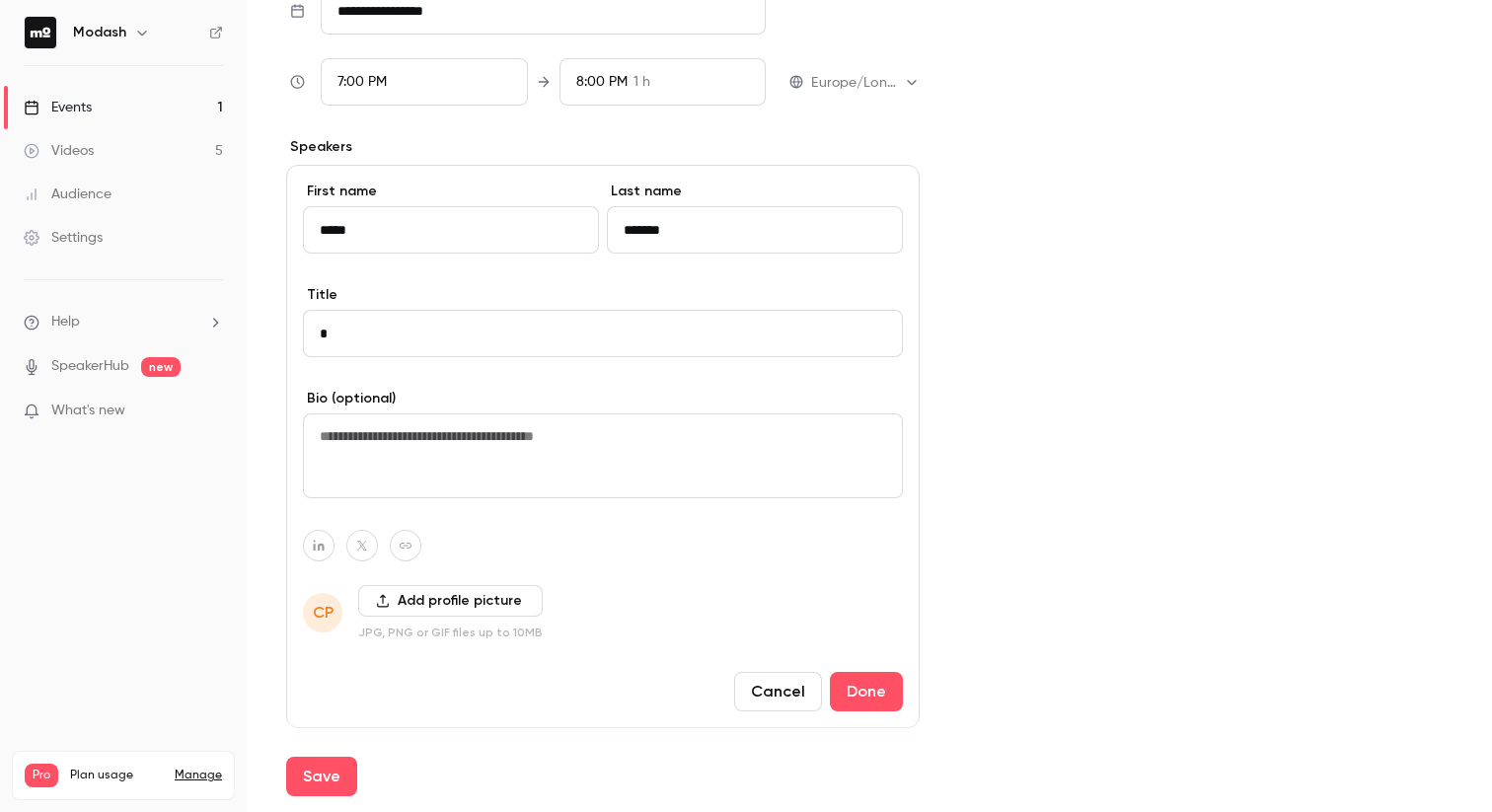 type 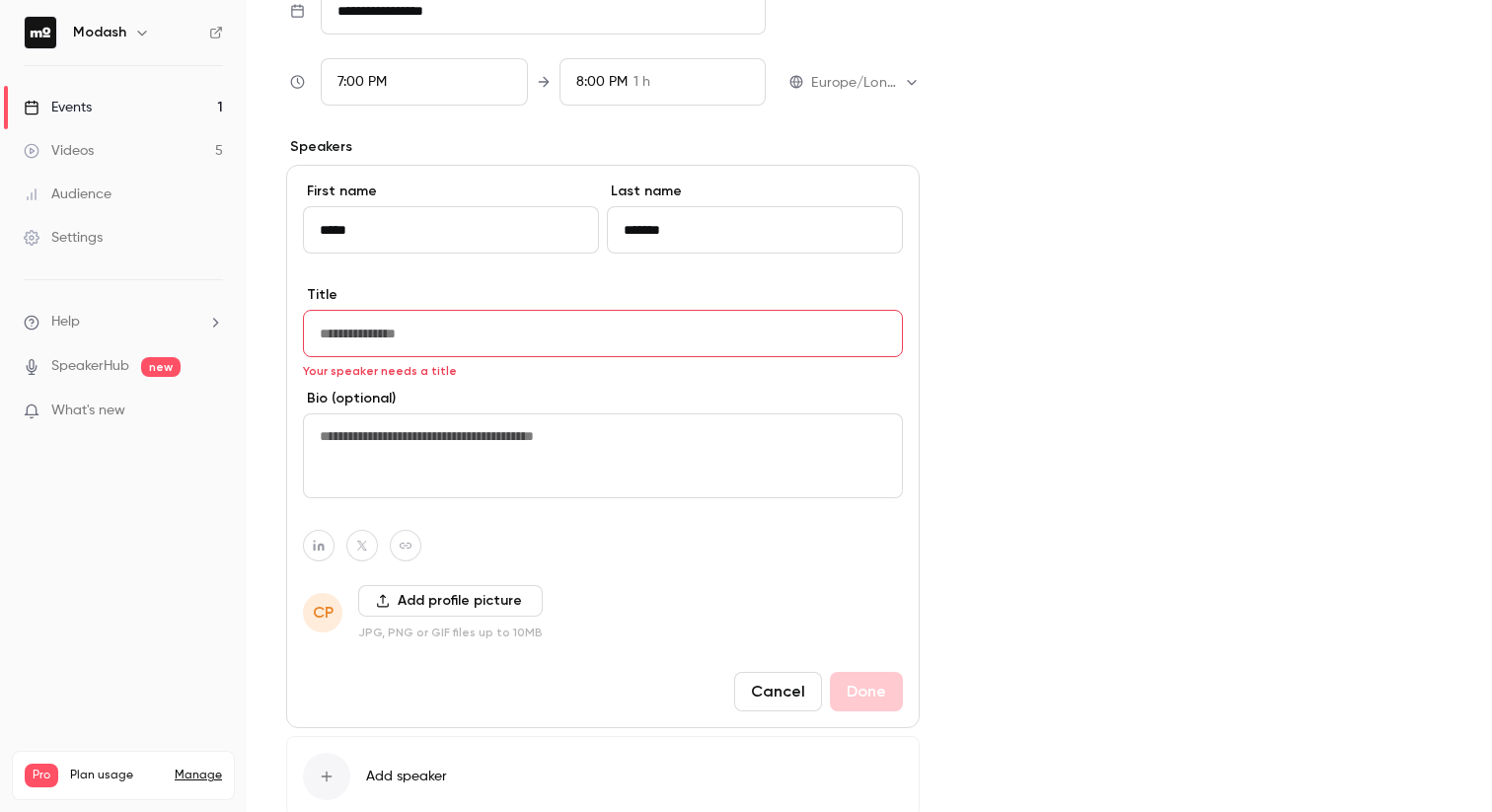 click on "Add profile picture" at bounding box center (450, 601) 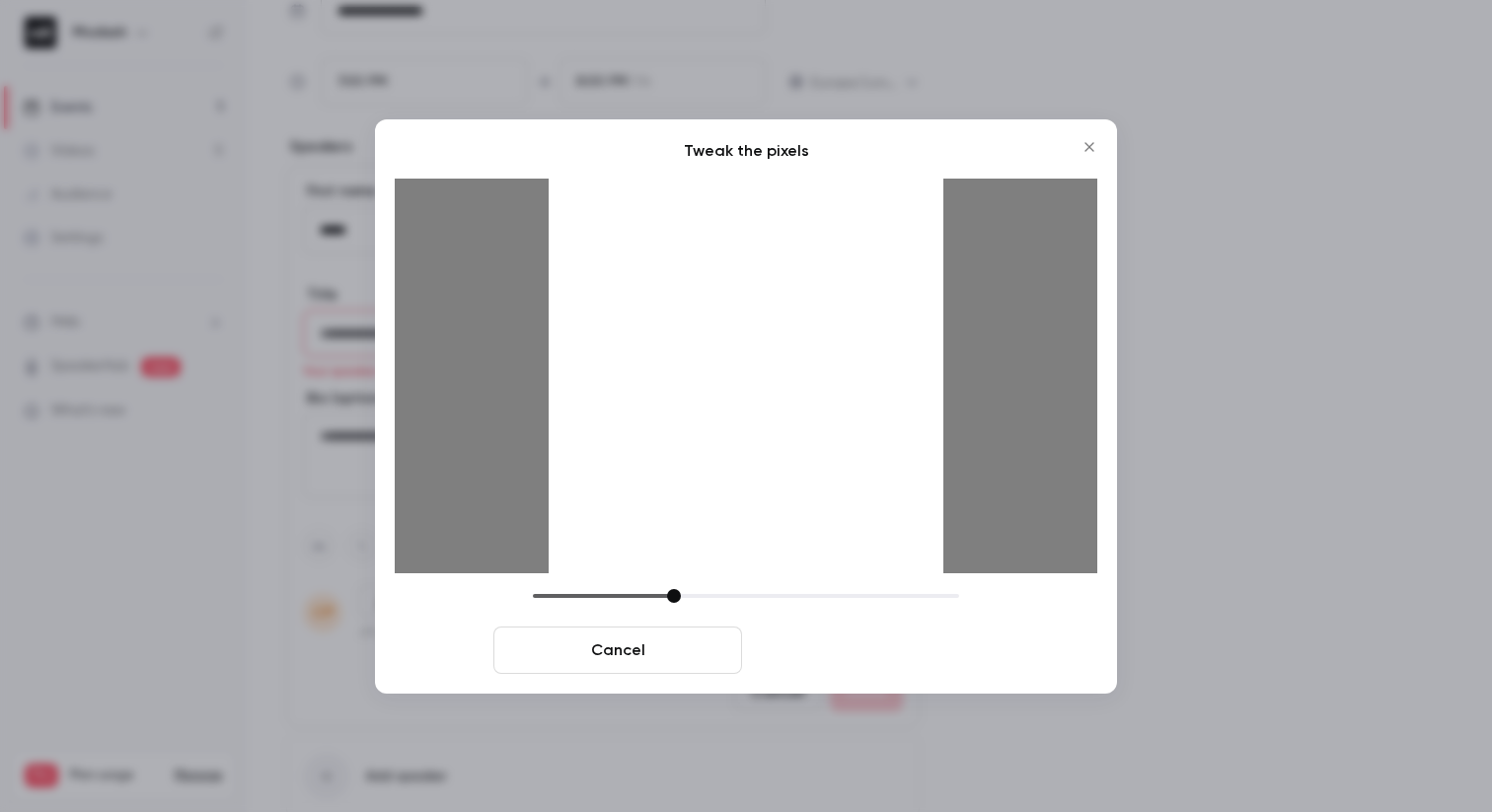 click on "Crop and save" at bounding box center [874, 650] 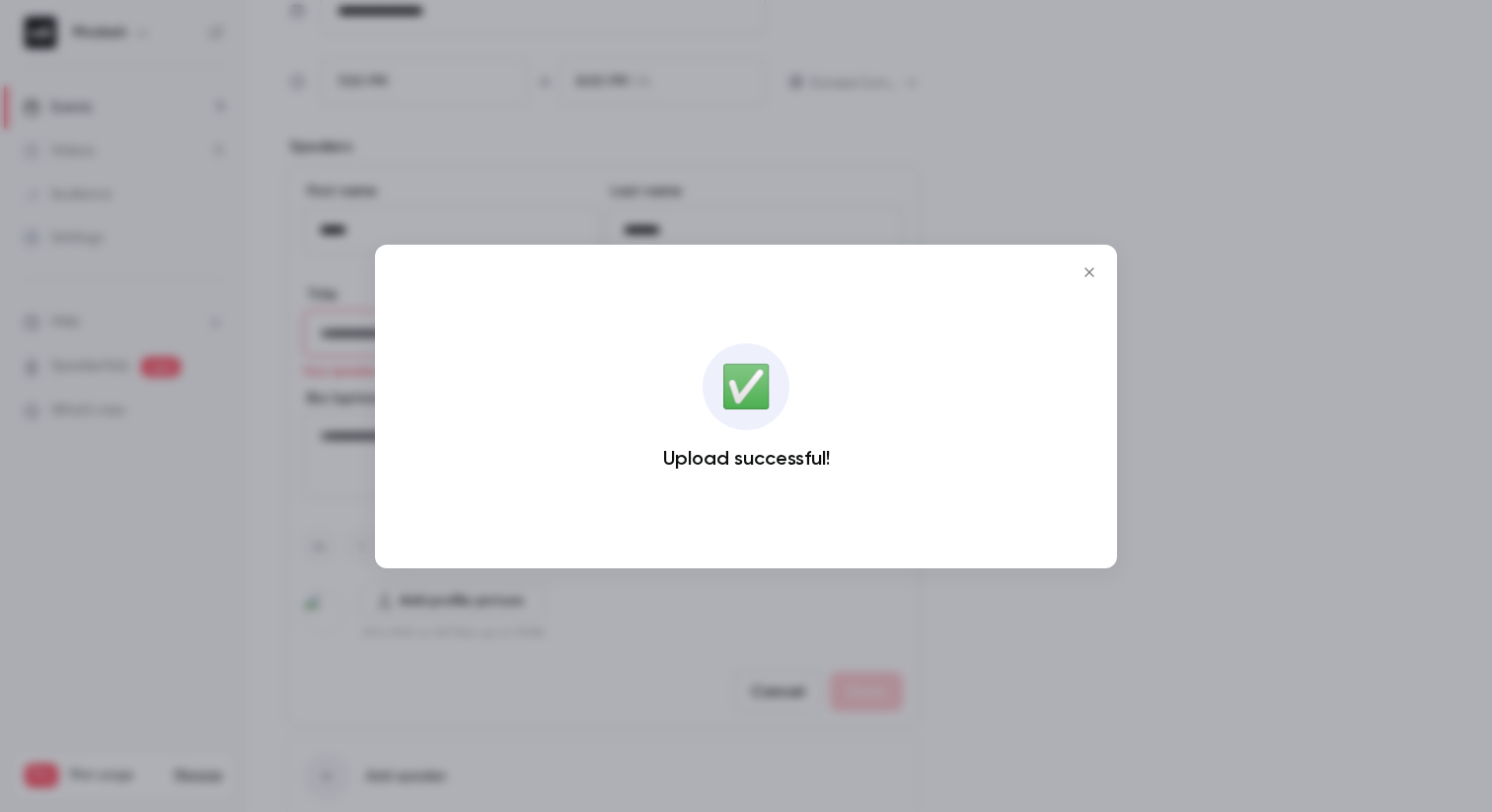 click at bounding box center (746, 406) 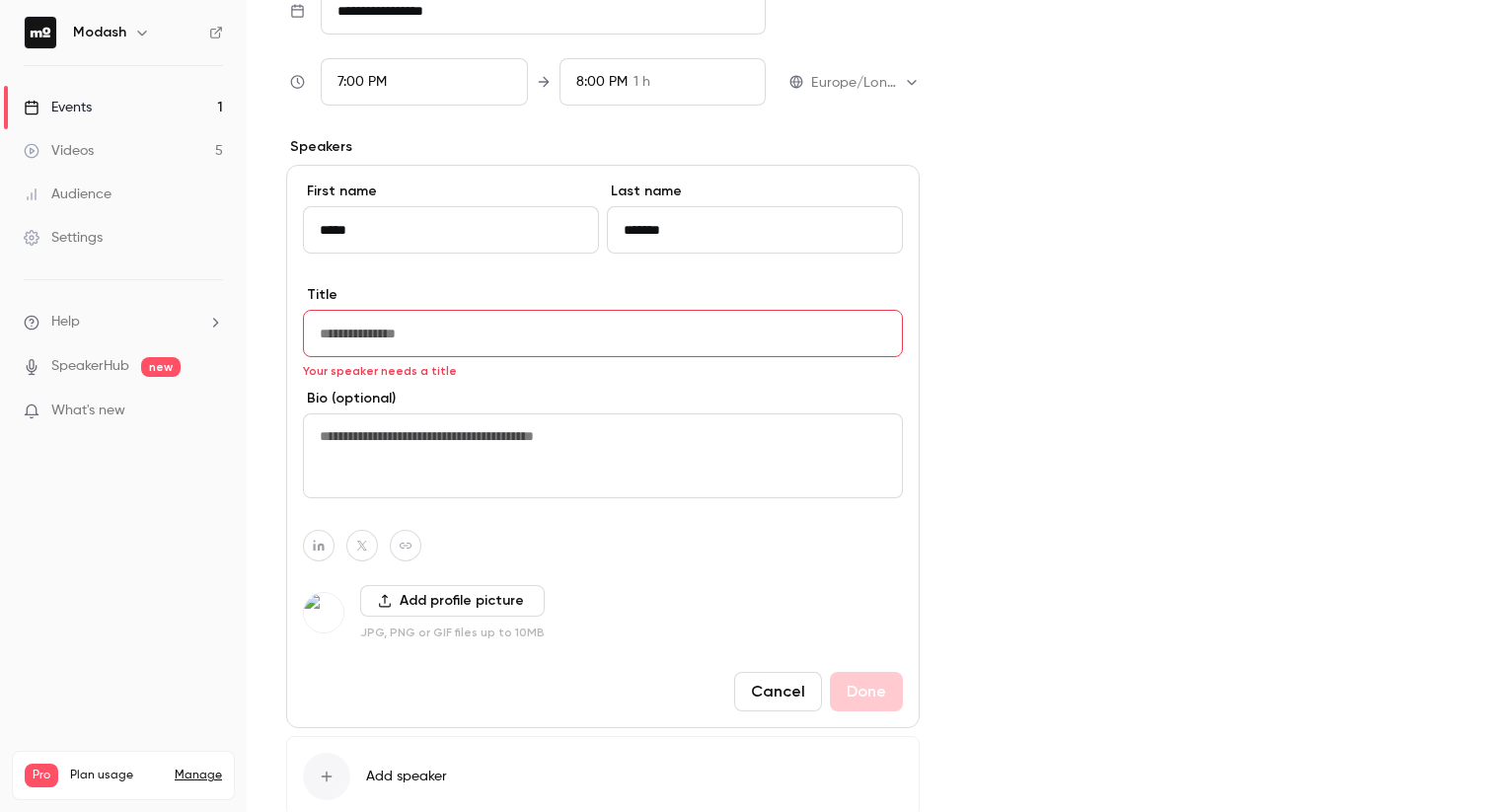 click 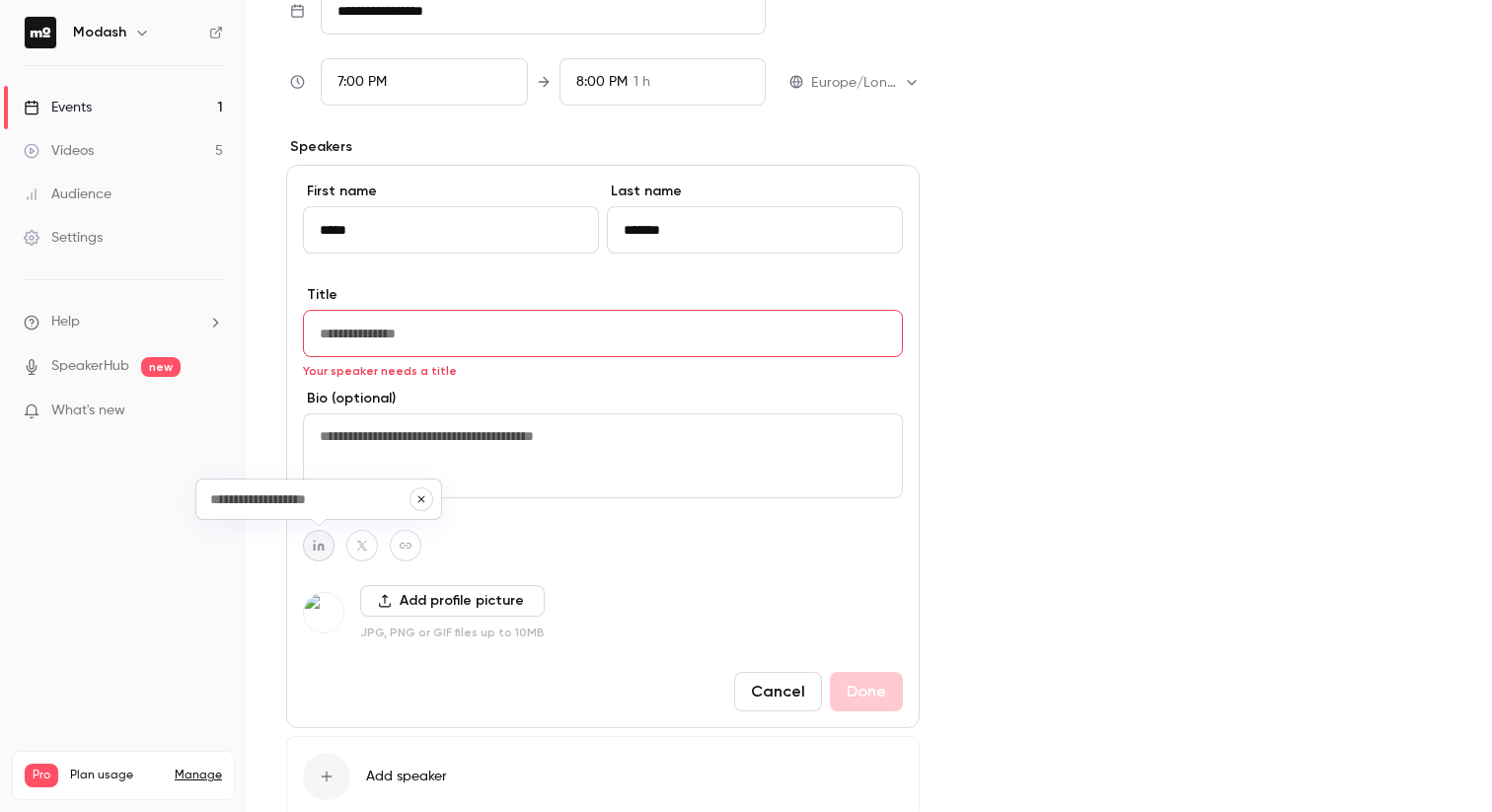 click at bounding box center (603, 456) 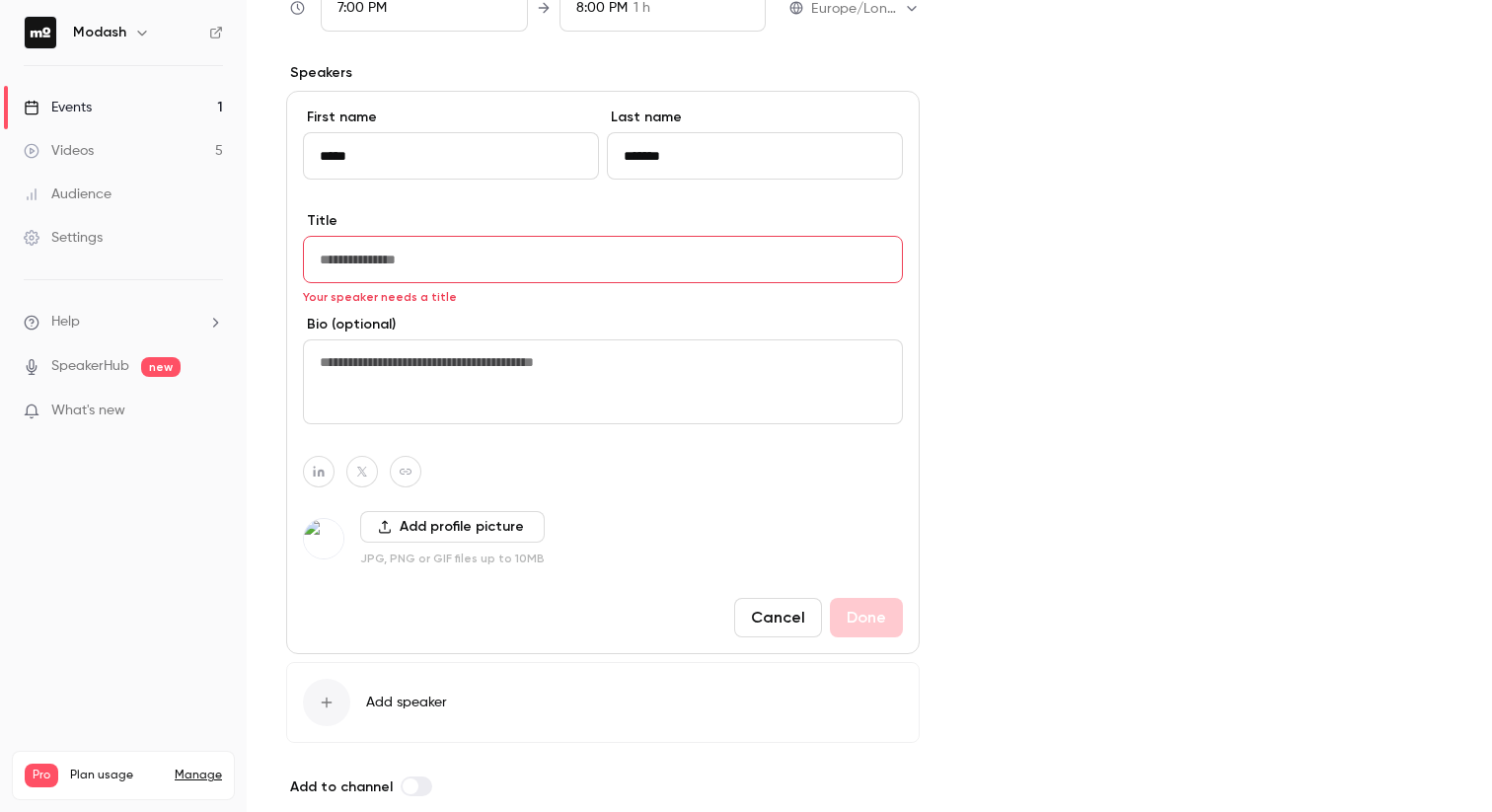 scroll, scrollTop: 1032, scrollLeft: 0, axis: vertical 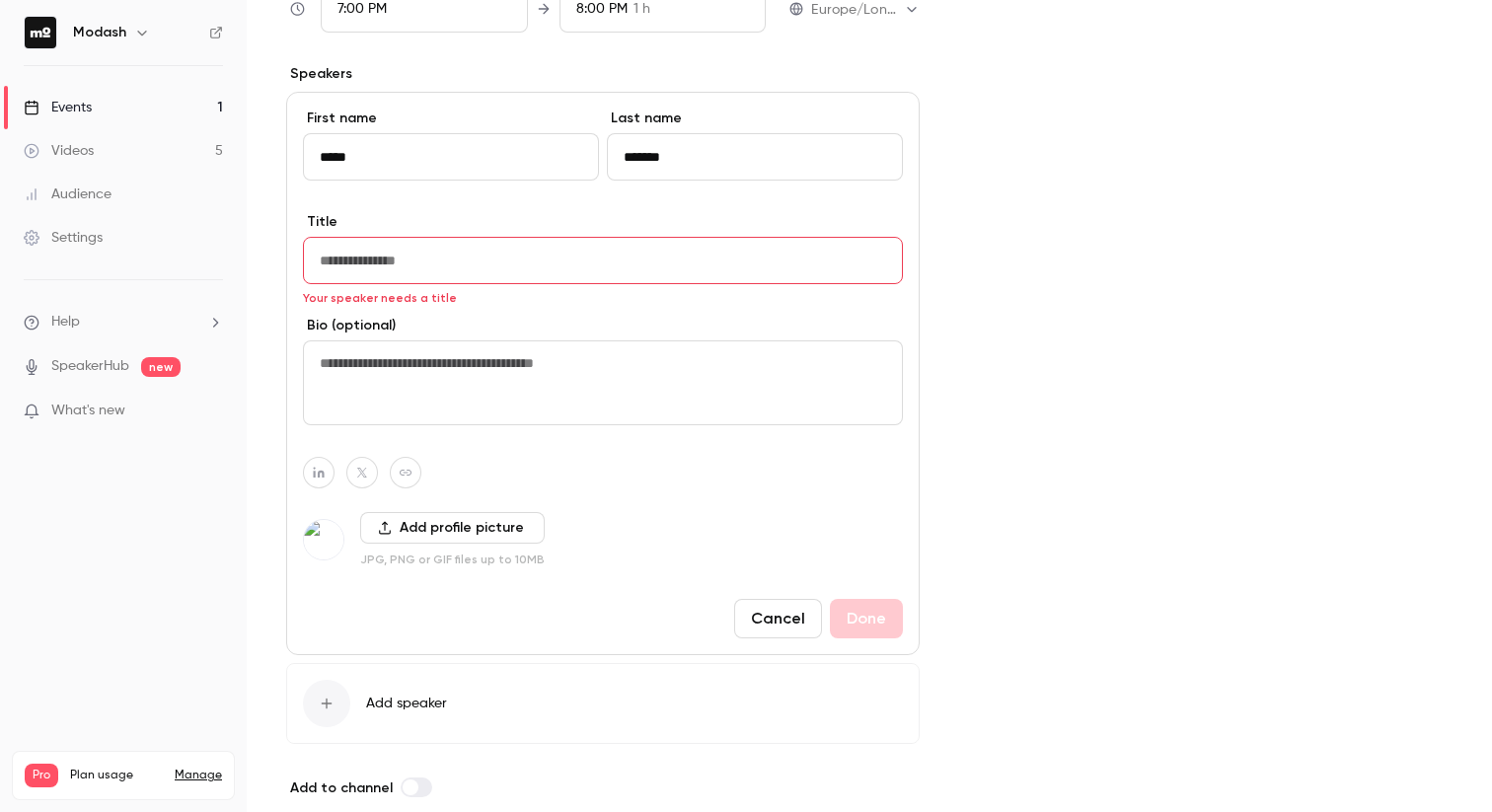 click 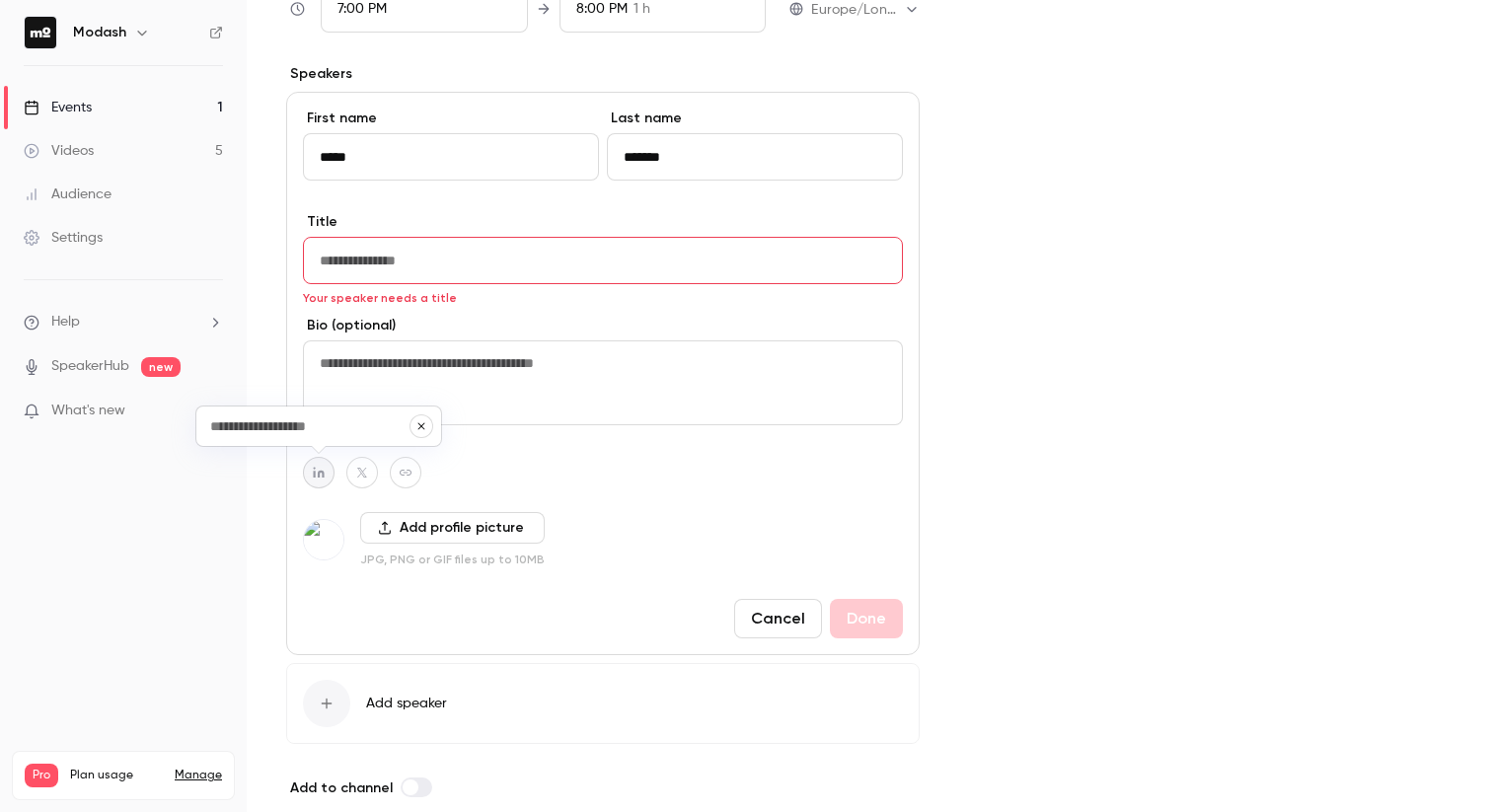 click at bounding box center (309, 426) 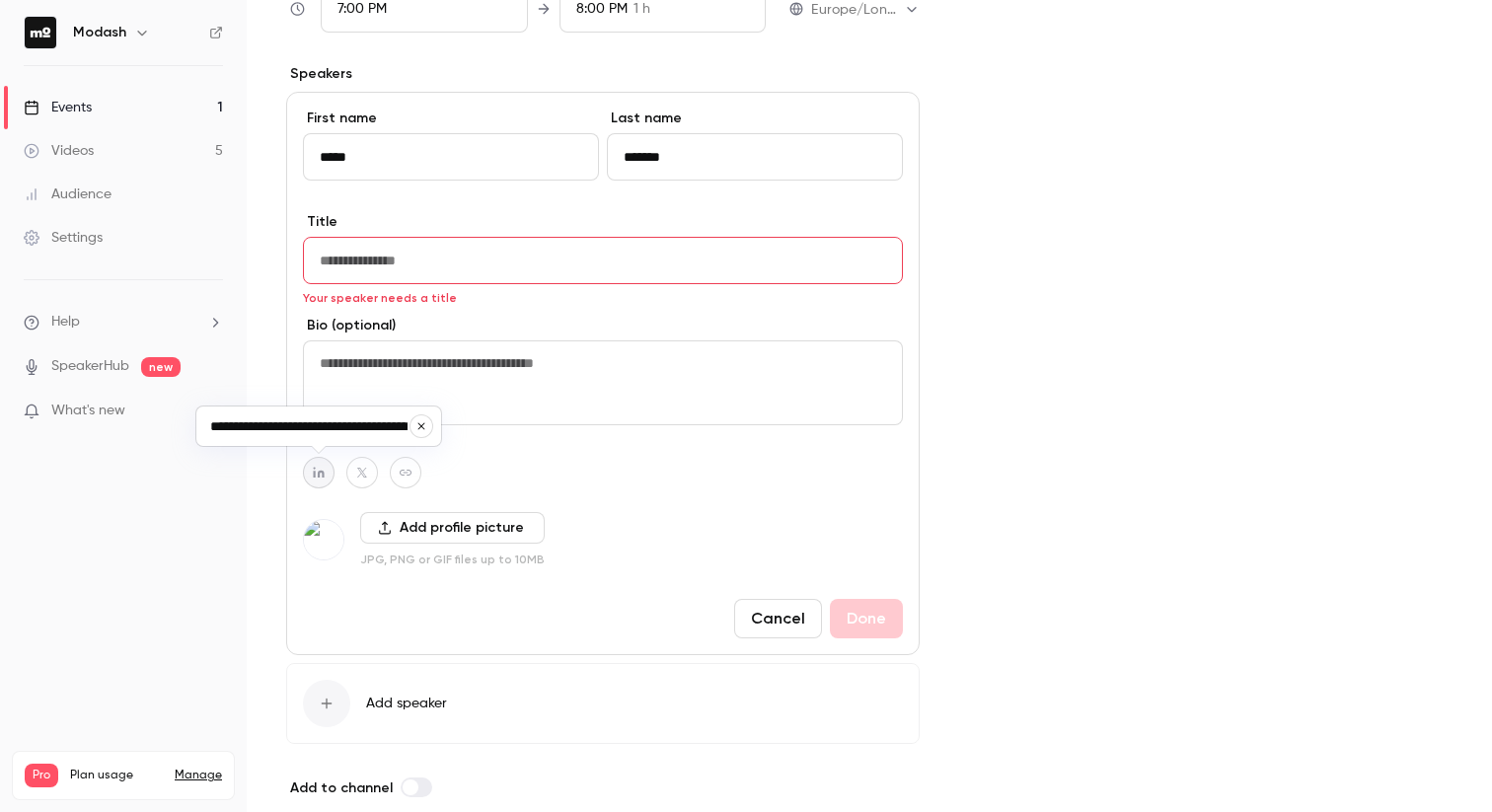 scroll, scrollTop: 0, scrollLeft: 53, axis: horizontal 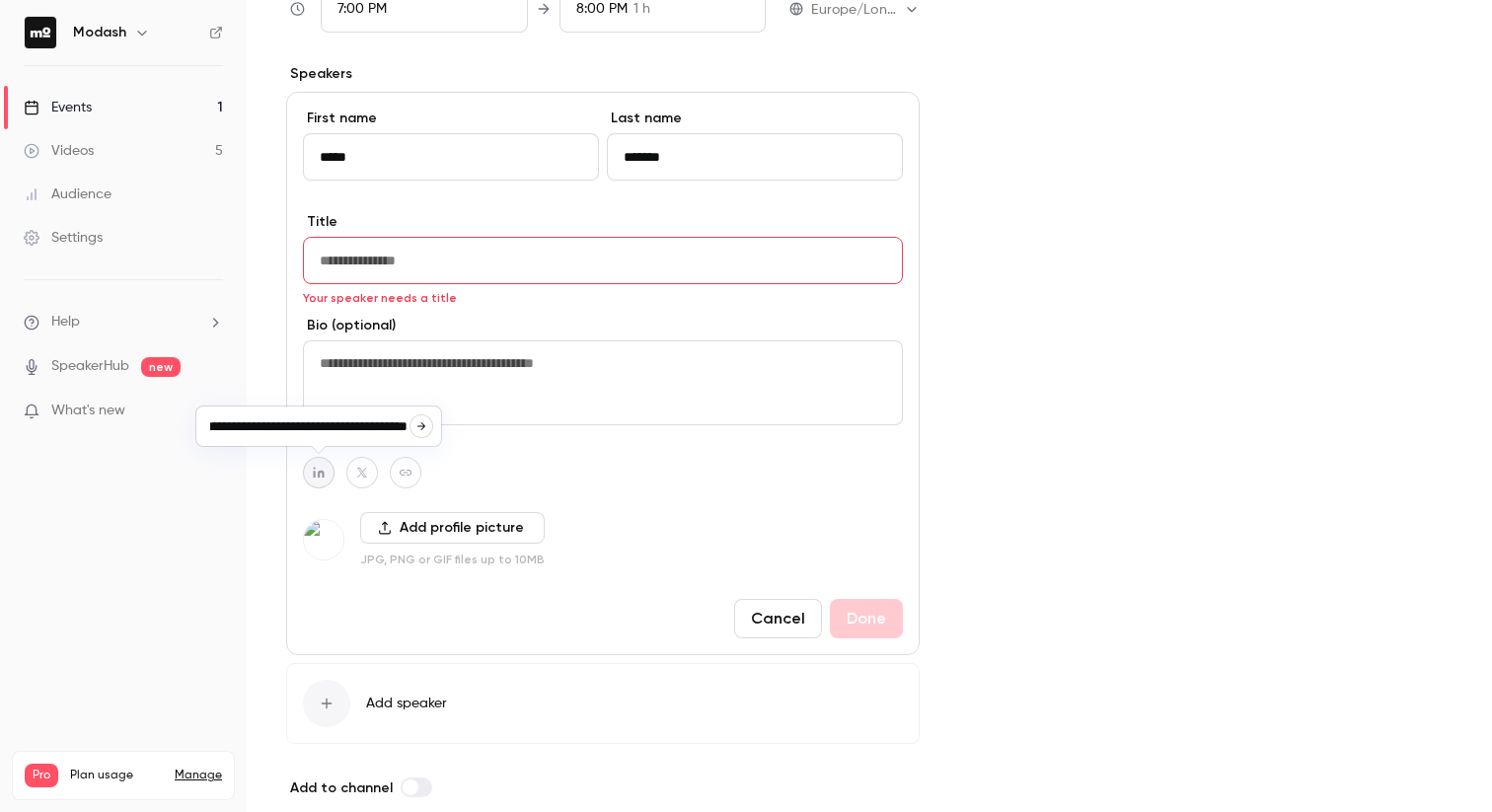 type on "**********" 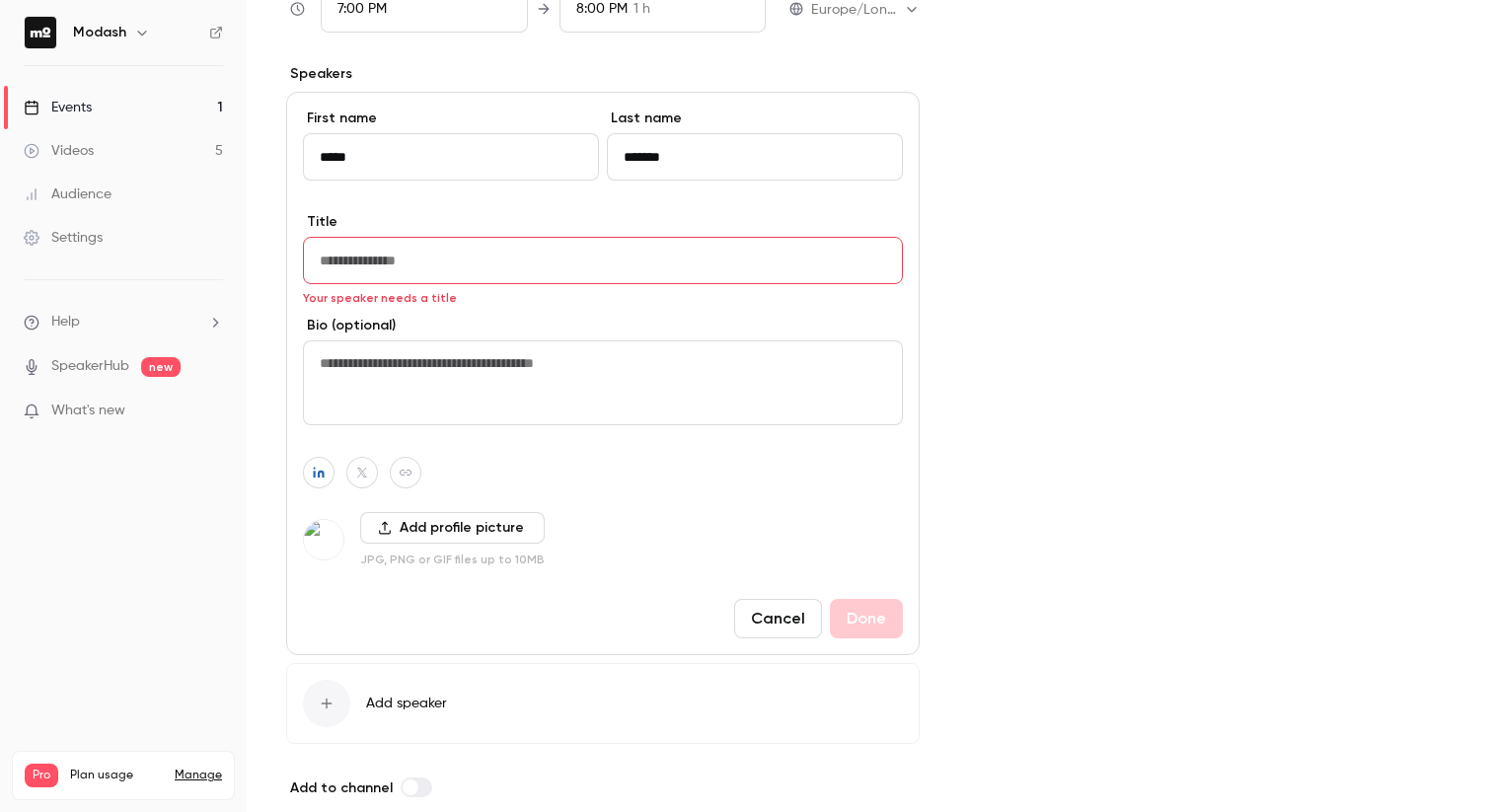 scroll, scrollTop: 0, scrollLeft: 0, axis: both 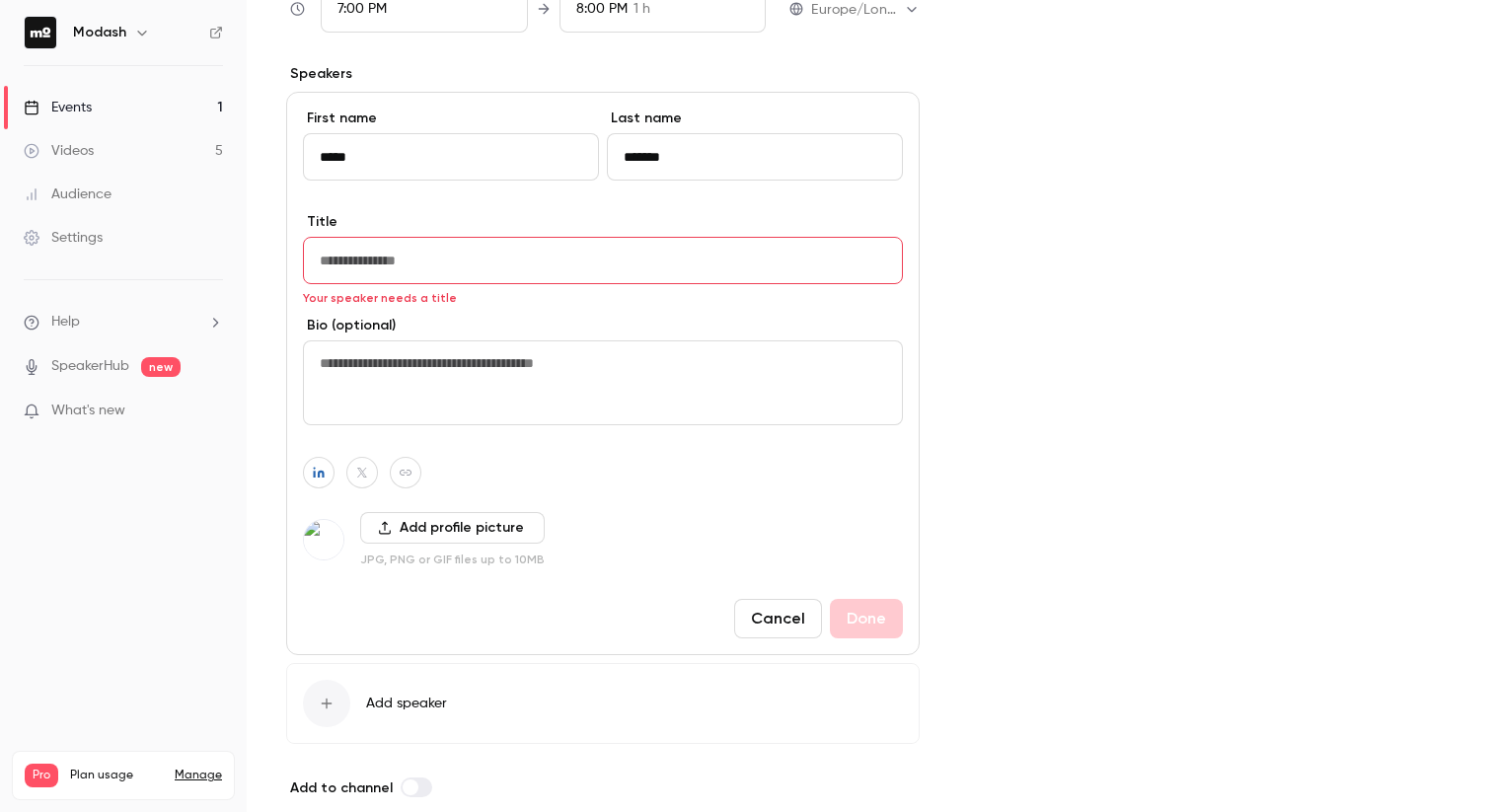 click at bounding box center [603, 260] 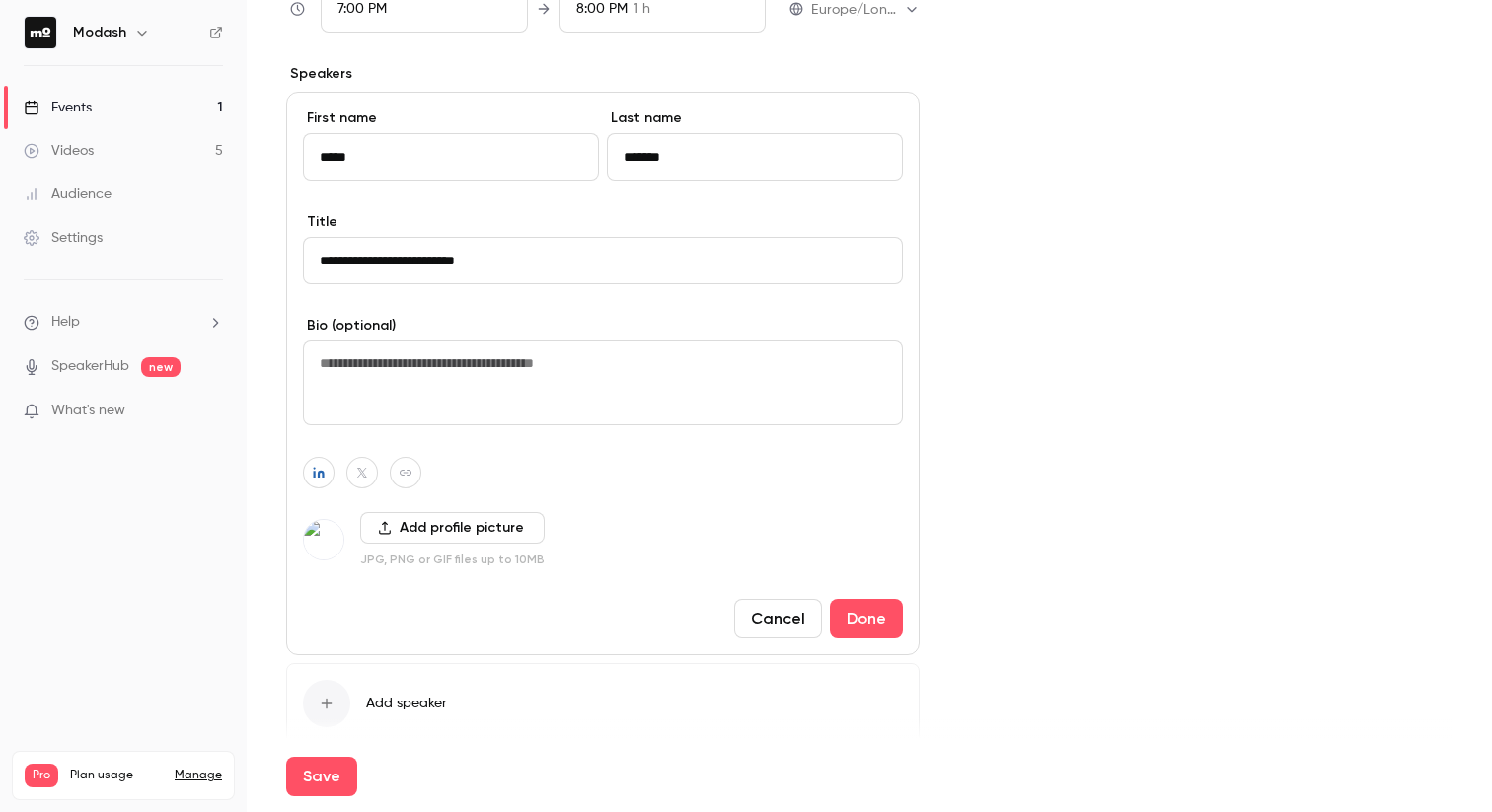 type on "**********" 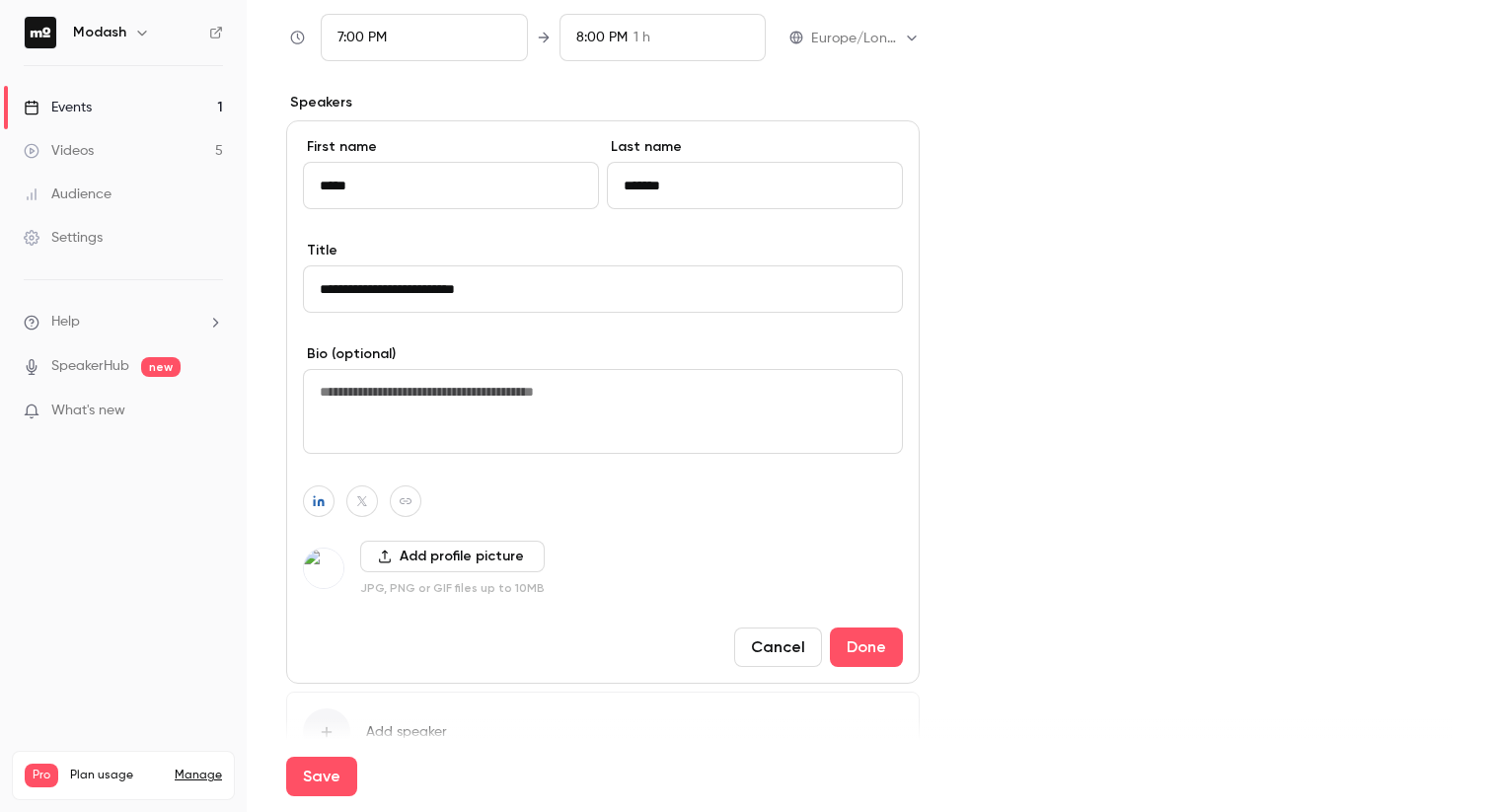 scroll, scrollTop: 992, scrollLeft: 0, axis: vertical 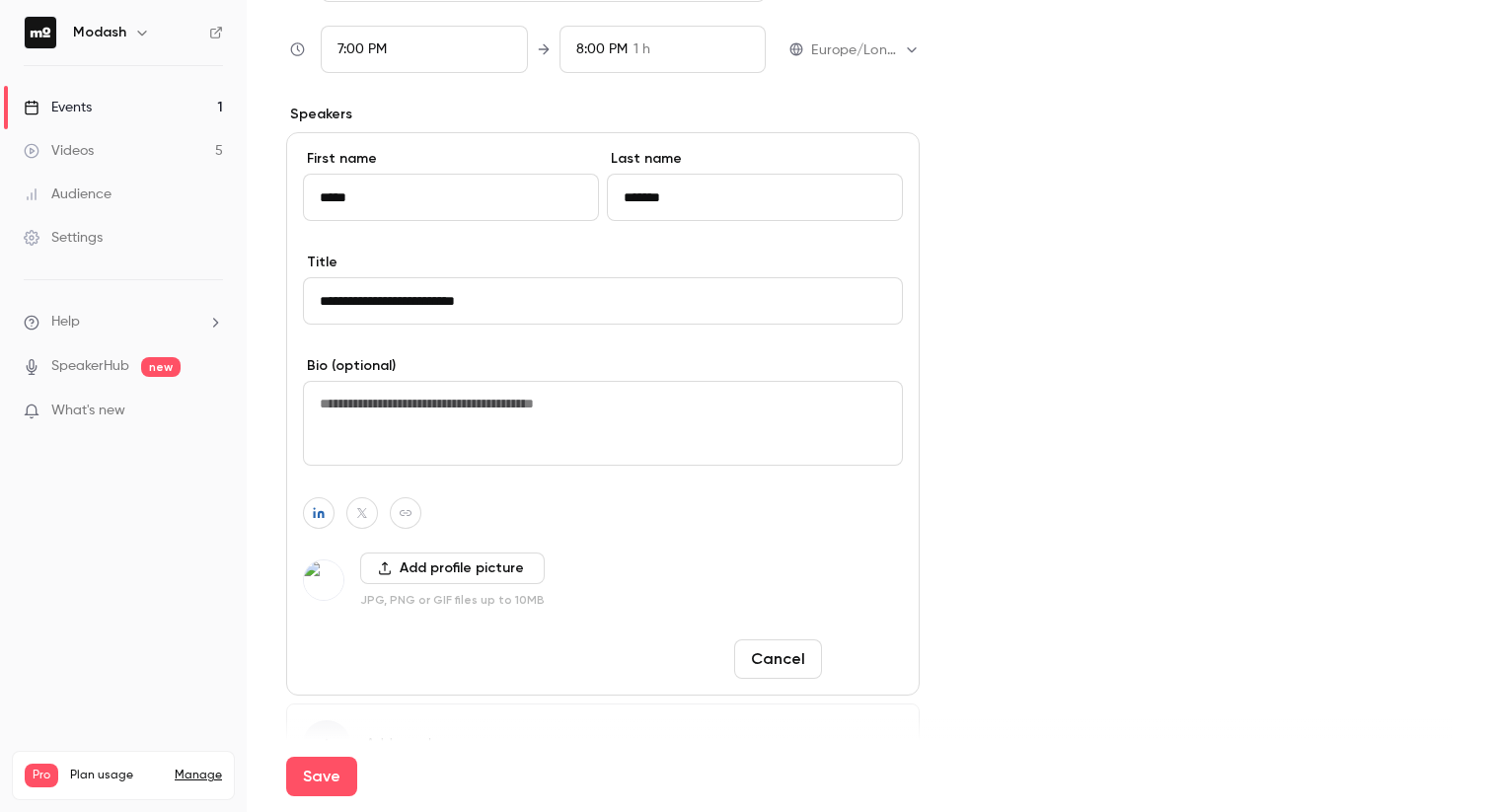 click on "Done" at bounding box center (866, 659) 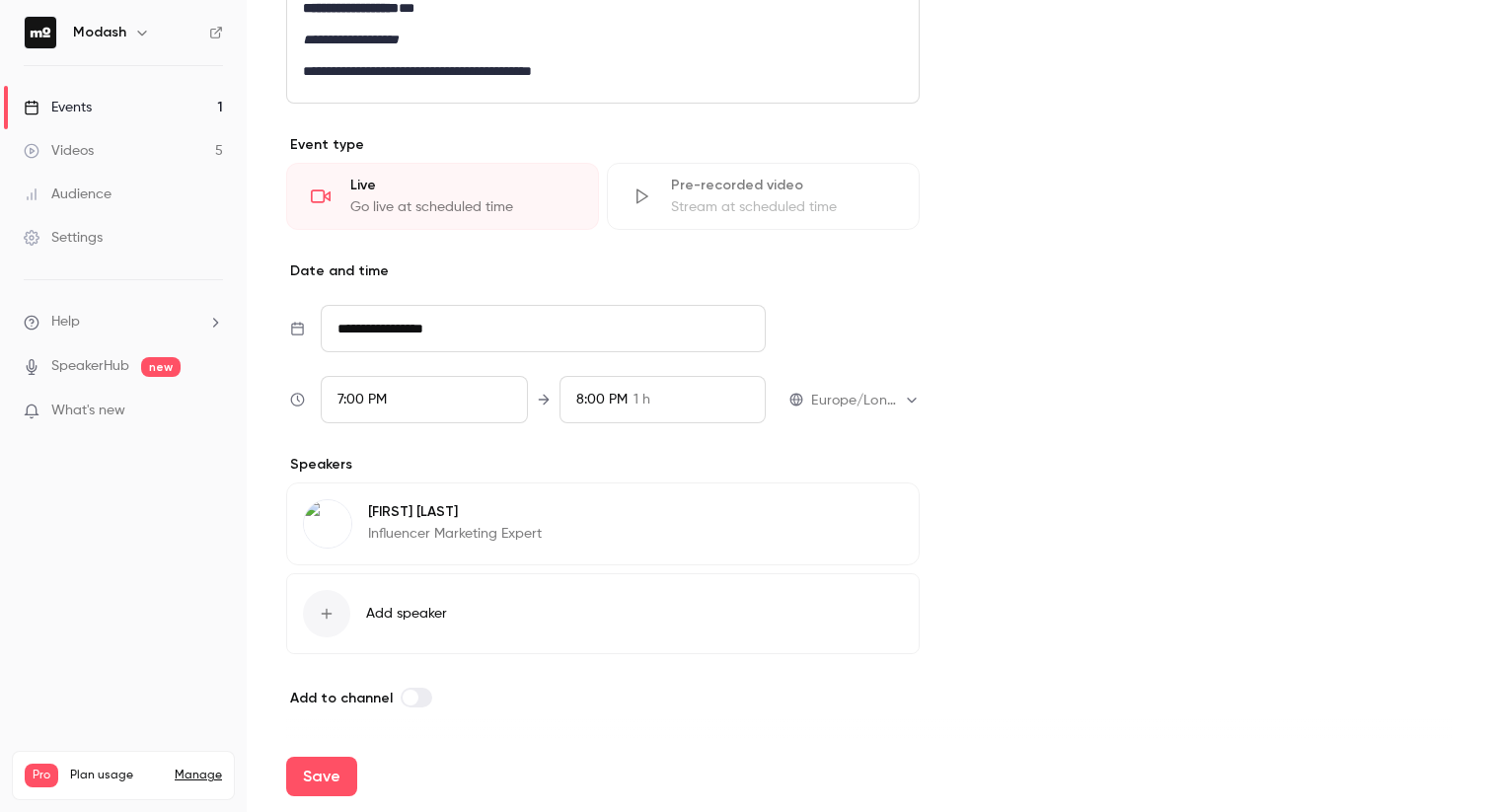 click on "Add speaker" at bounding box center [603, 614] 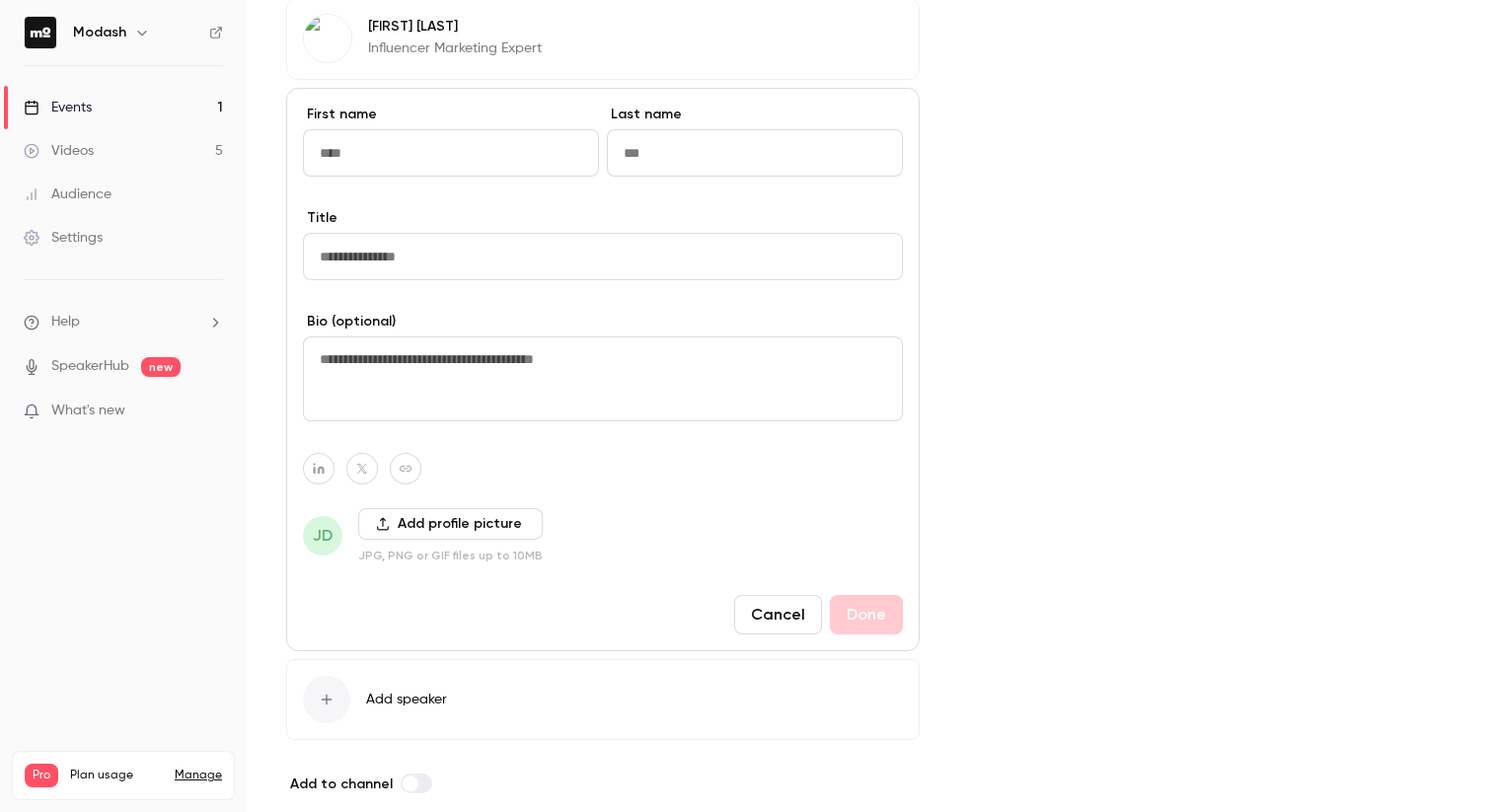 scroll, scrollTop: 1132, scrollLeft: 0, axis: vertical 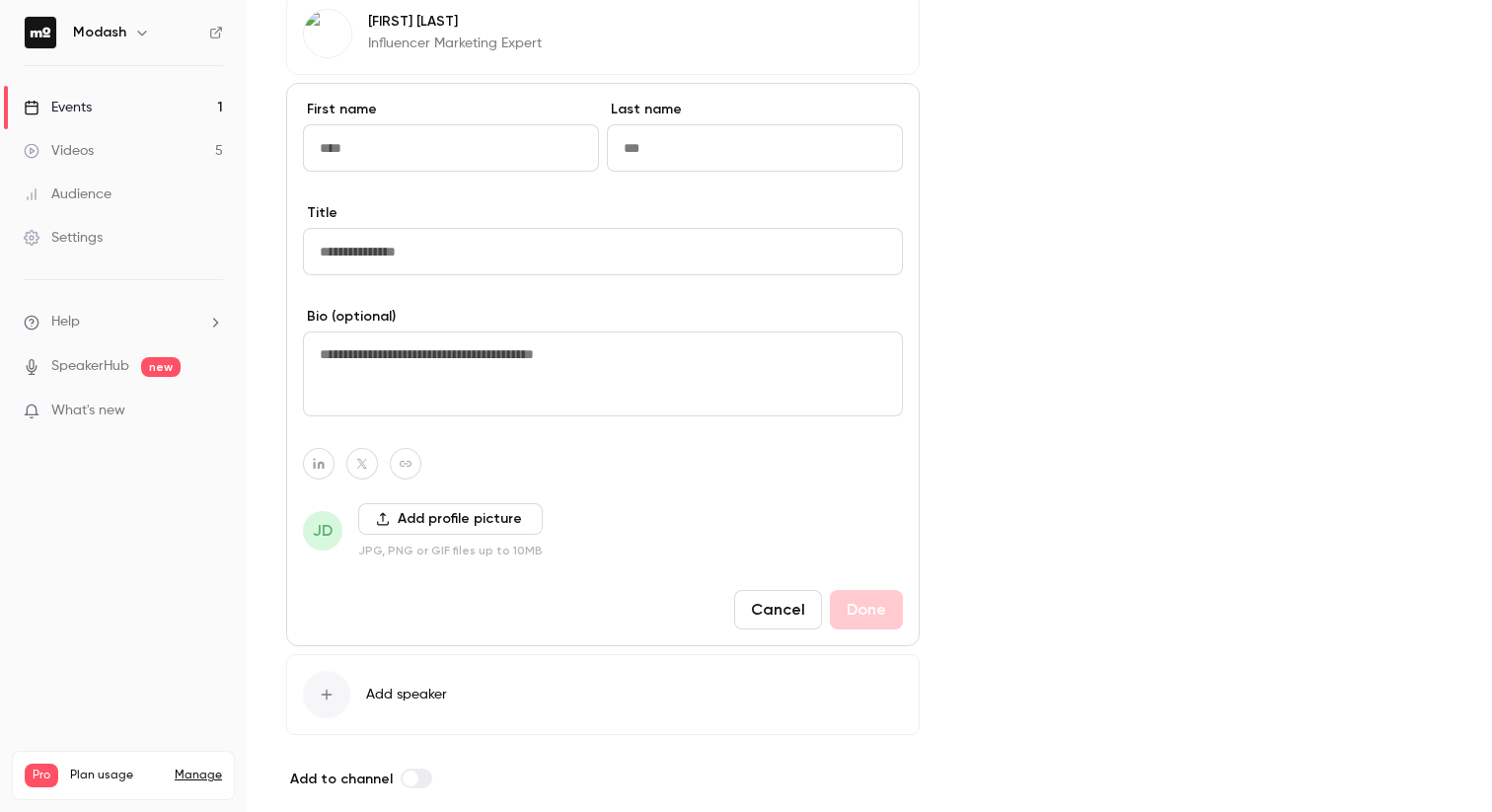 type on "*" 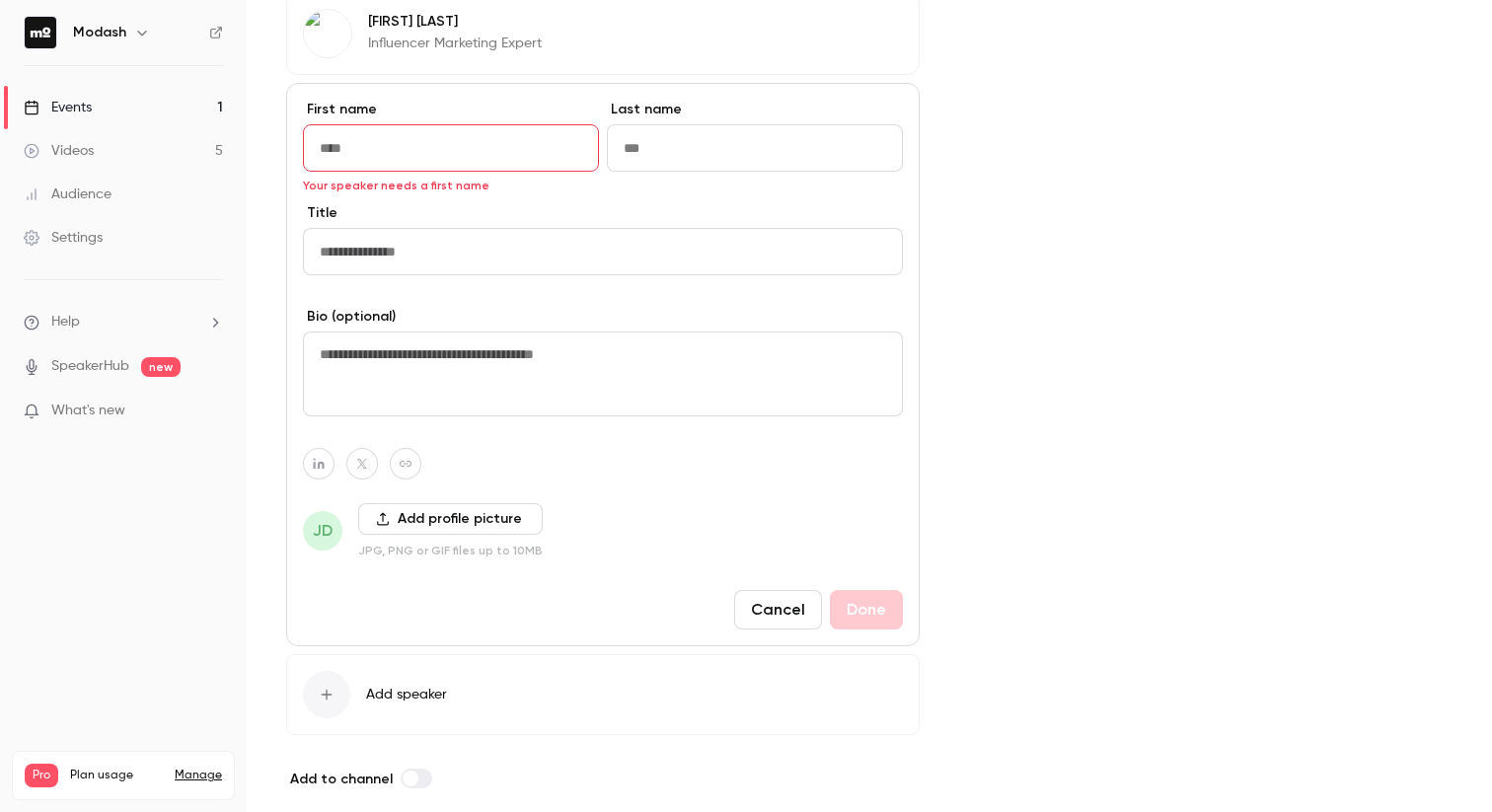 paste on "**********" 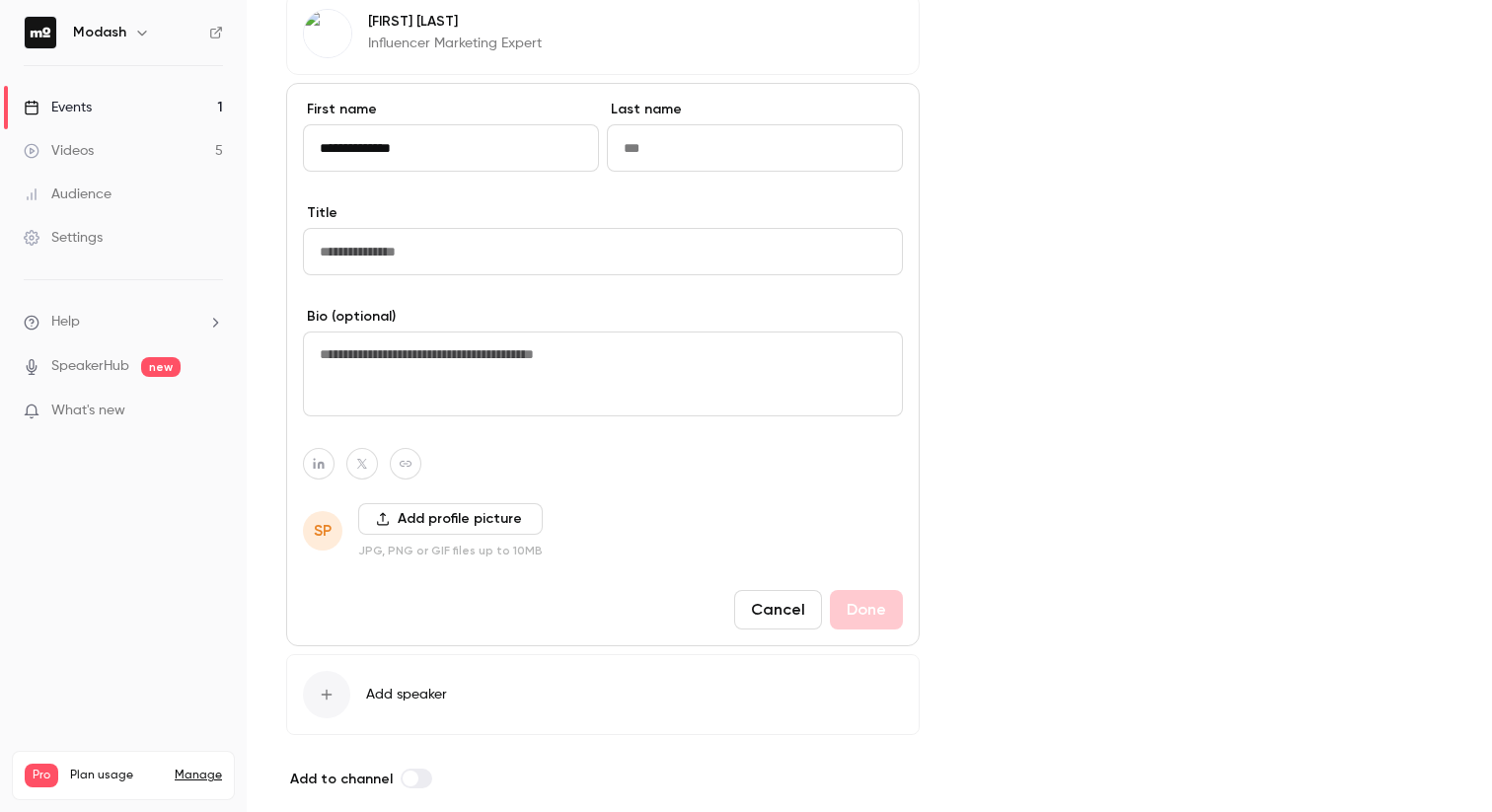 click on "**********" at bounding box center [451, 148] 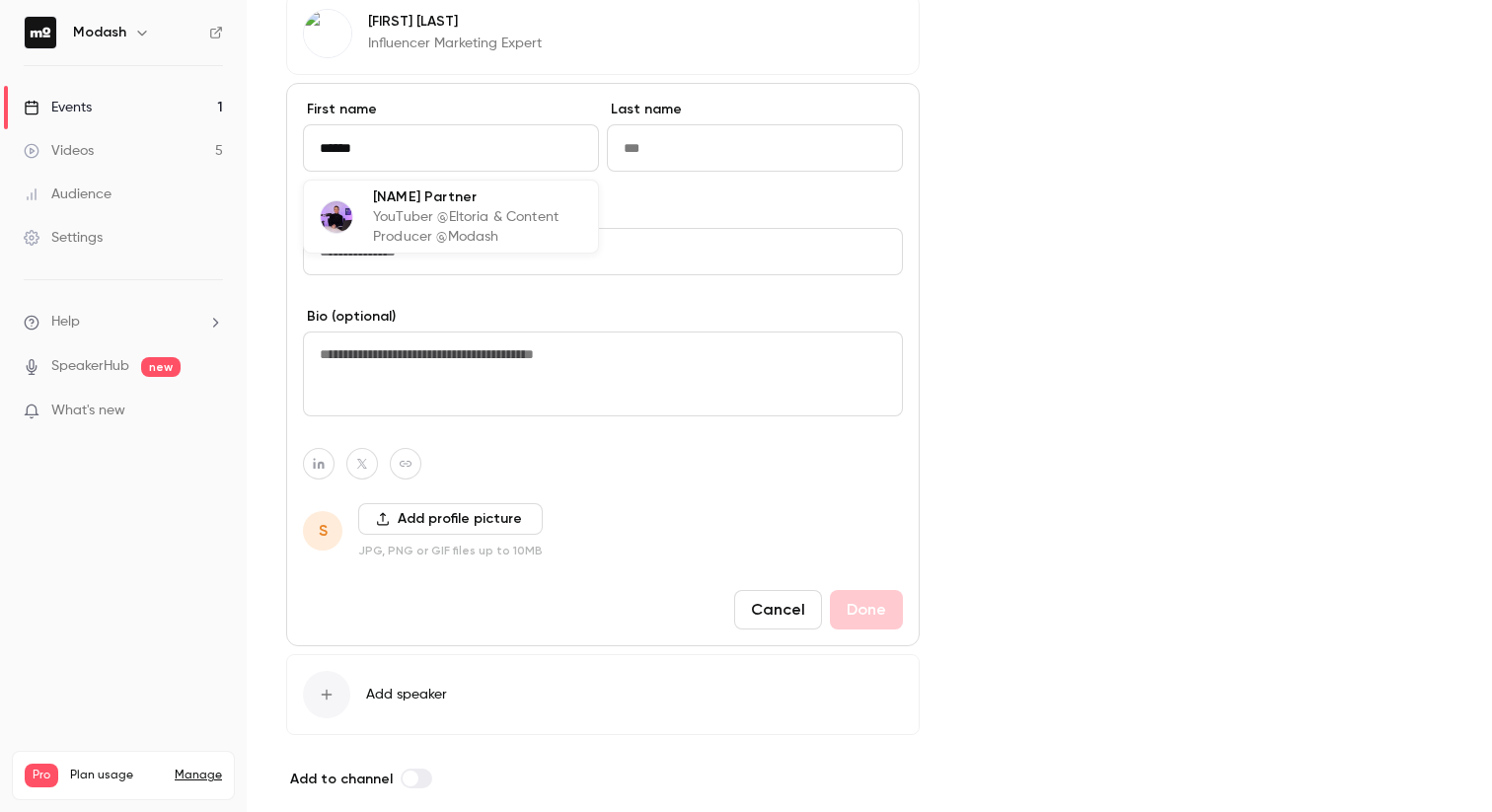 click on "YouTuber @Eltoria & Content Producer @Modash" at bounding box center [478, 227] 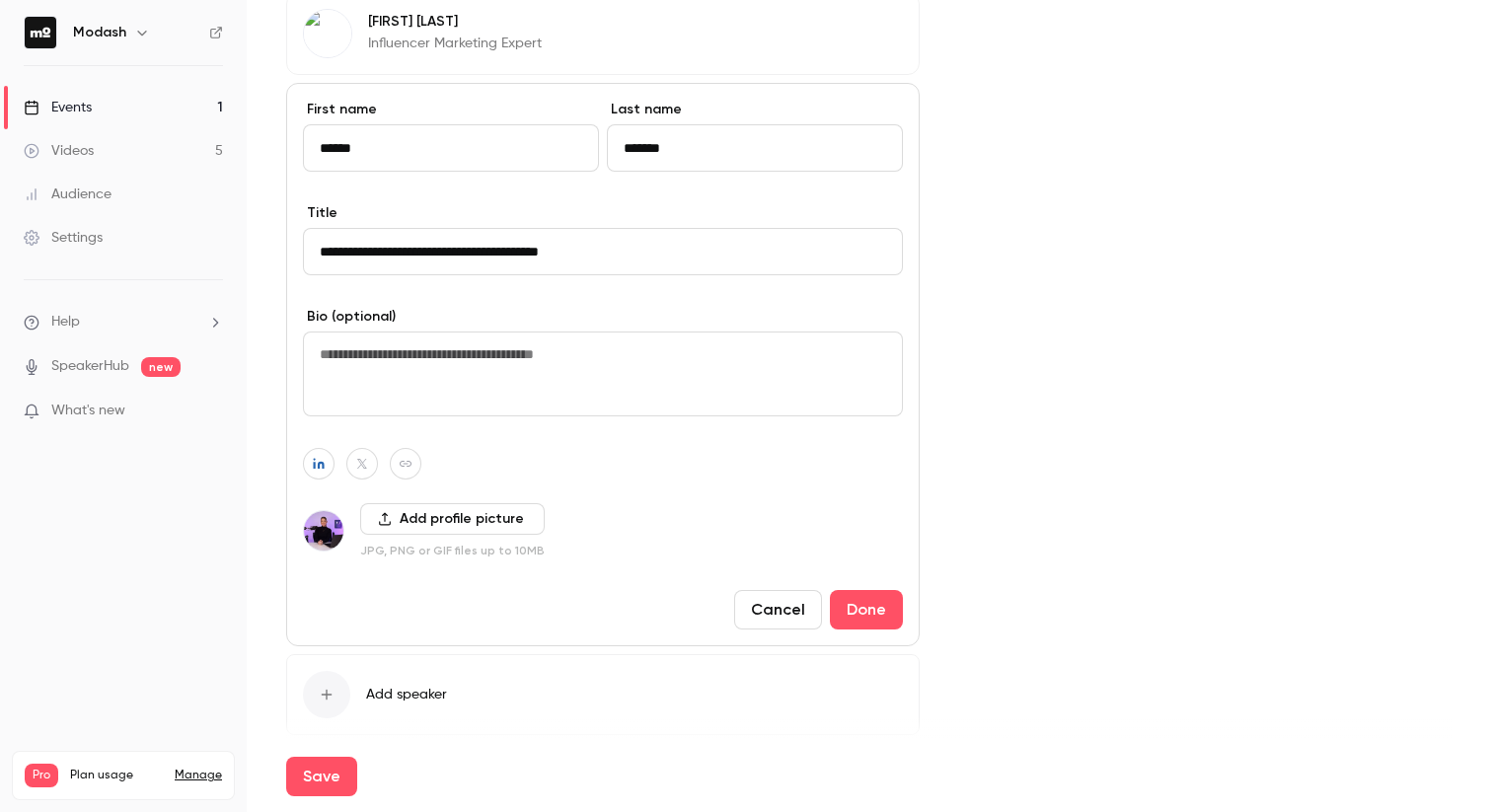 type on "******" 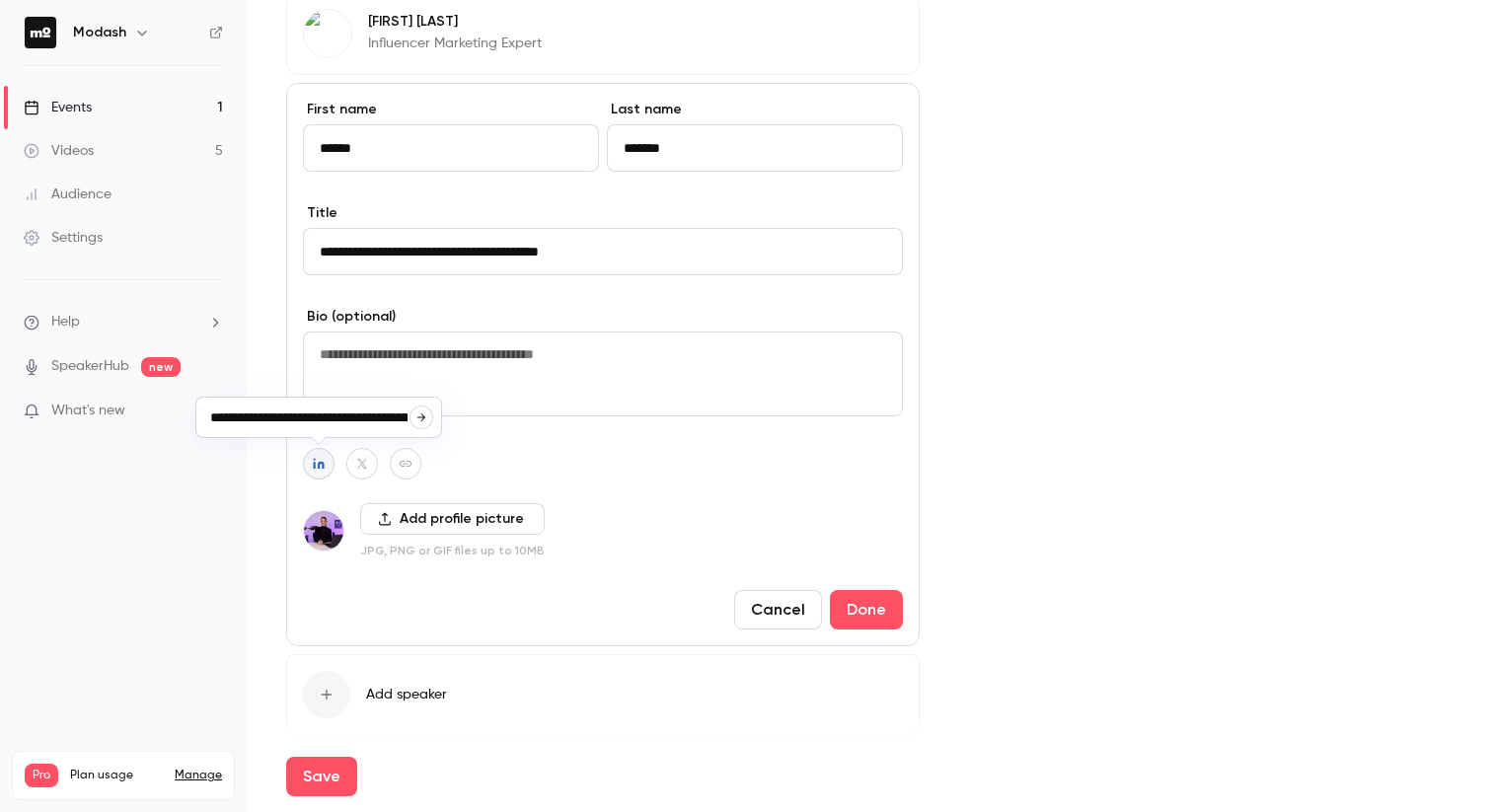 scroll, scrollTop: 0, scrollLeft: 64, axis: horizontal 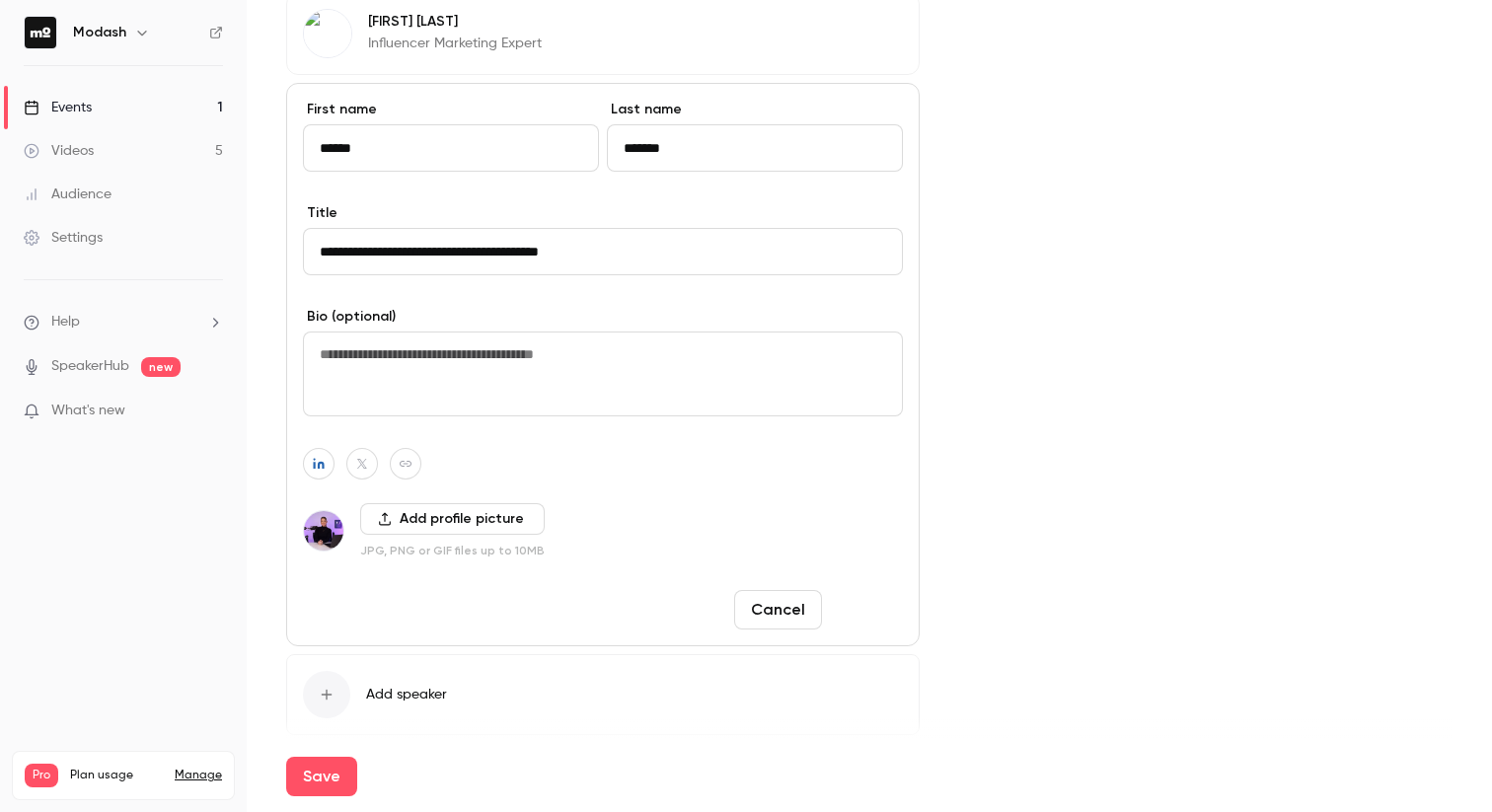 click on "Done" at bounding box center [866, 610] 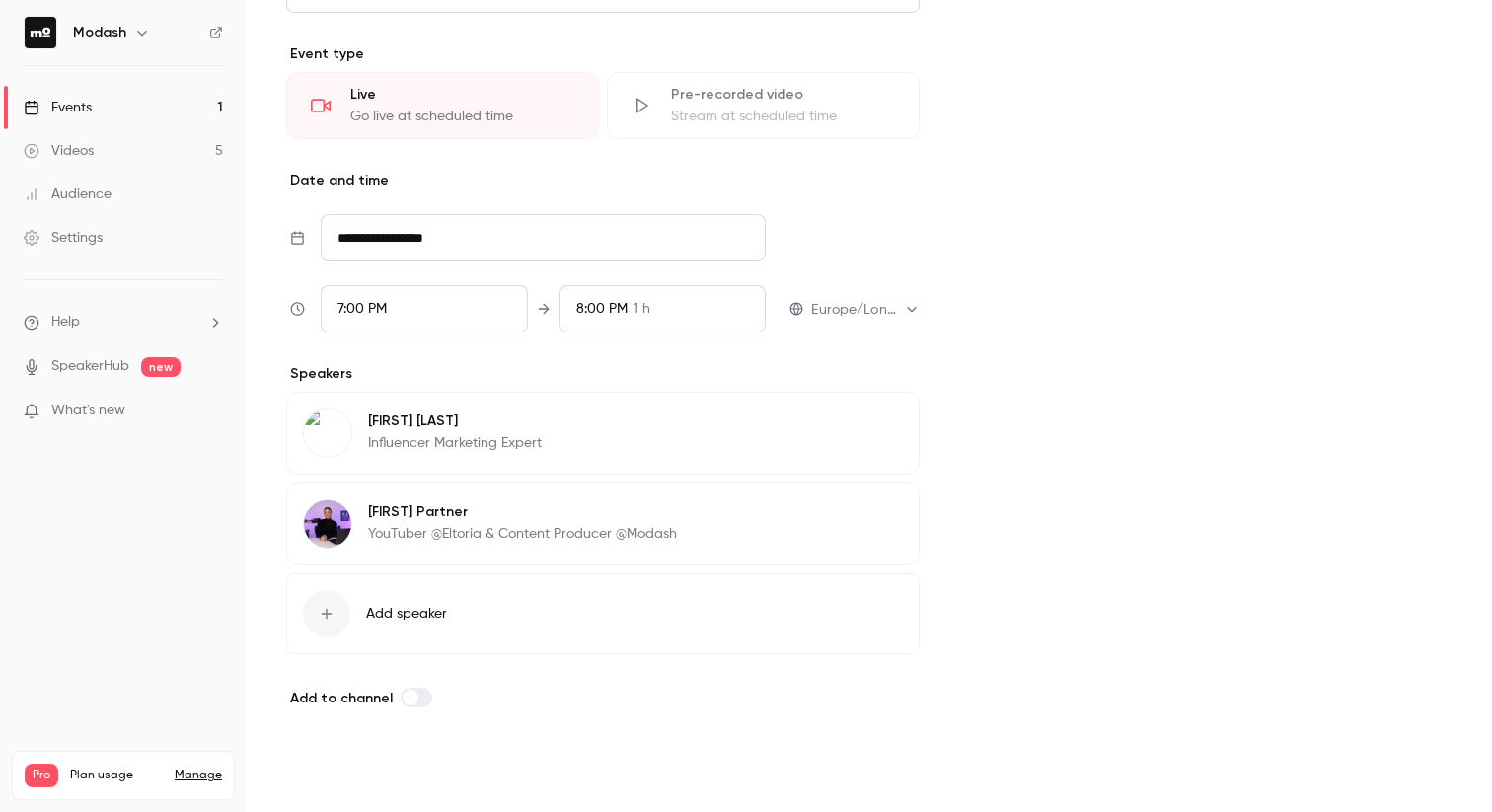click on "Save" at bounding box center (322, 776) 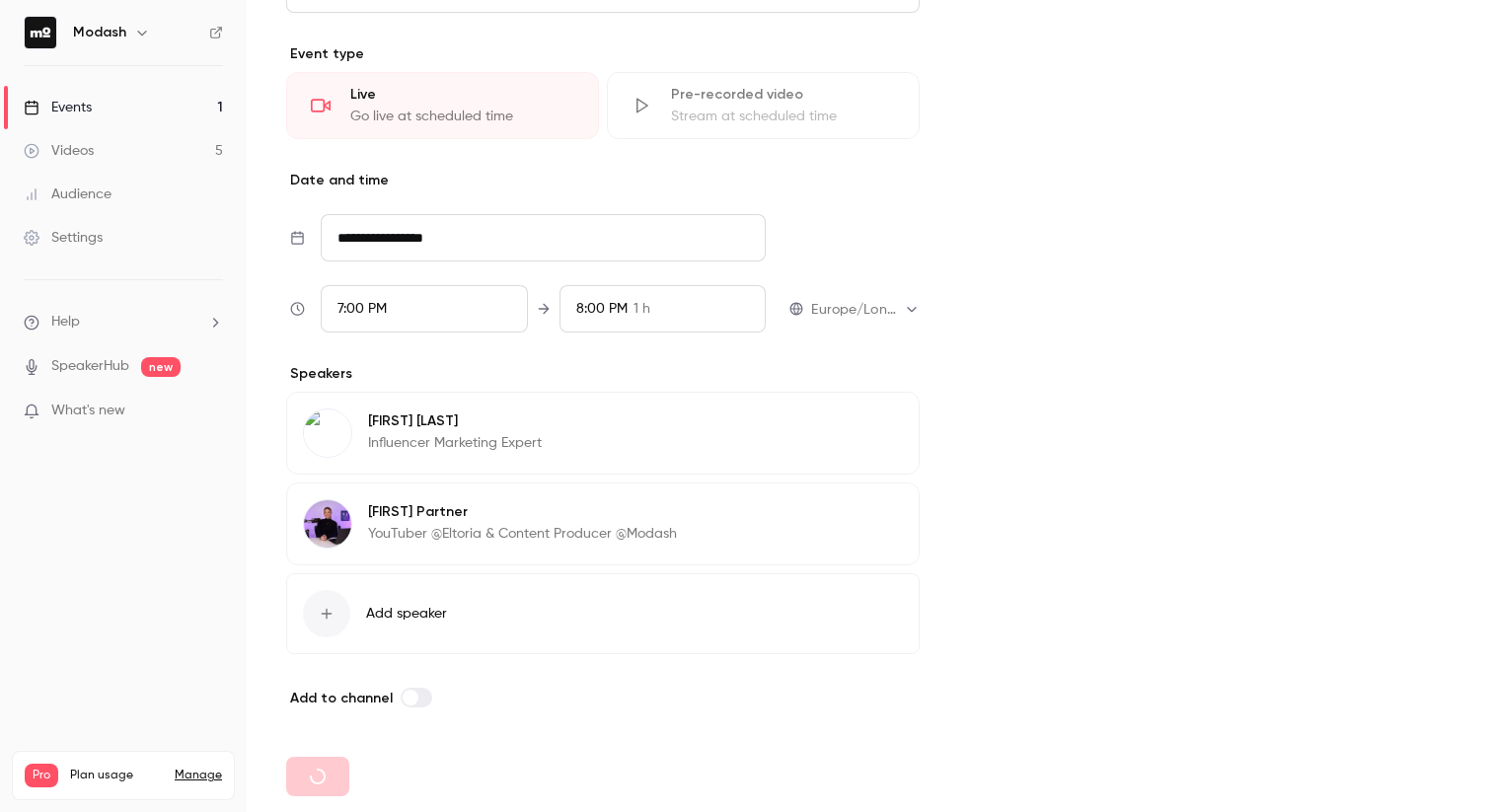 type 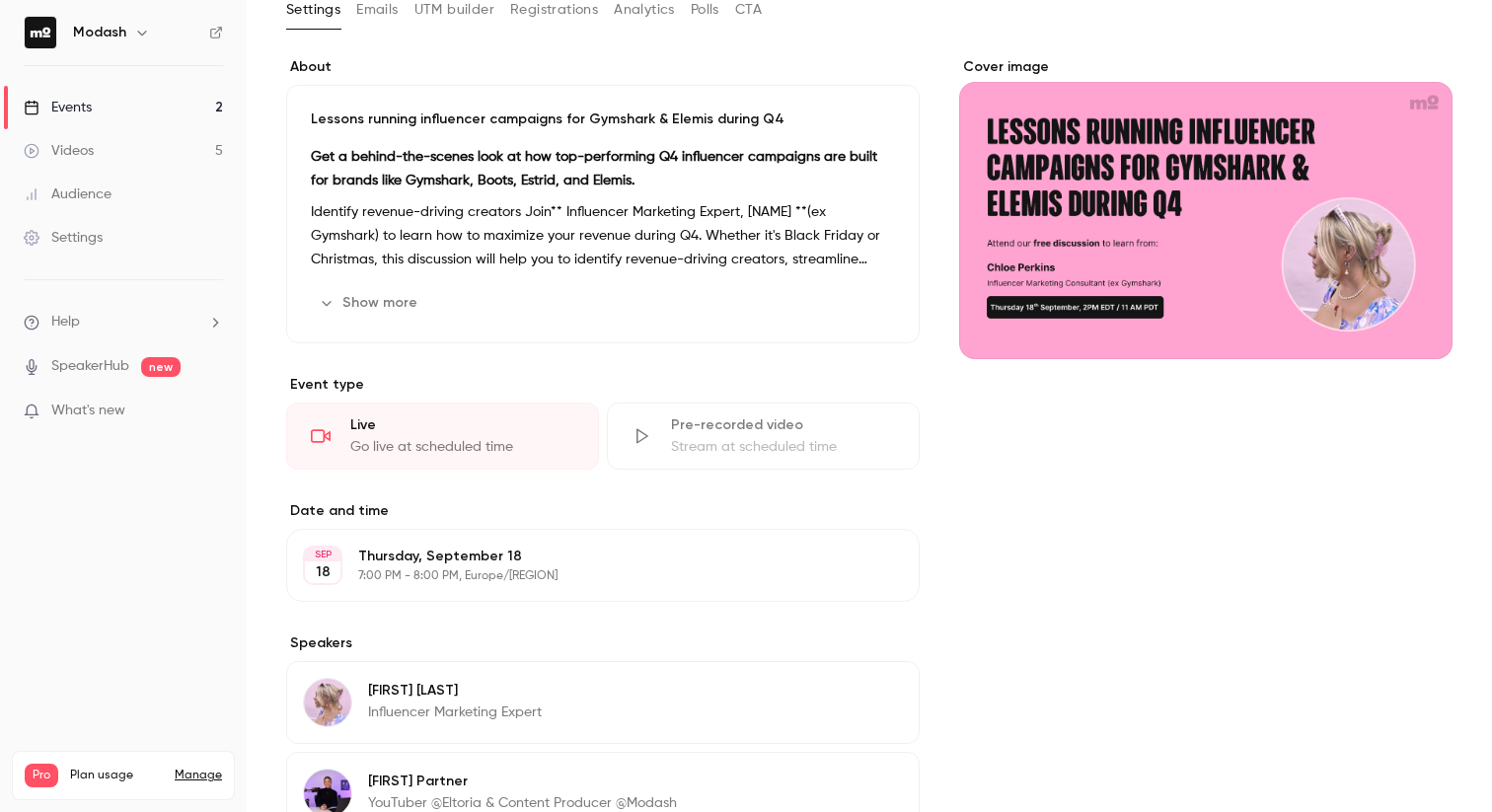 scroll, scrollTop: 0, scrollLeft: 0, axis: both 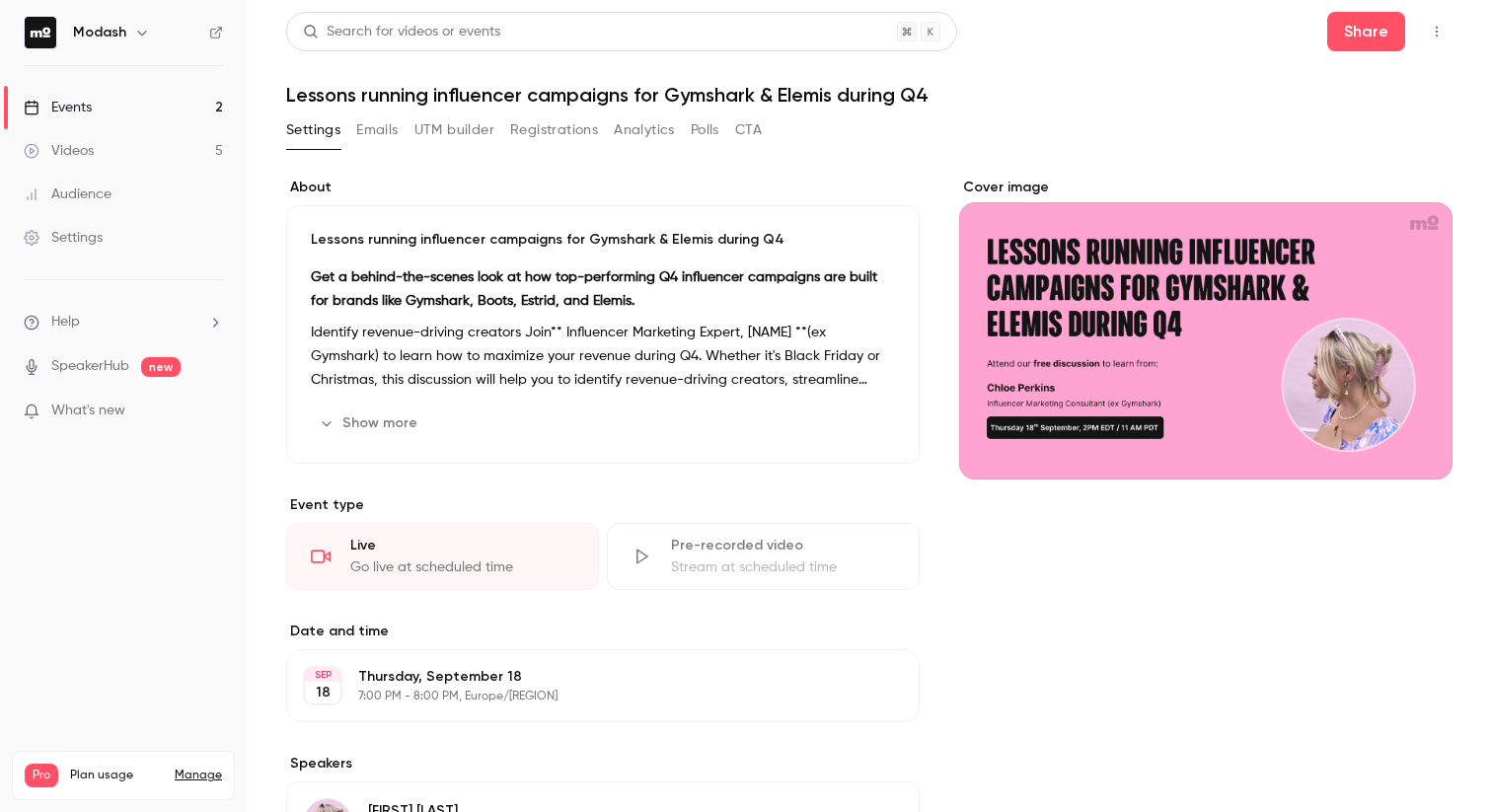 click on "Show more" at bounding box center (370, 423) 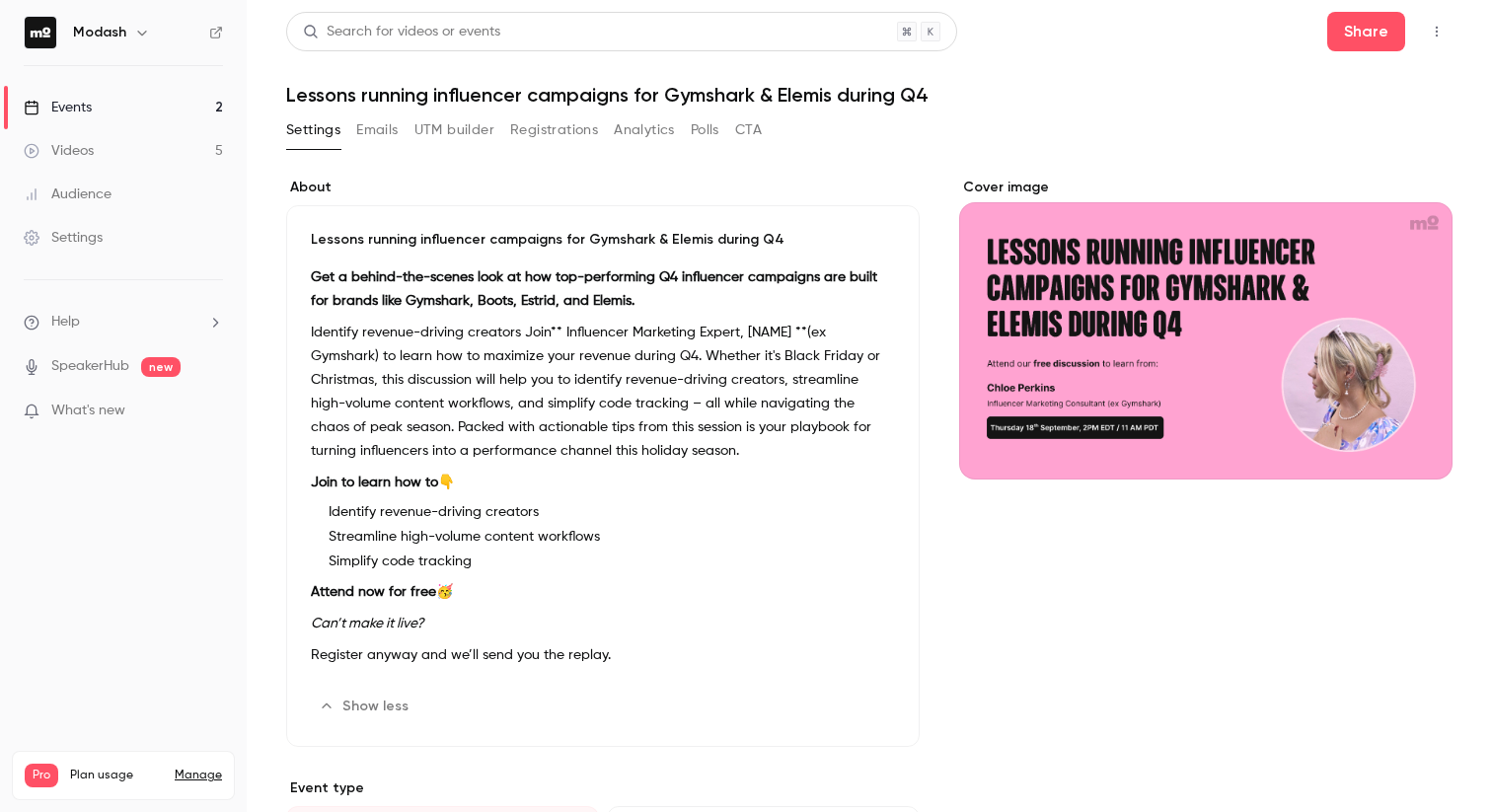 click on "Lessons running influencer campaigns for Gymshark & Elemis during Q4" at bounding box center [603, 240] 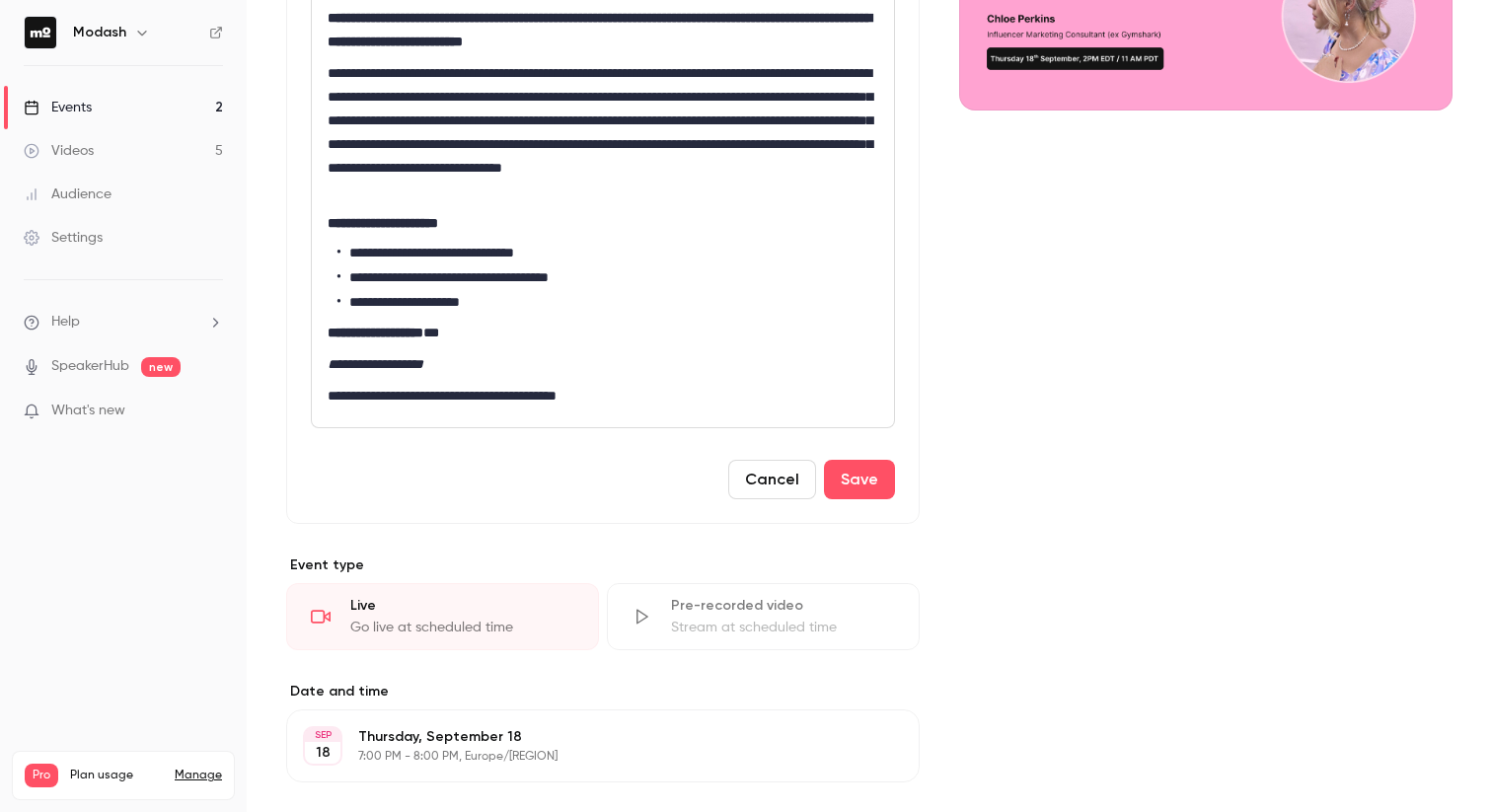 scroll, scrollTop: 371, scrollLeft: 0, axis: vertical 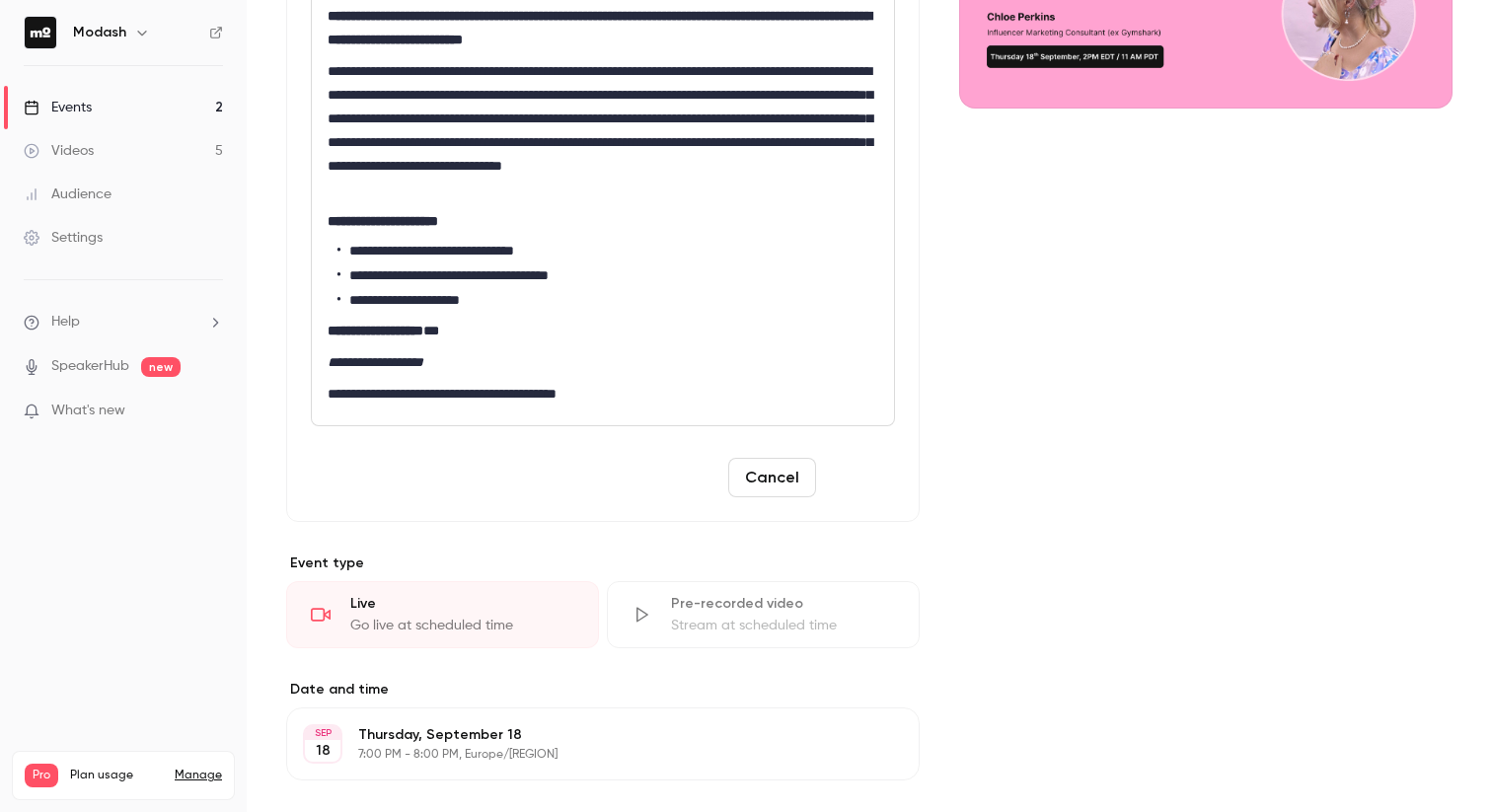 click on "Save" at bounding box center (859, 478) 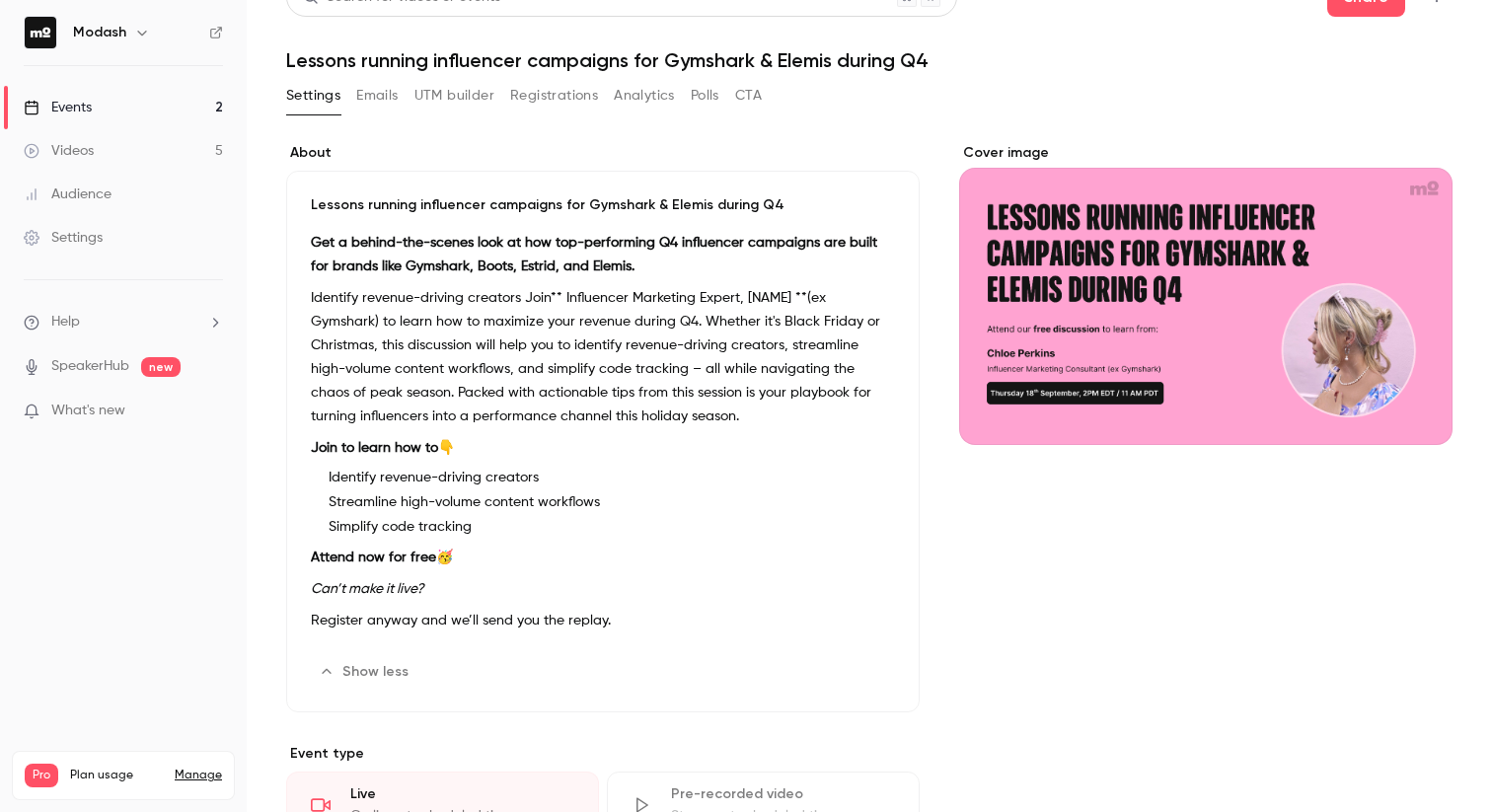 scroll, scrollTop: 63, scrollLeft: 0, axis: vertical 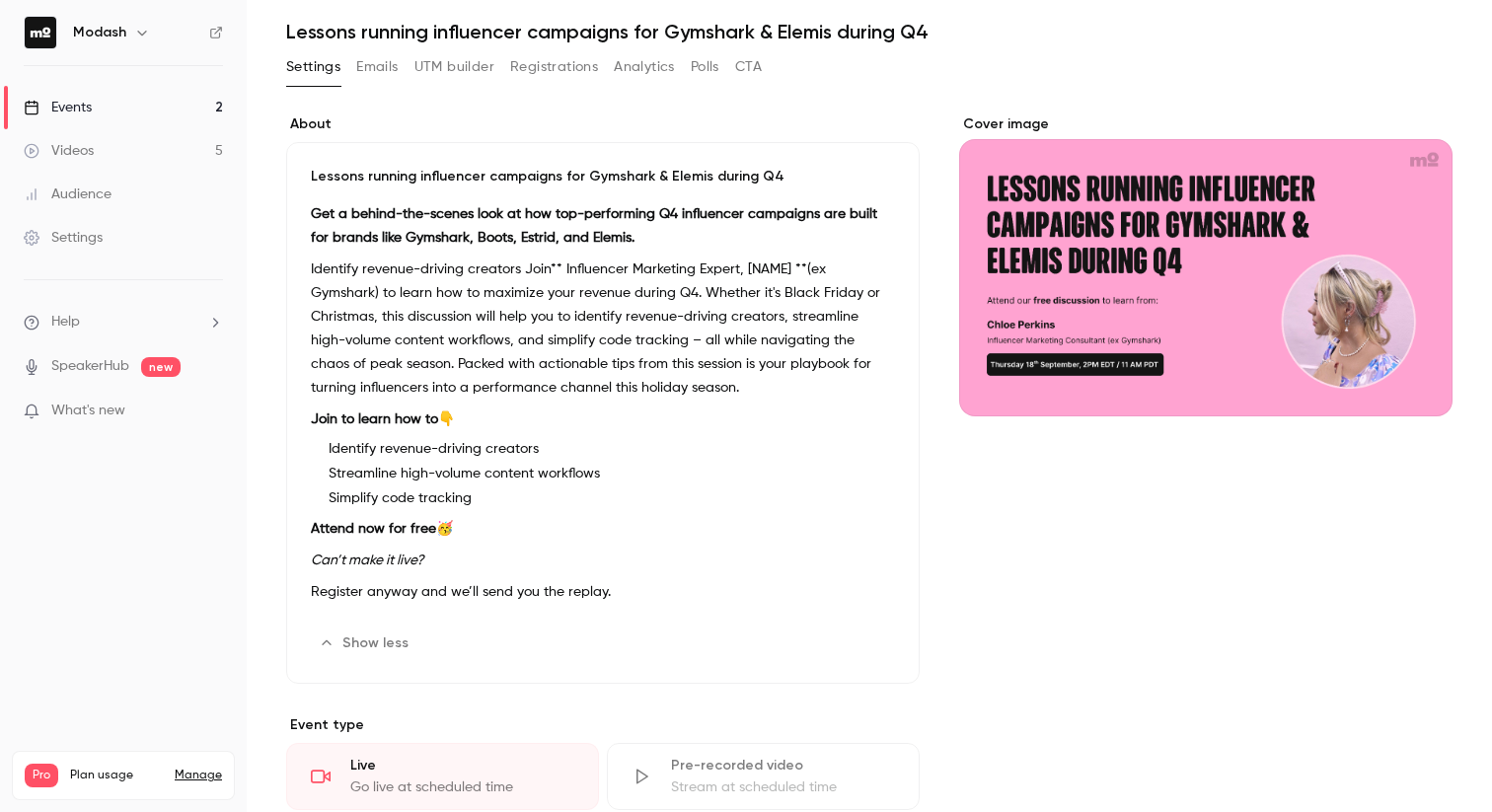 click on "Lessons running influencer campaigns for Gymshark & Elemis during Q4" at bounding box center (603, 177) 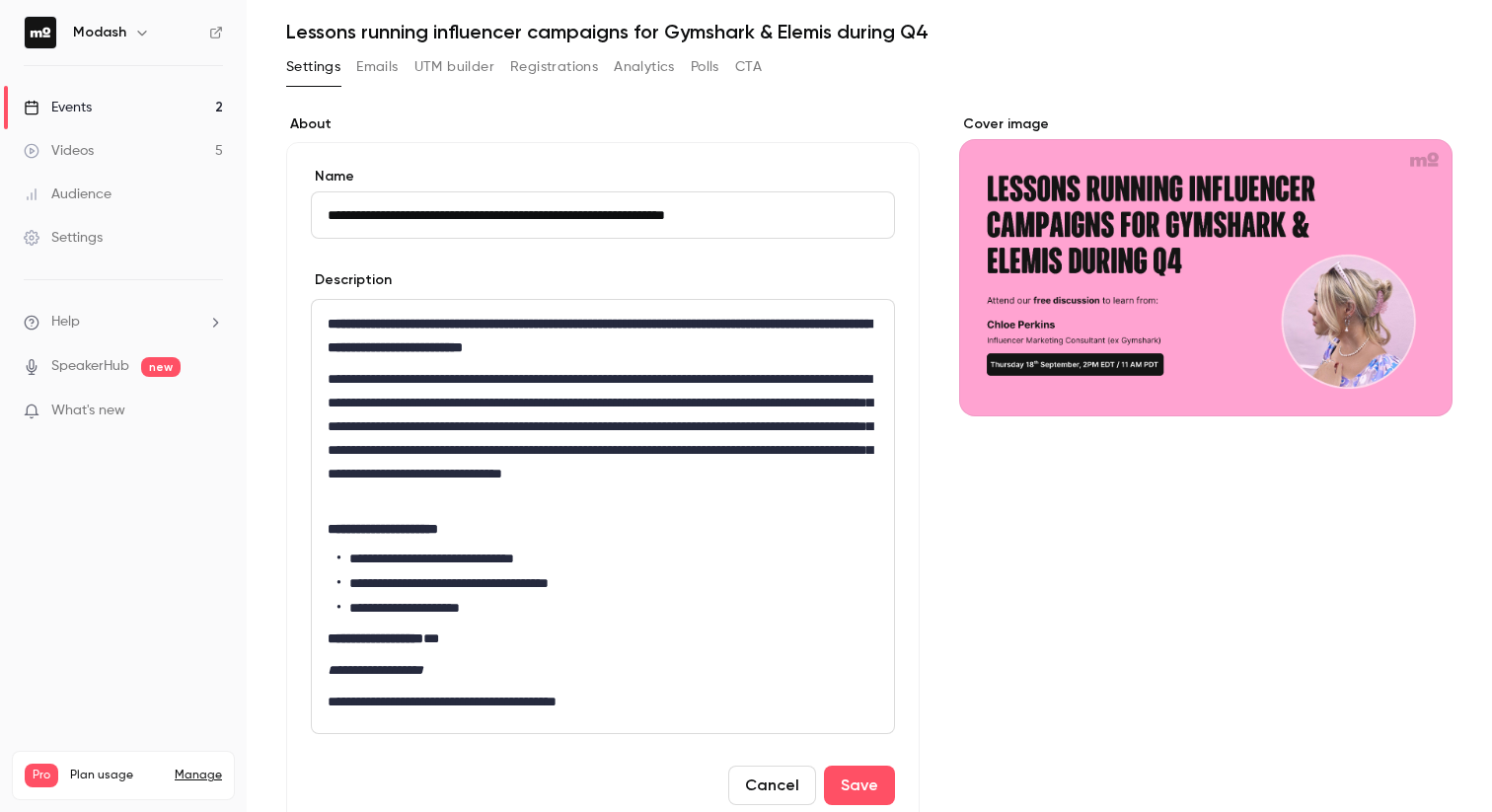 click on "**********" at bounding box center [603, 215] 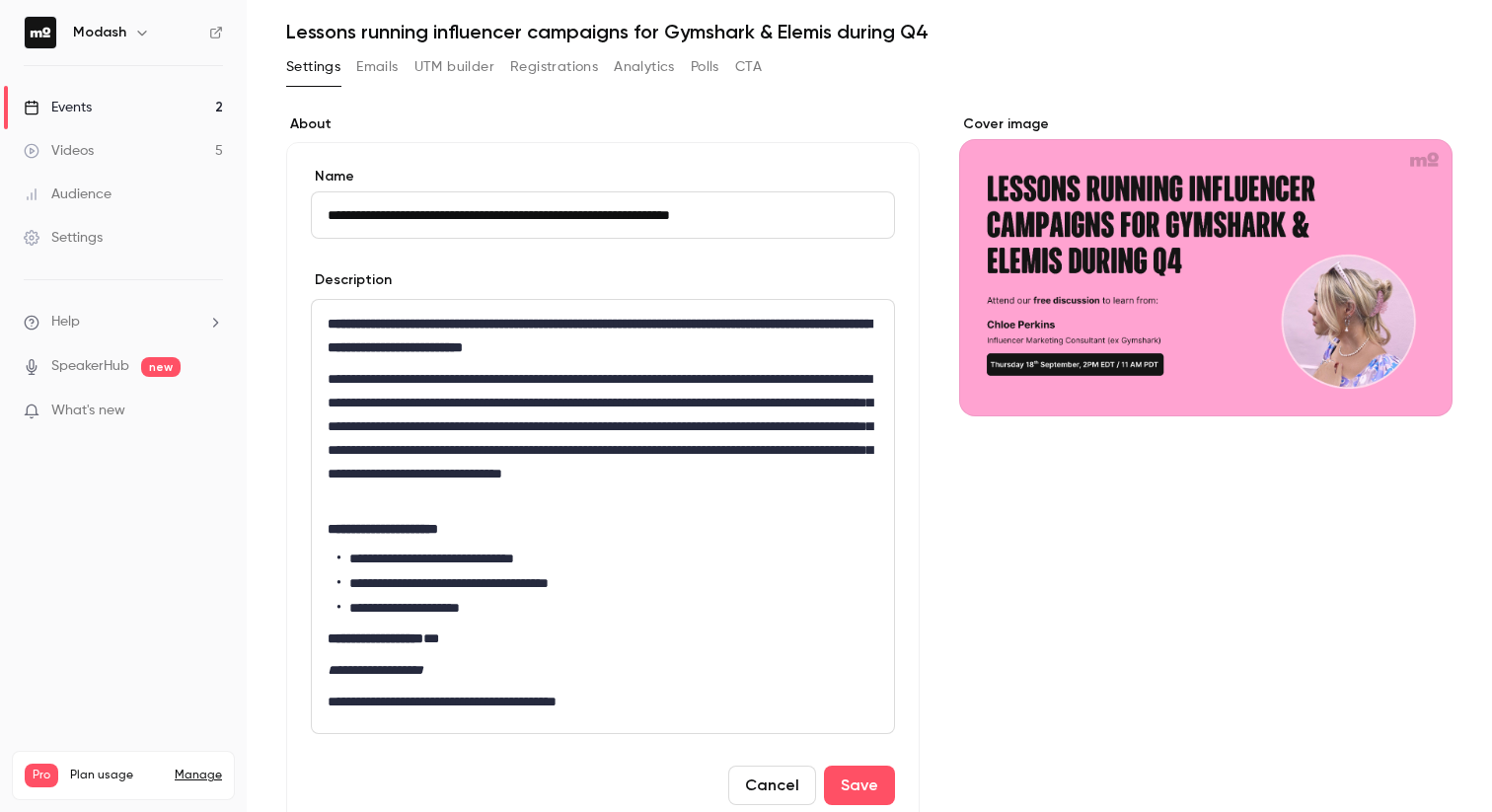 type on "**********" 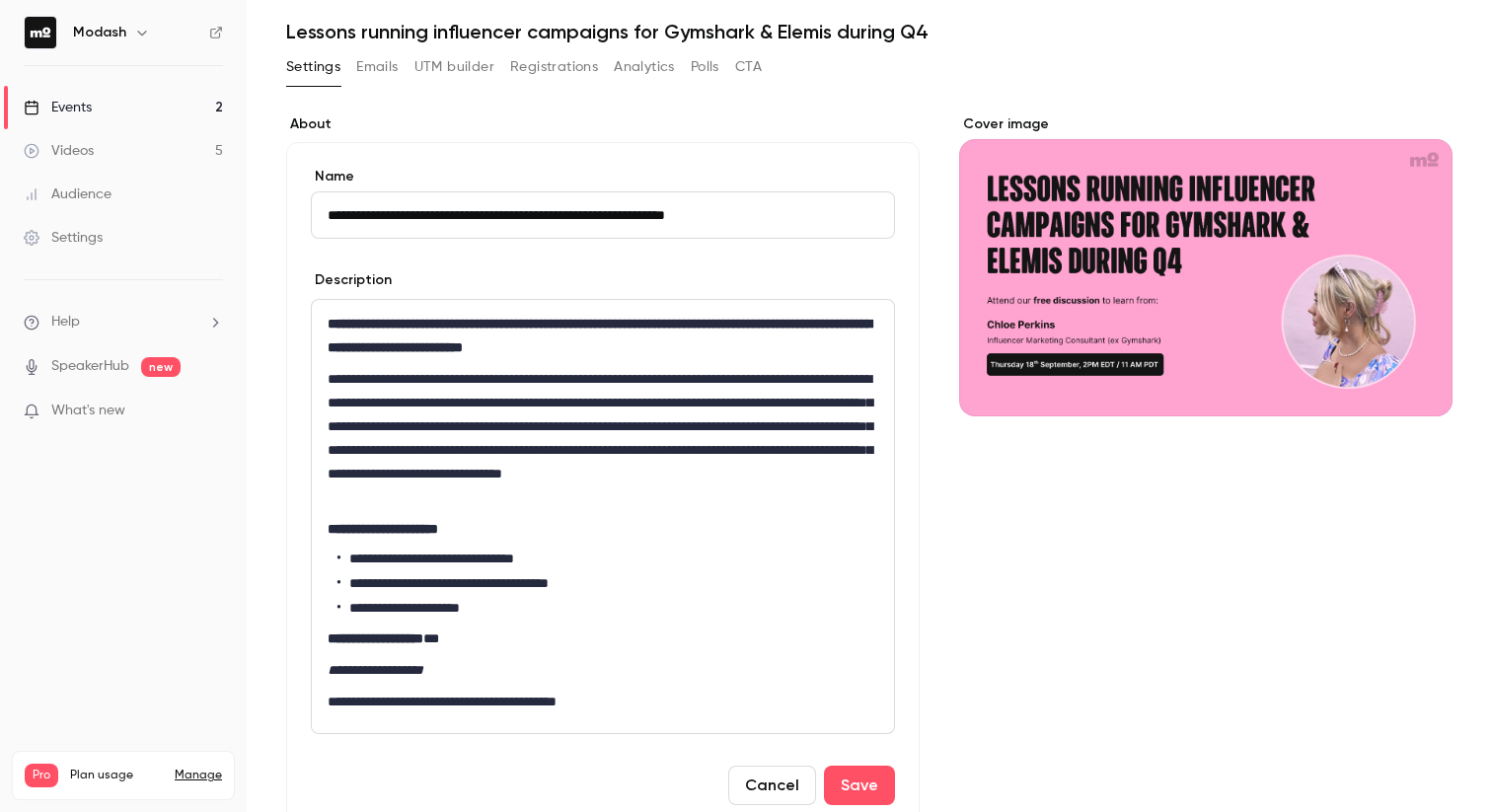 click on "Cover image" at bounding box center [1206, 793] 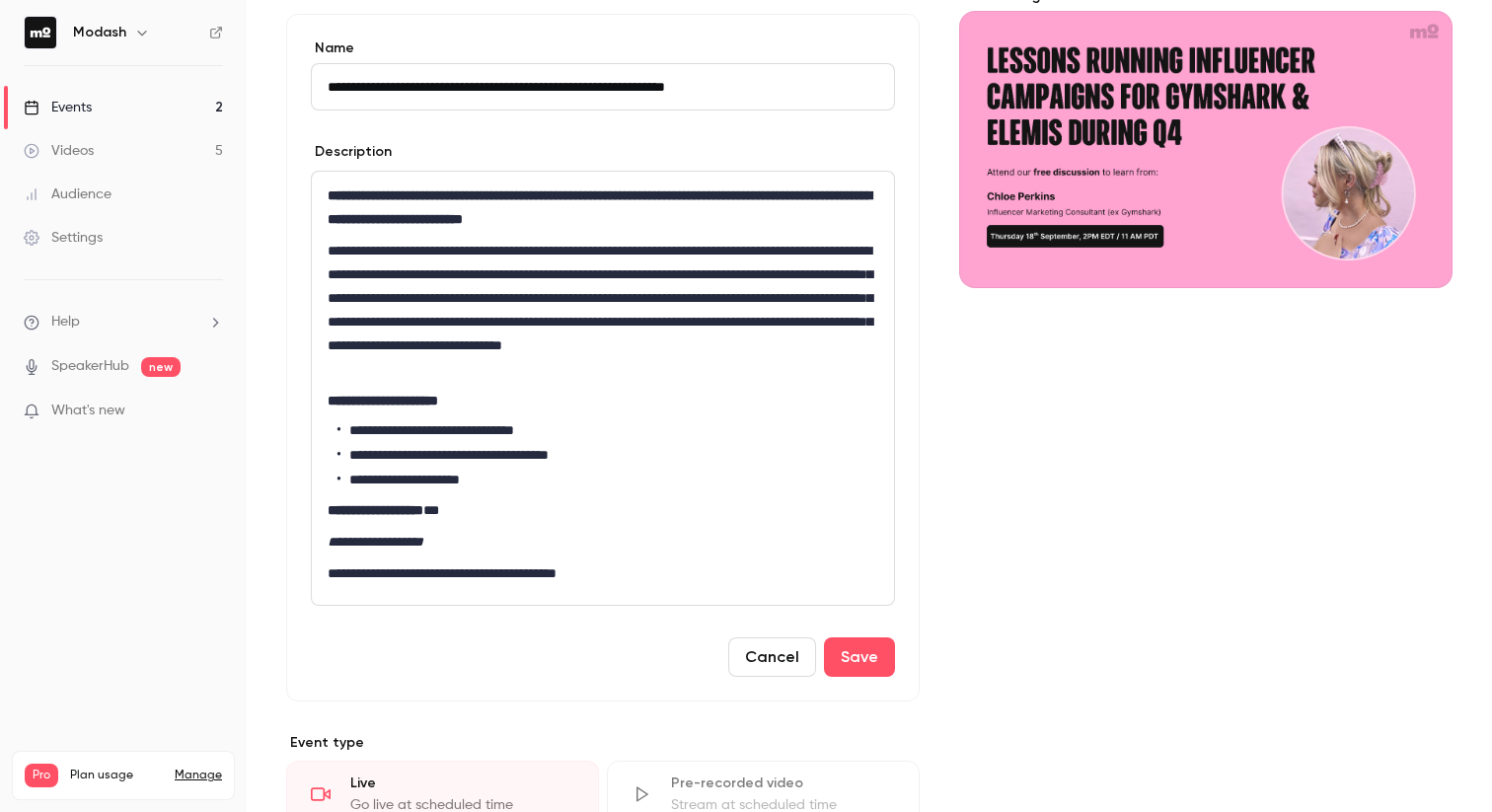 scroll, scrollTop: 206, scrollLeft: 0, axis: vertical 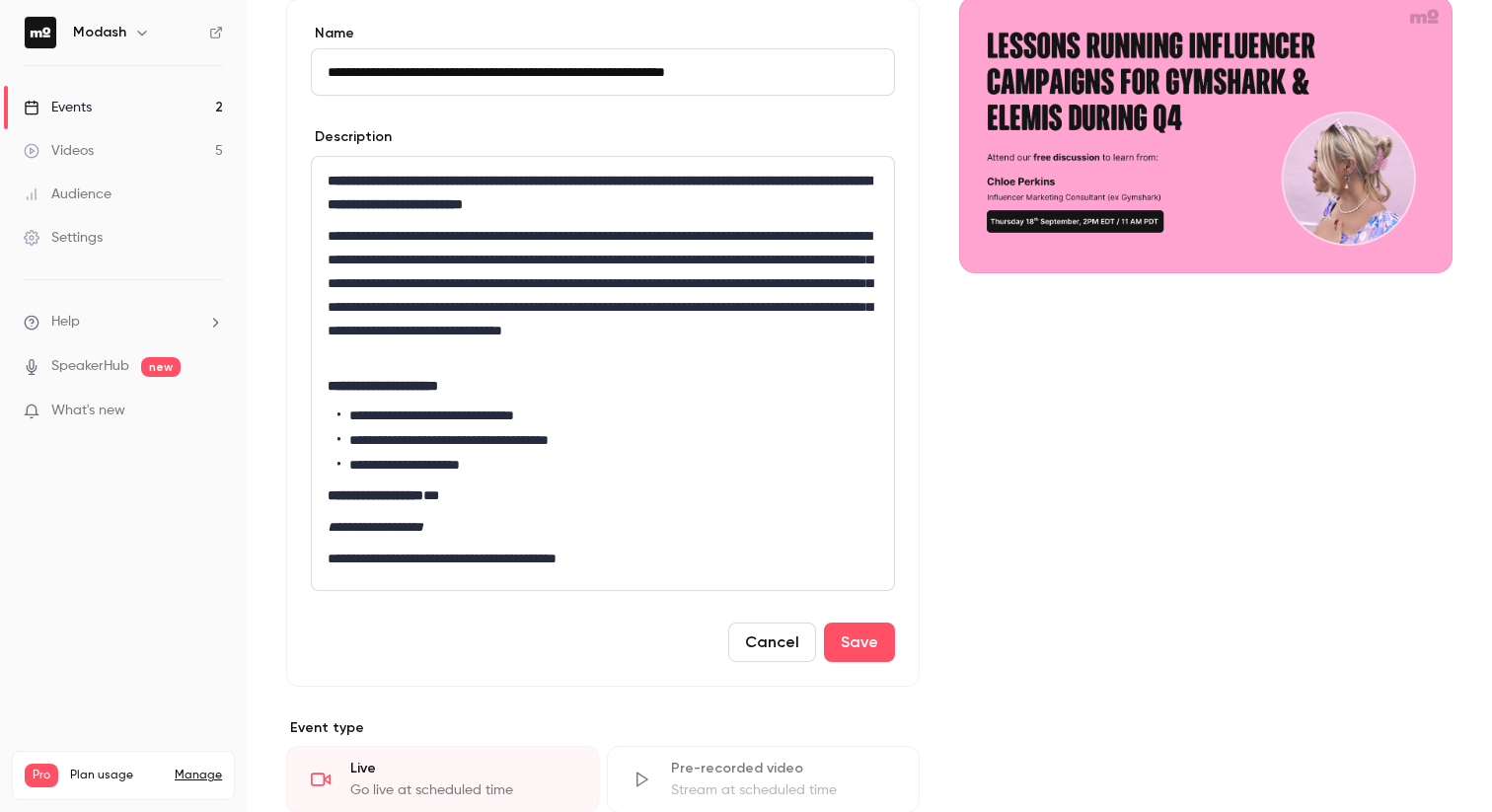 click on "Cancel" at bounding box center [772, 642] 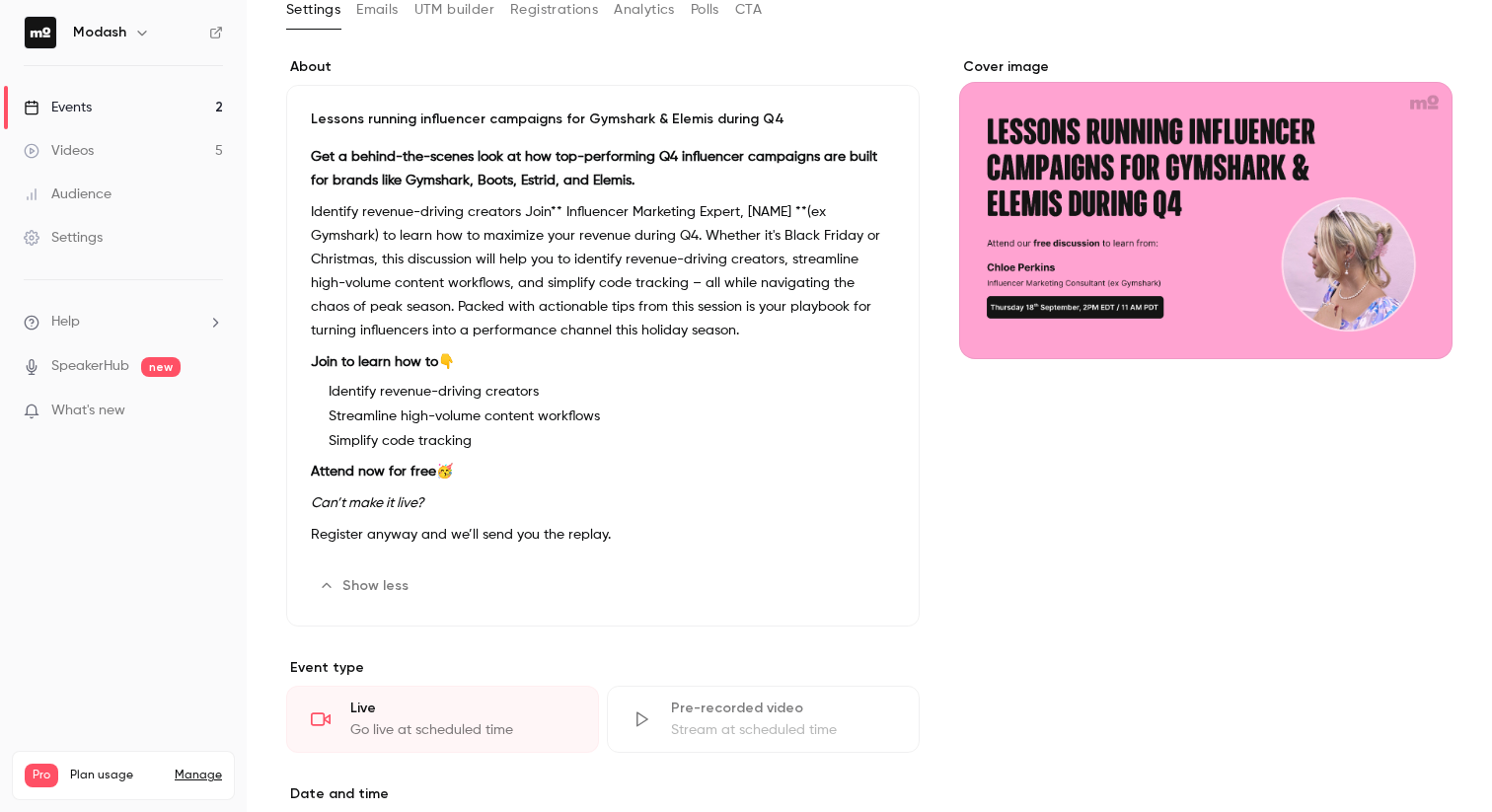 scroll, scrollTop: 103, scrollLeft: 0, axis: vertical 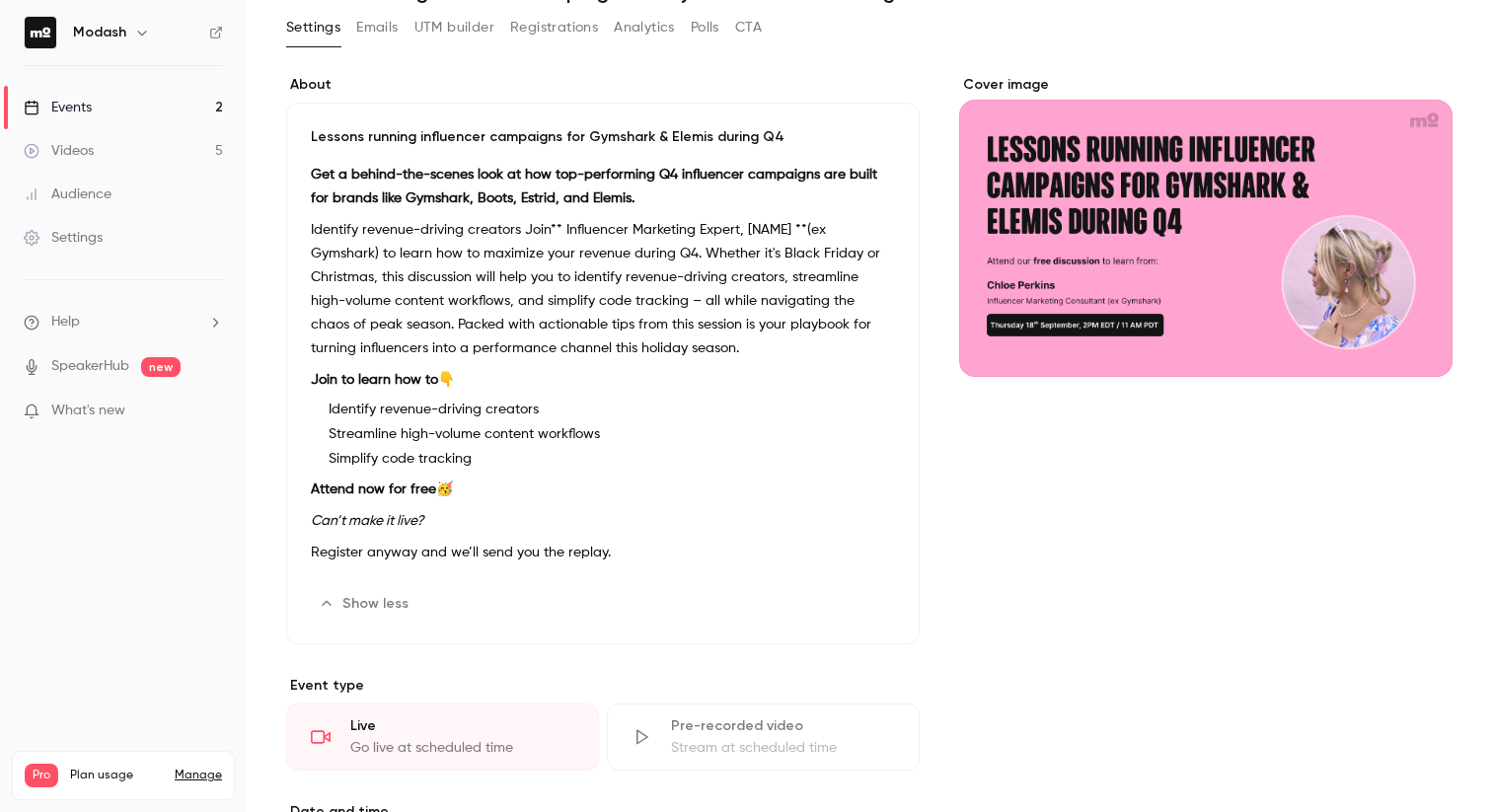 click on "Edit" at bounding box center (858, 604) 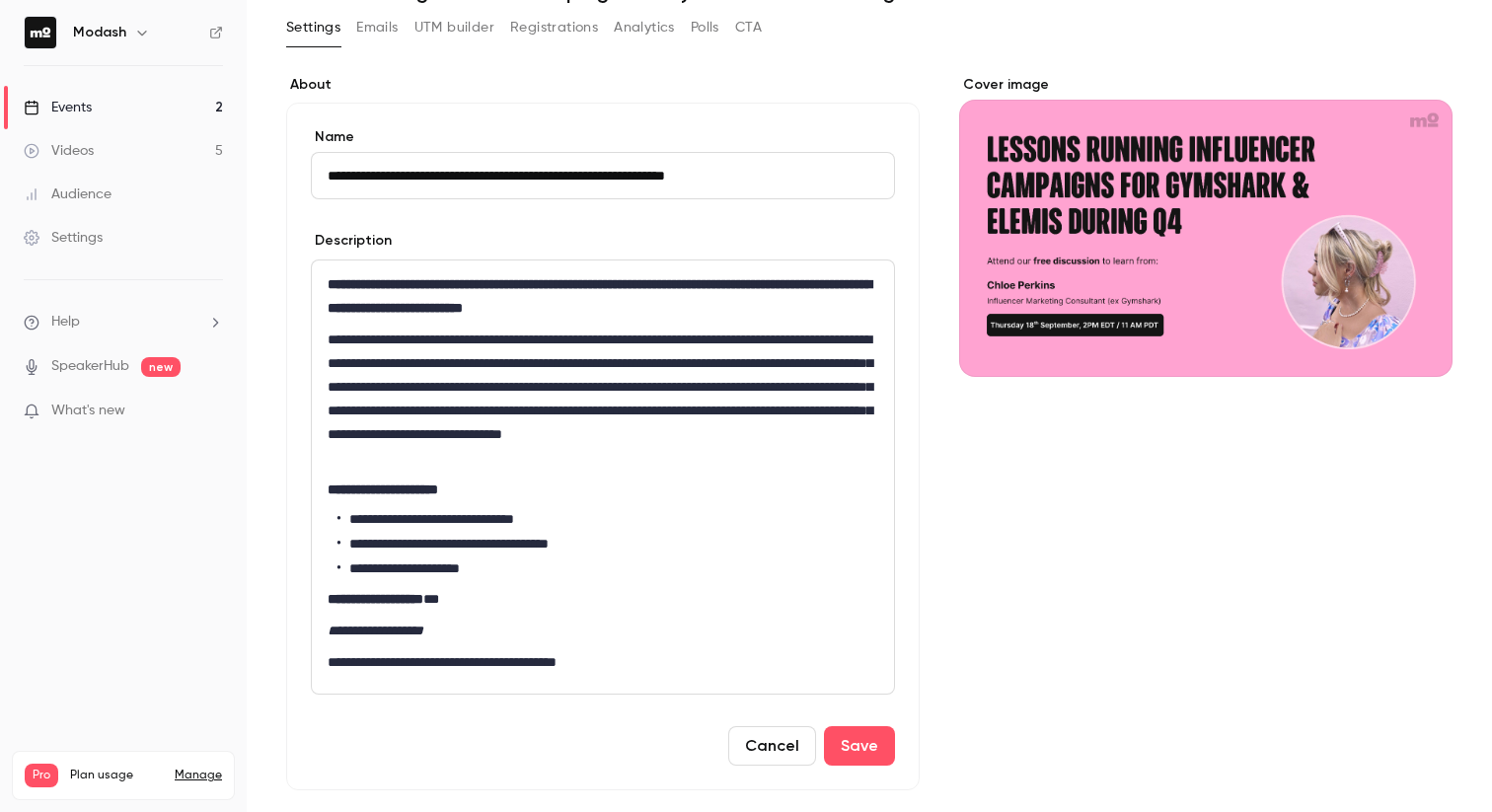 click on "**********" at bounding box center [603, 399] 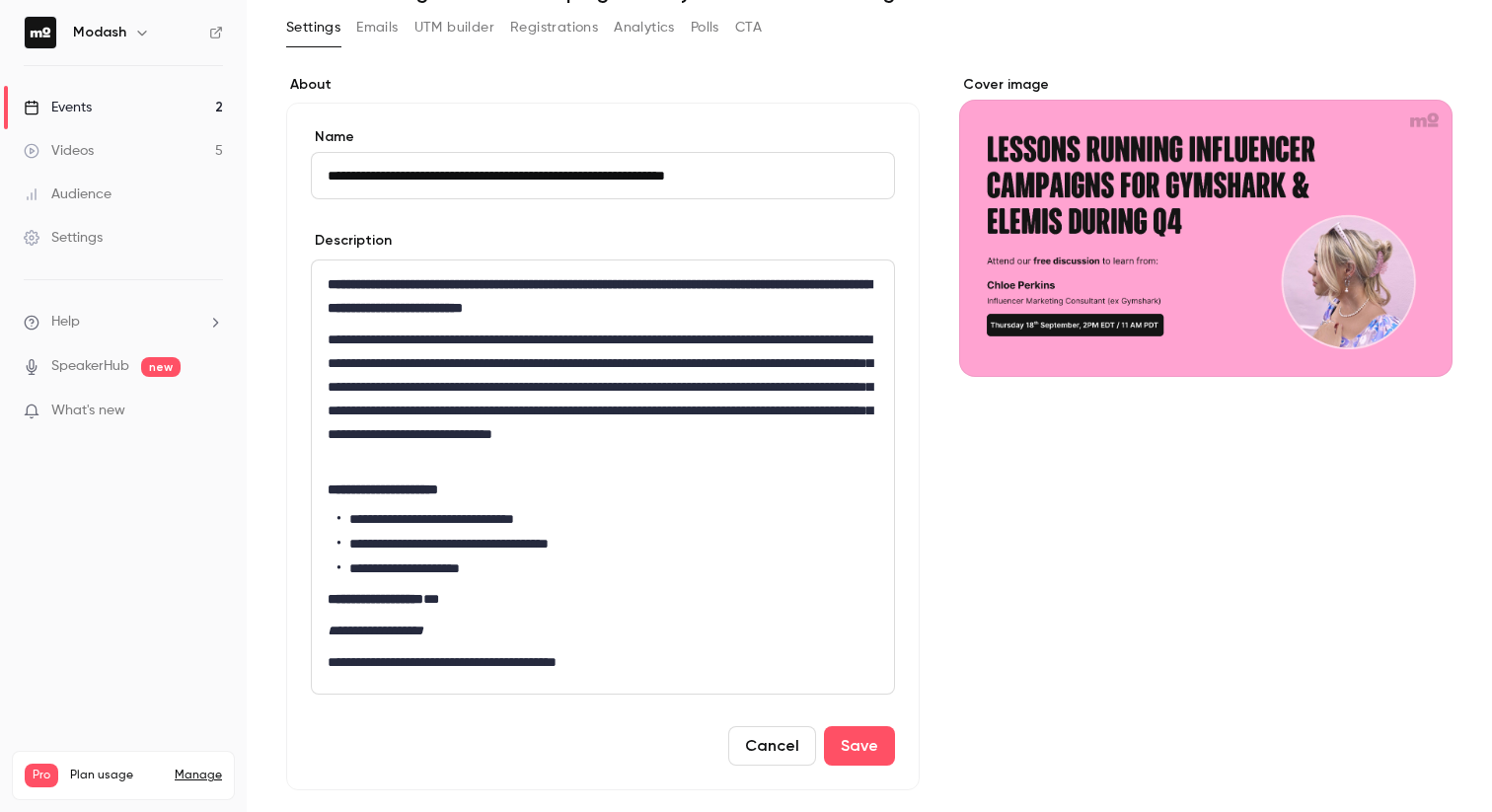 click on "**********" at bounding box center (603, 399) 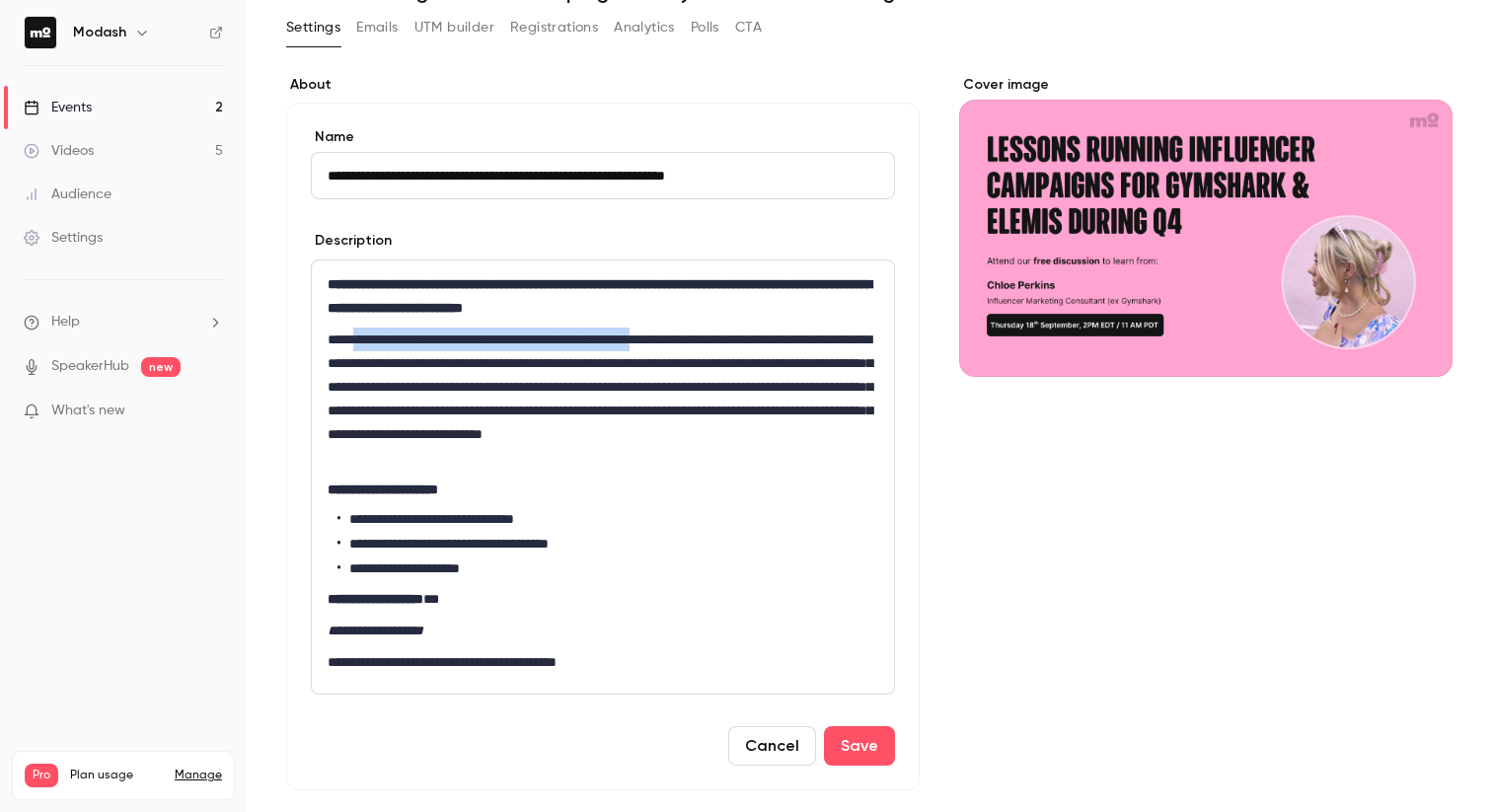 drag, startPoint x: 700, startPoint y: 337, endPoint x: 357, endPoint y: 339, distance: 343.00583 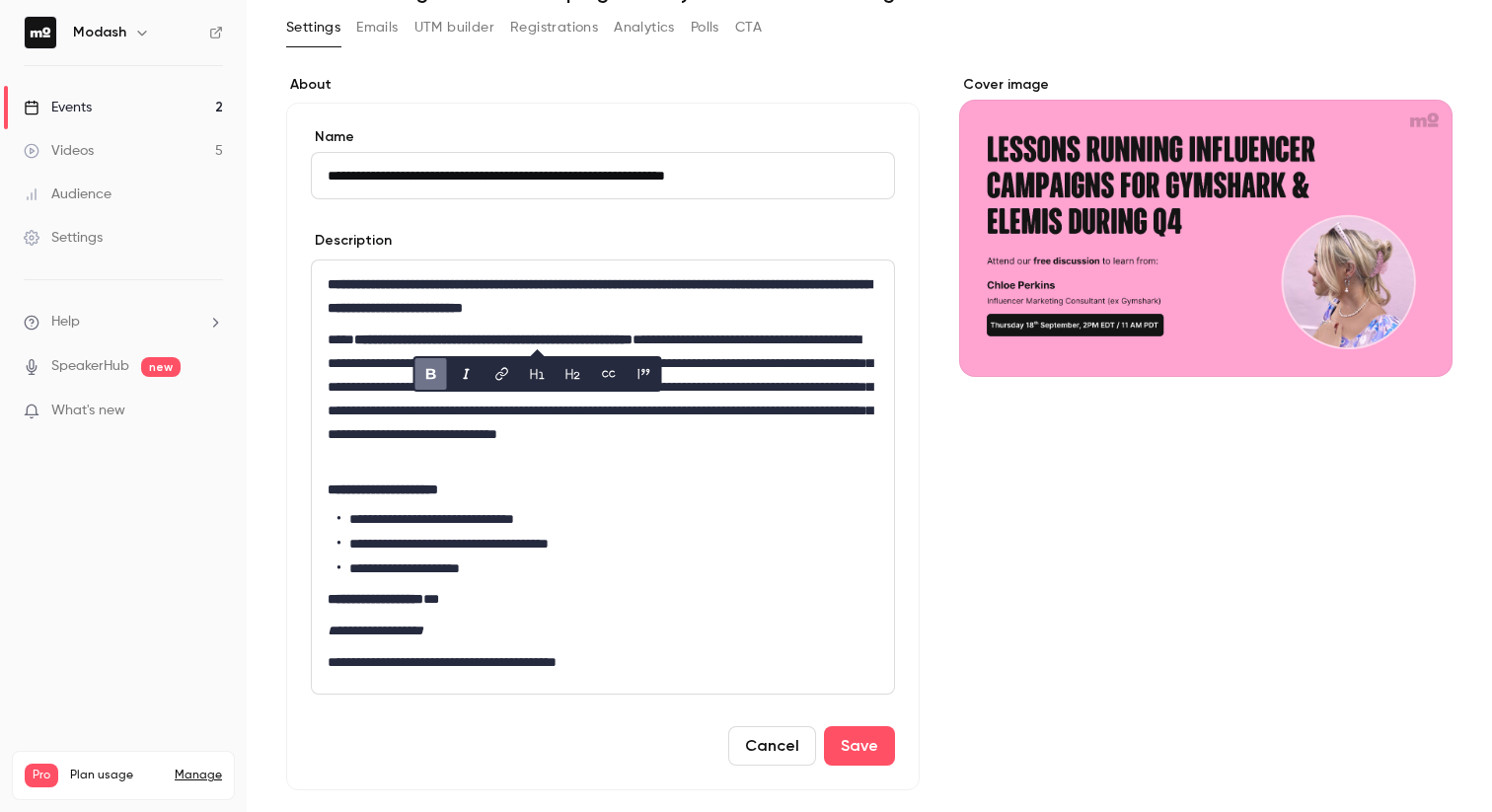 click on "Cover image" at bounding box center (1206, 754) 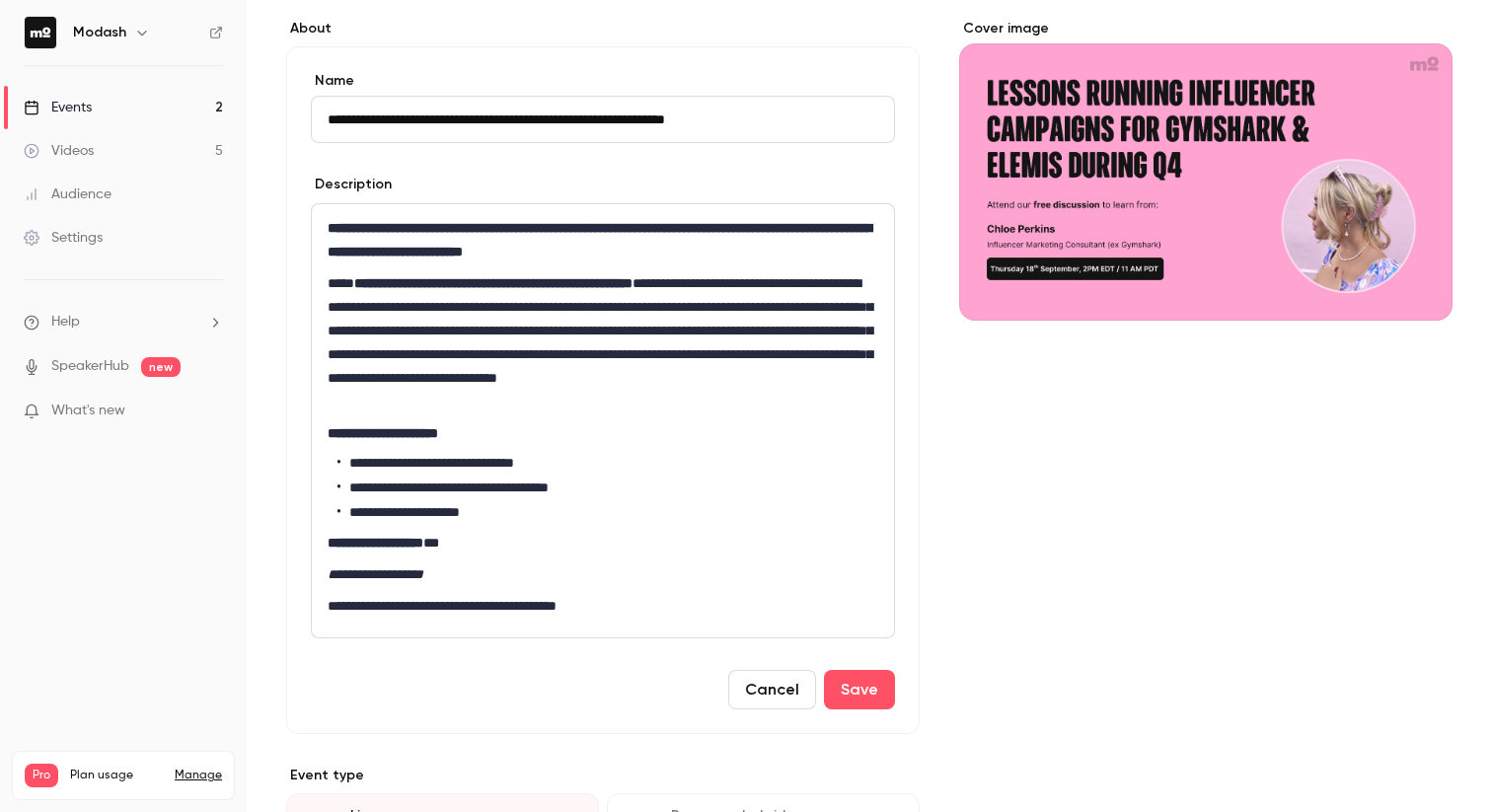 scroll, scrollTop: 163, scrollLeft: 0, axis: vertical 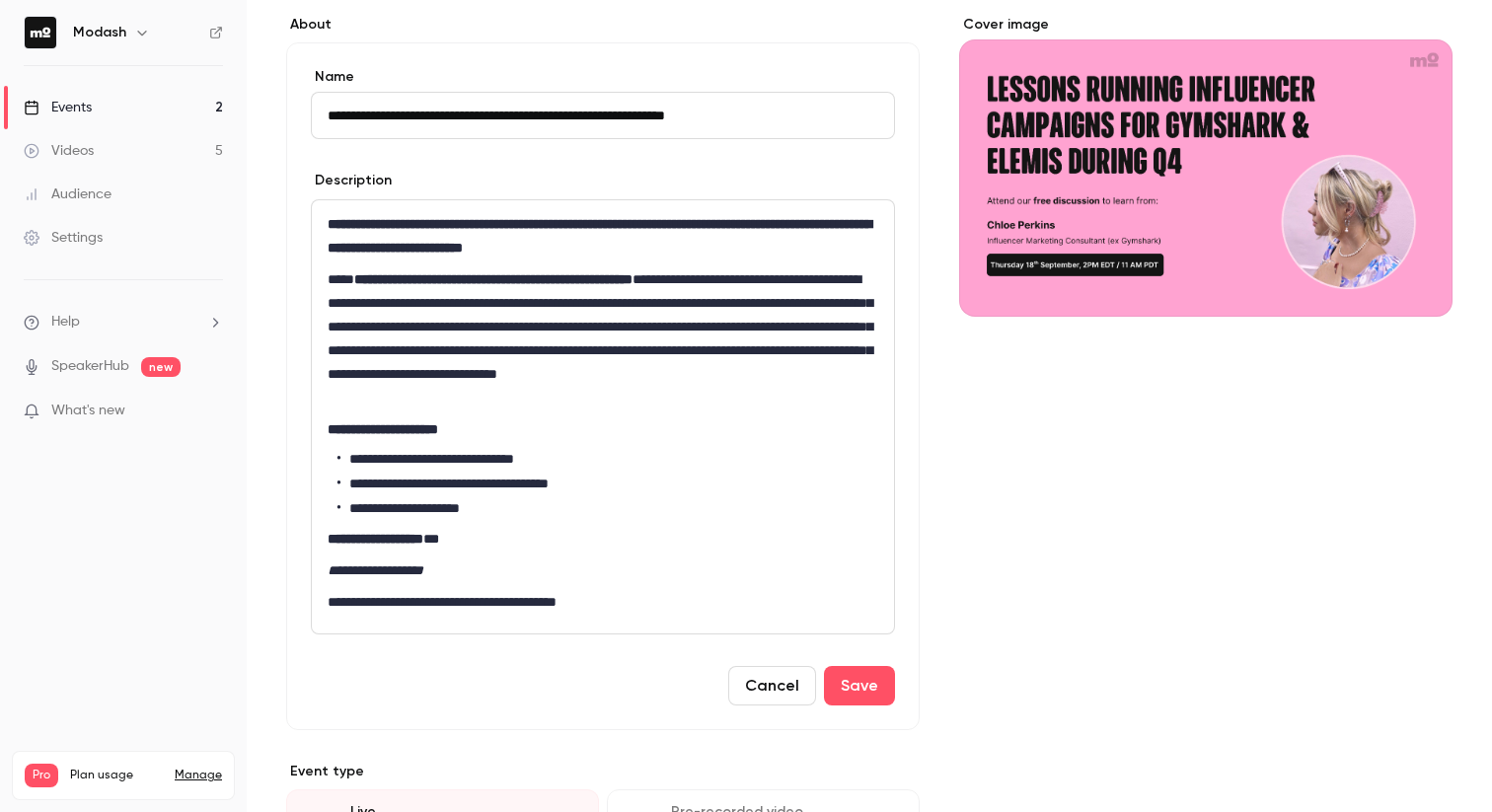 click on "**********" at bounding box center (603, 338) 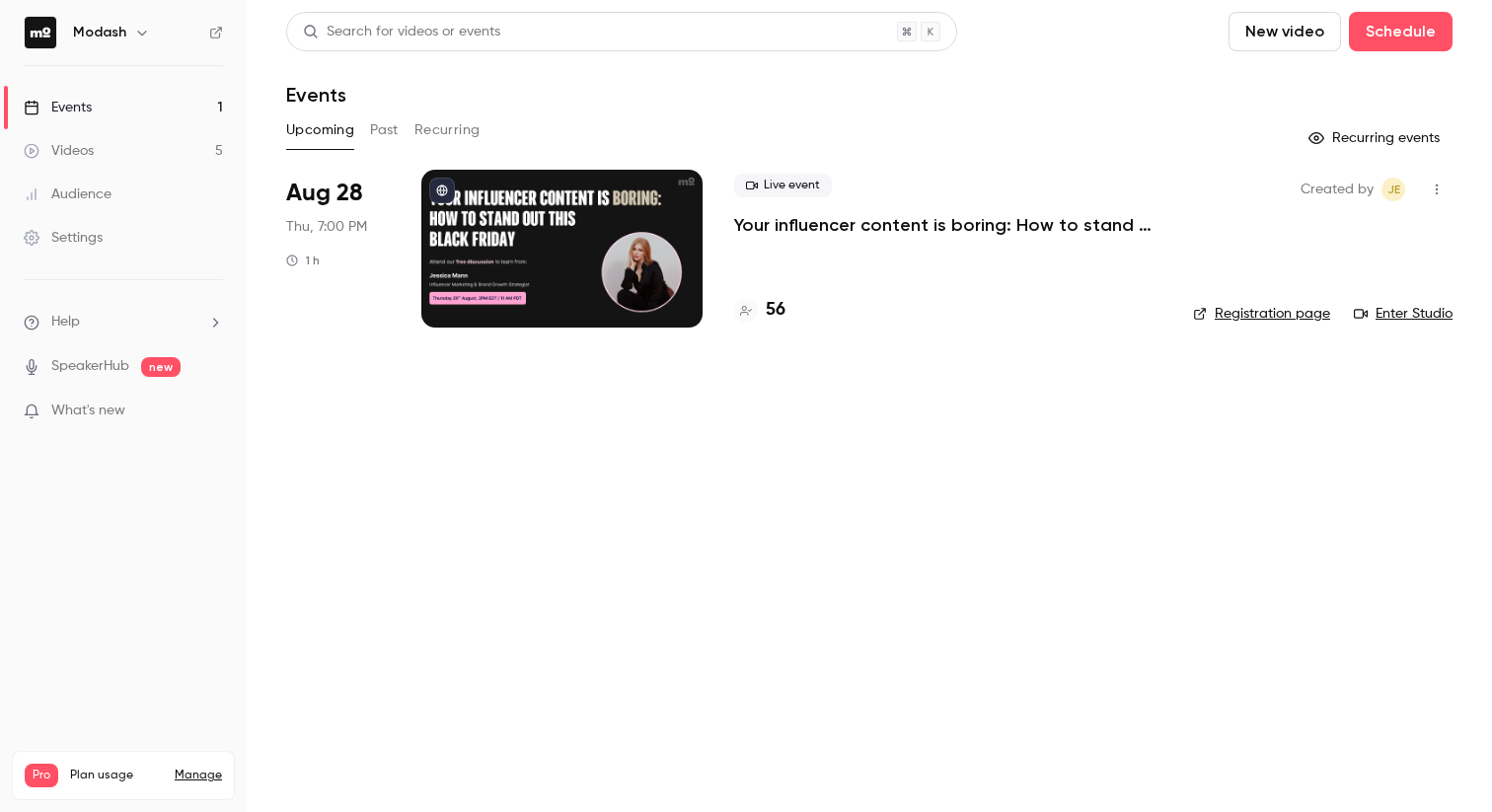 scroll, scrollTop: 0, scrollLeft: 0, axis: both 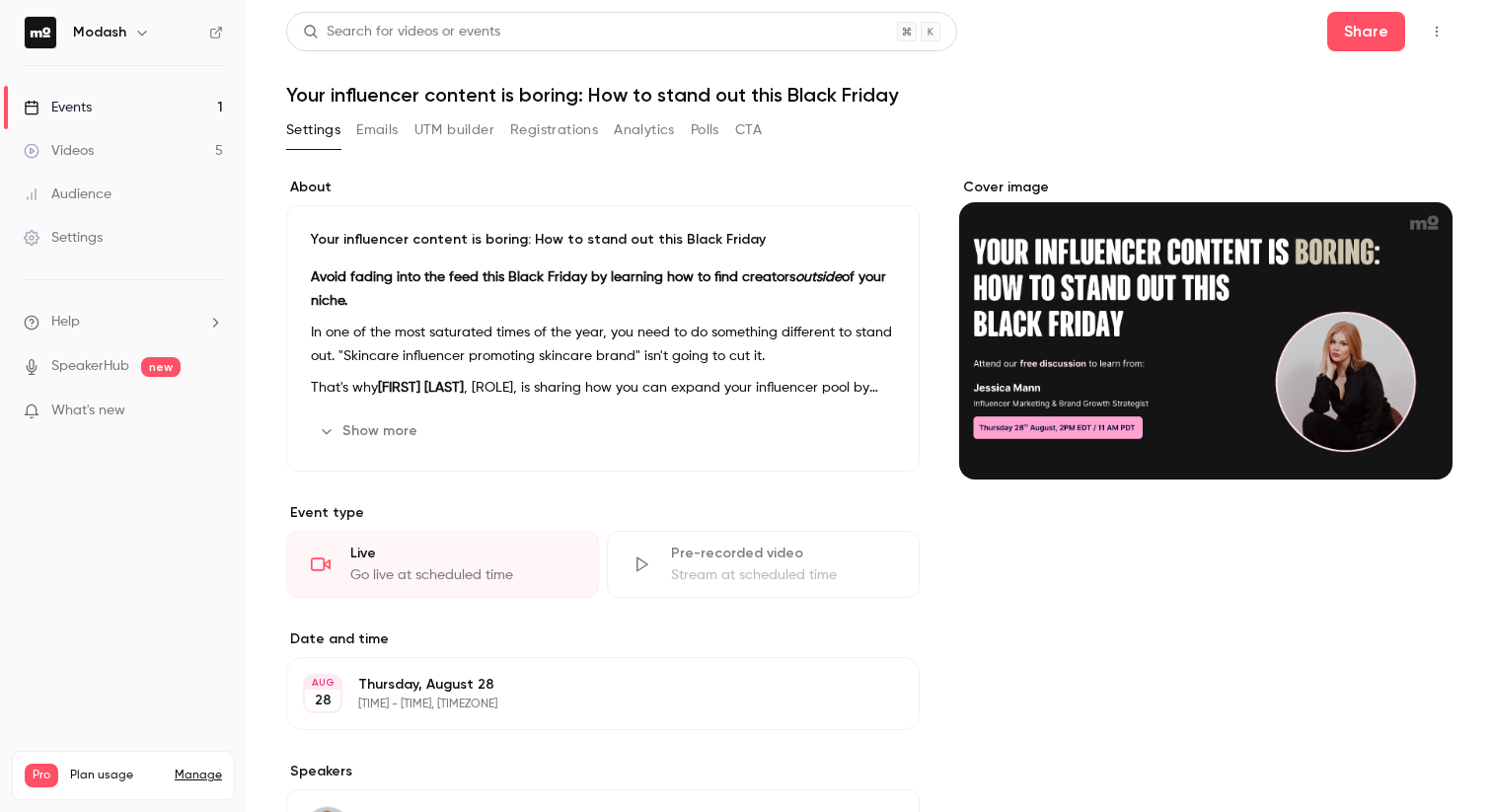 click on "Show more" at bounding box center (370, 431) 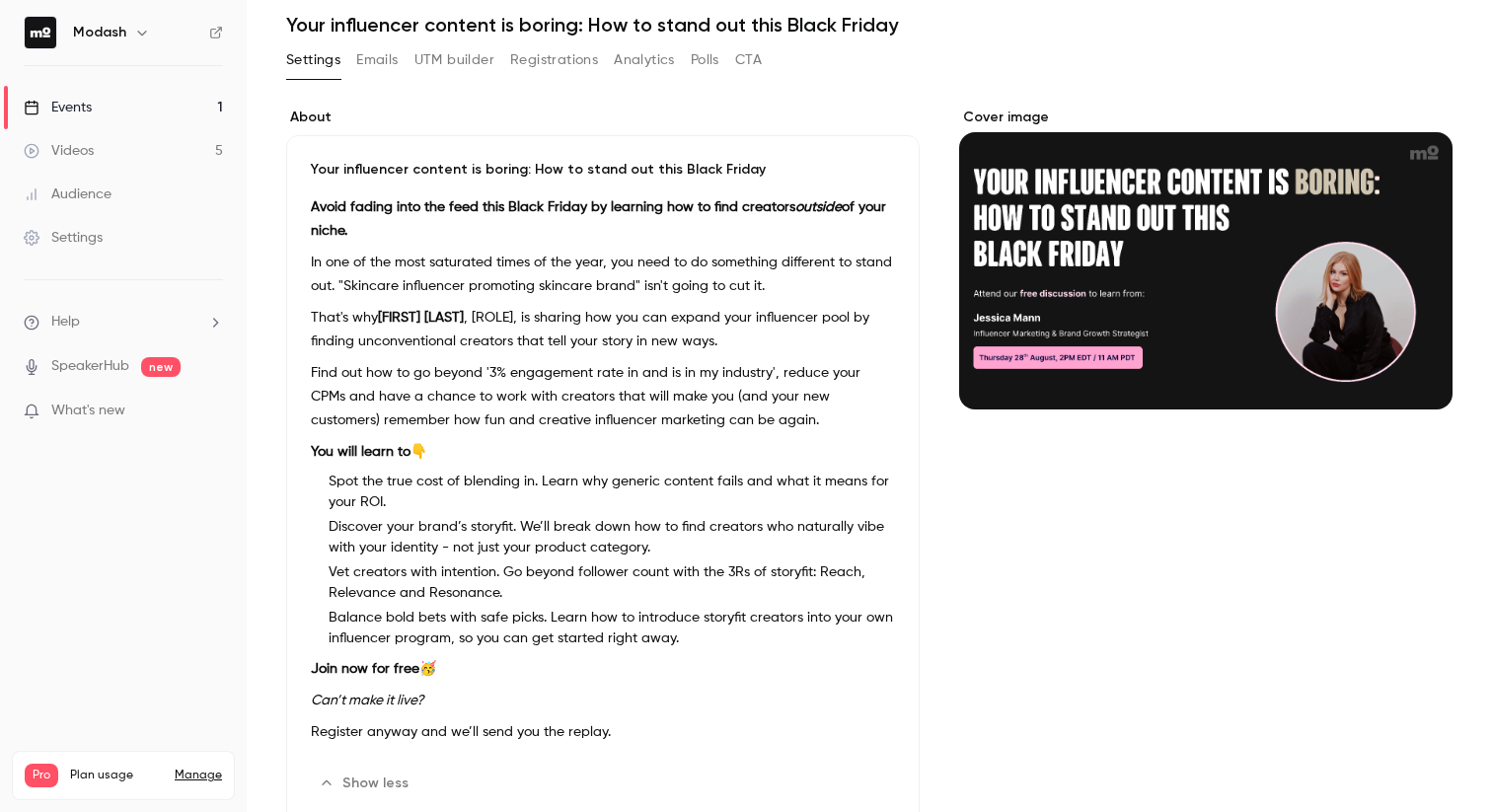 scroll, scrollTop: 124, scrollLeft: 0, axis: vertical 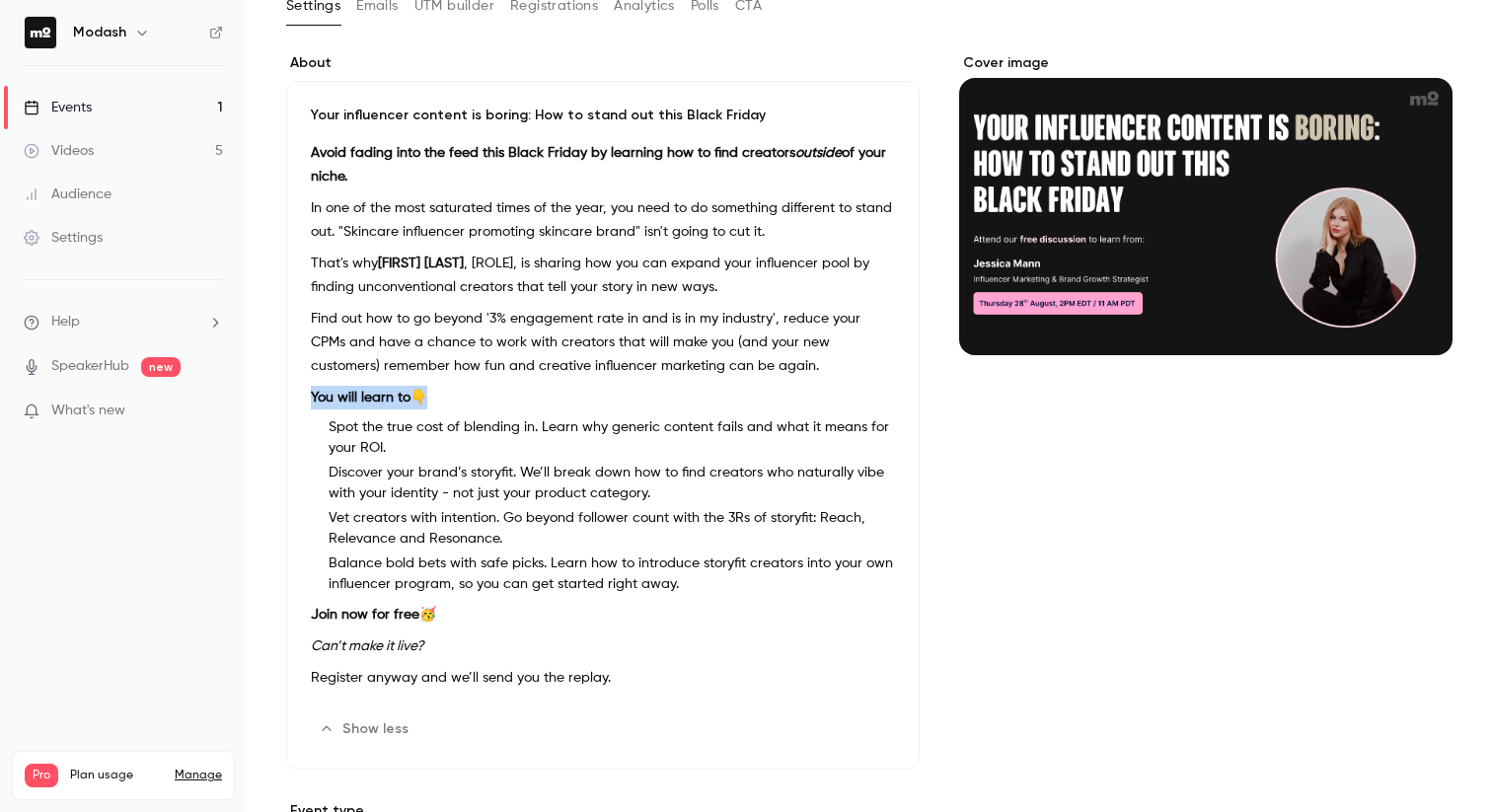 drag, startPoint x: 432, startPoint y: 421, endPoint x: 311, endPoint y: 419, distance: 121.01653 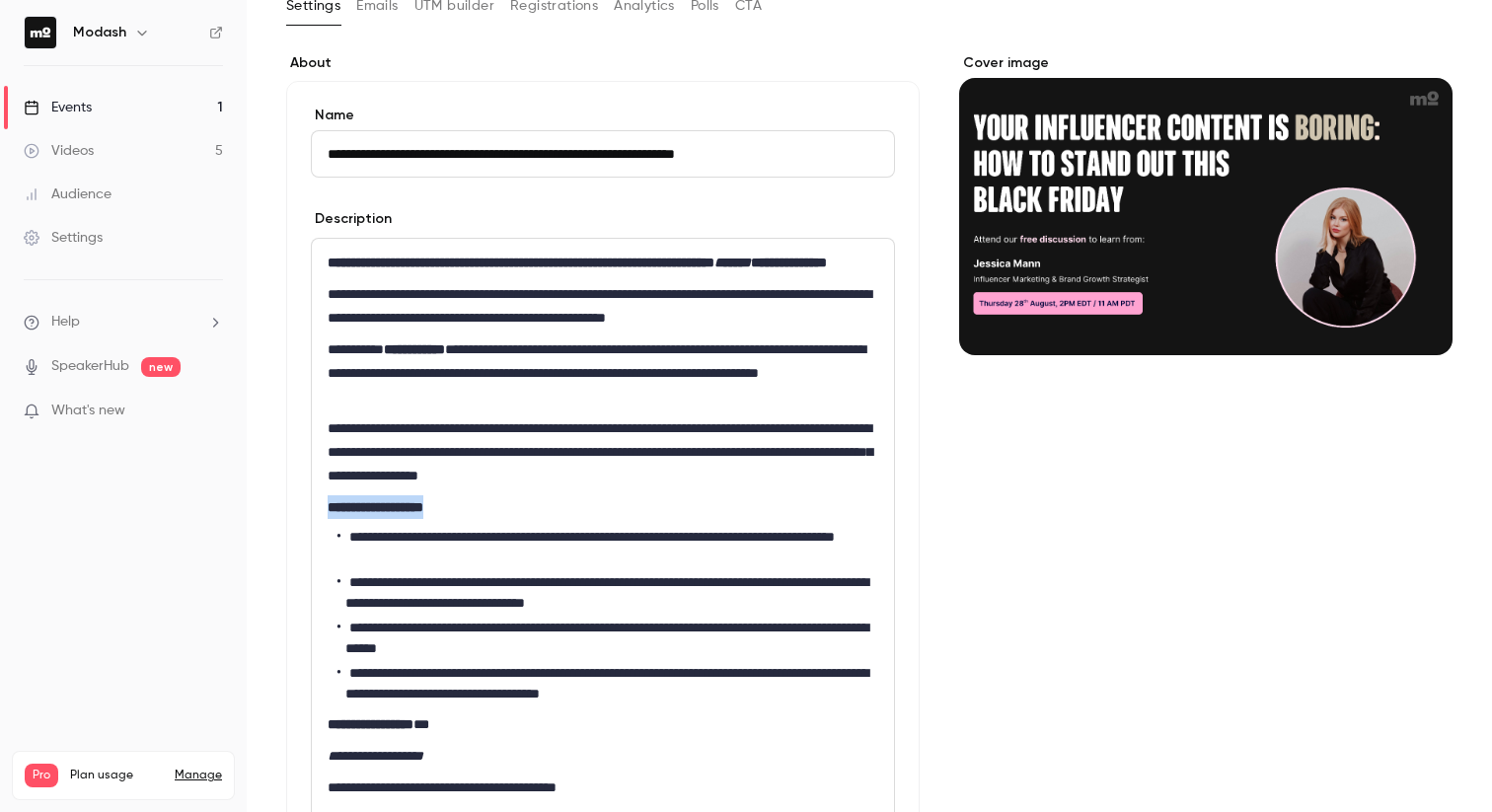 drag, startPoint x: 446, startPoint y: 540, endPoint x: 325, endPoint y: 532, distance: 121.26417 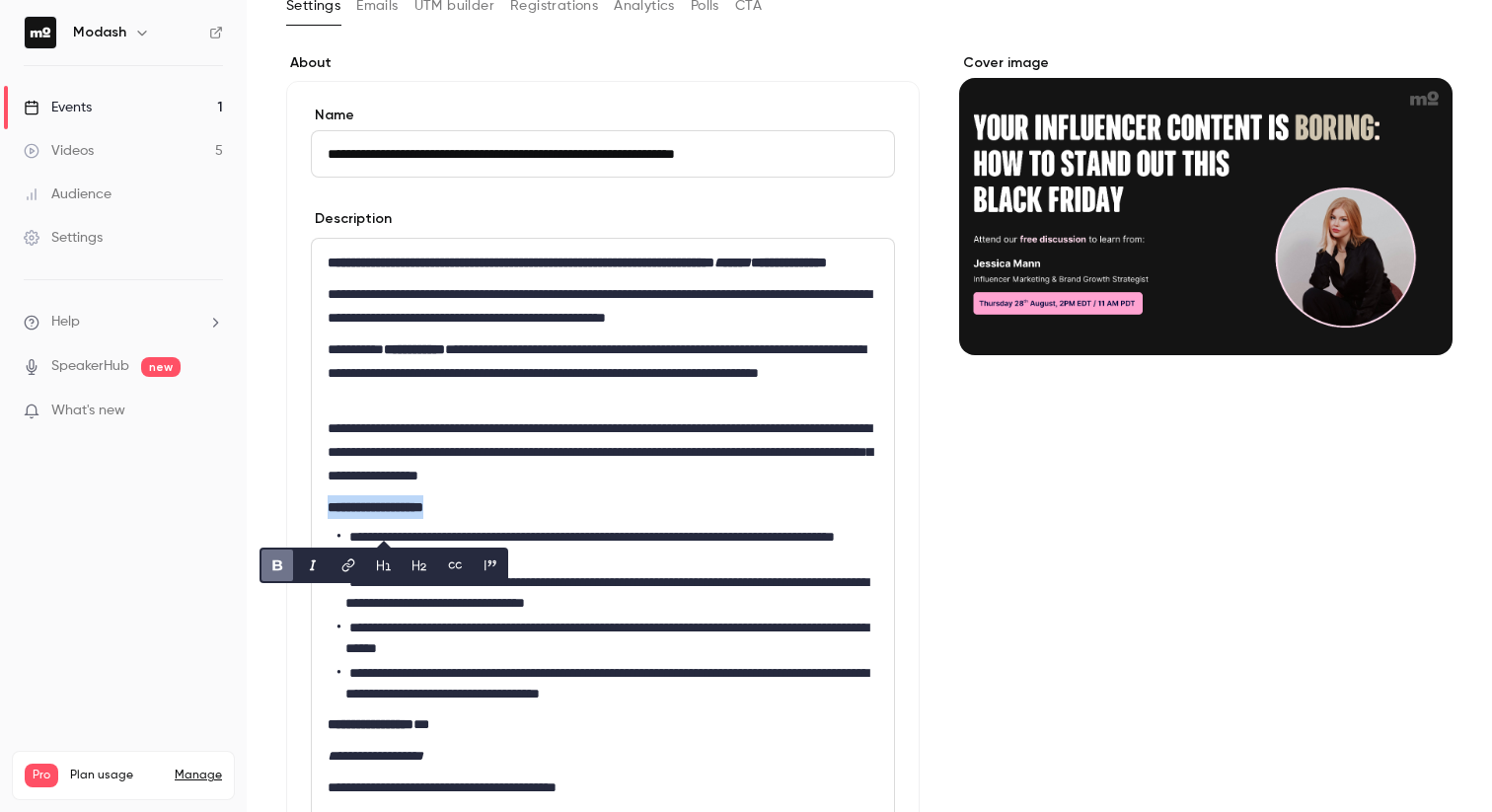 copy on "**********" 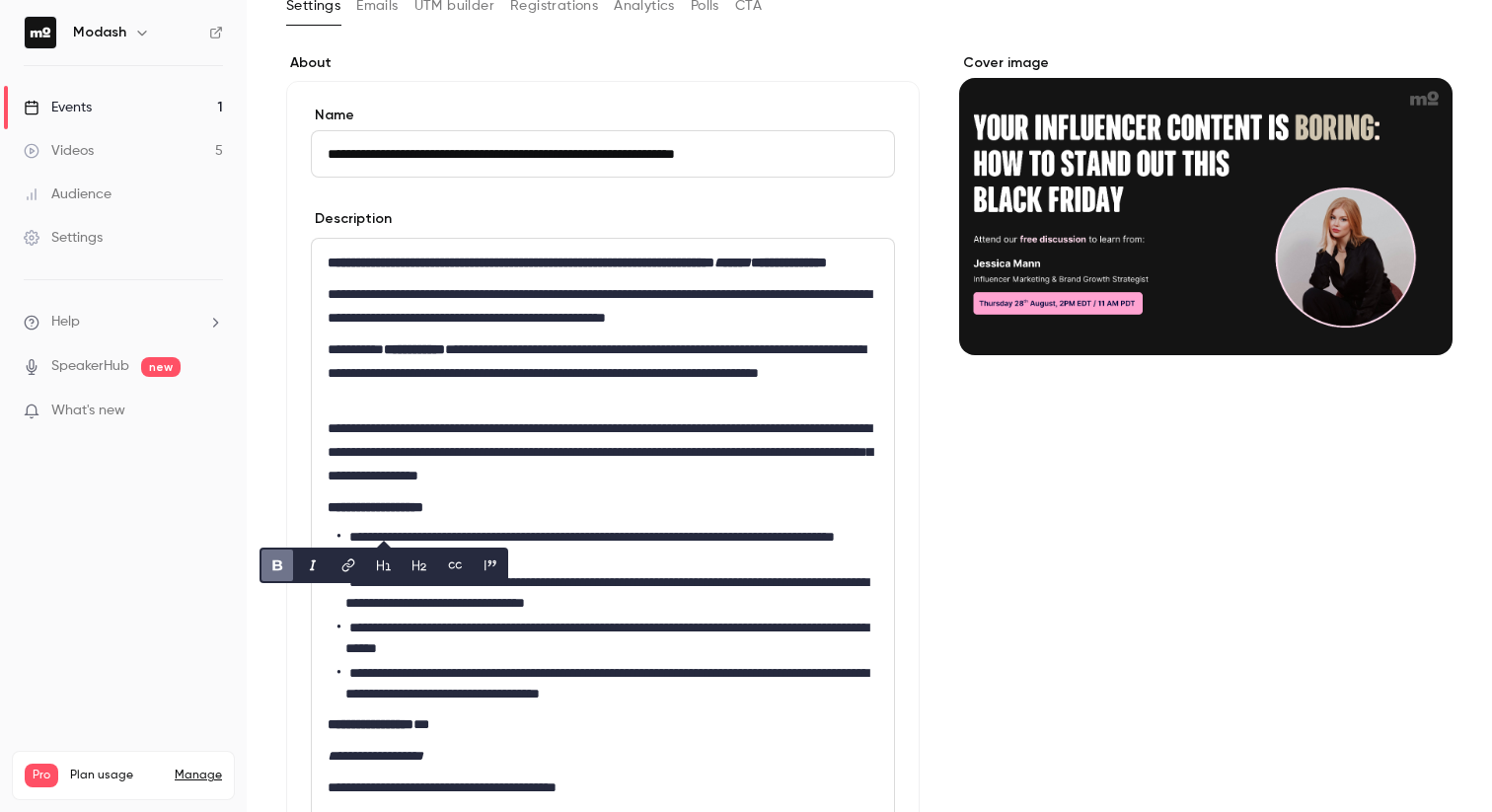 click on "Cover image" at bounding box center [1206, 806] 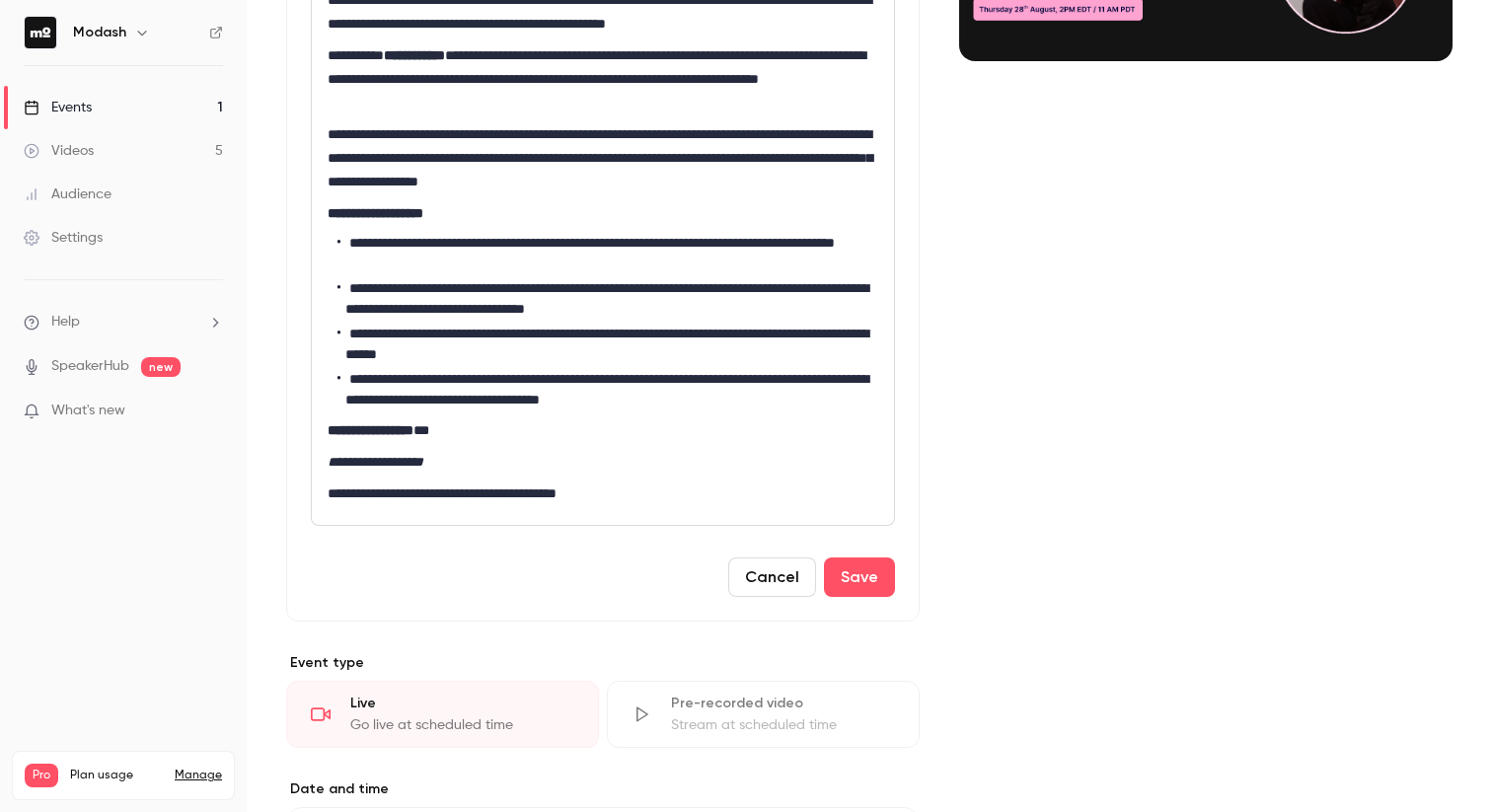 scroll, scrollTop: 447, scrollLeft: 0, axis: vertical 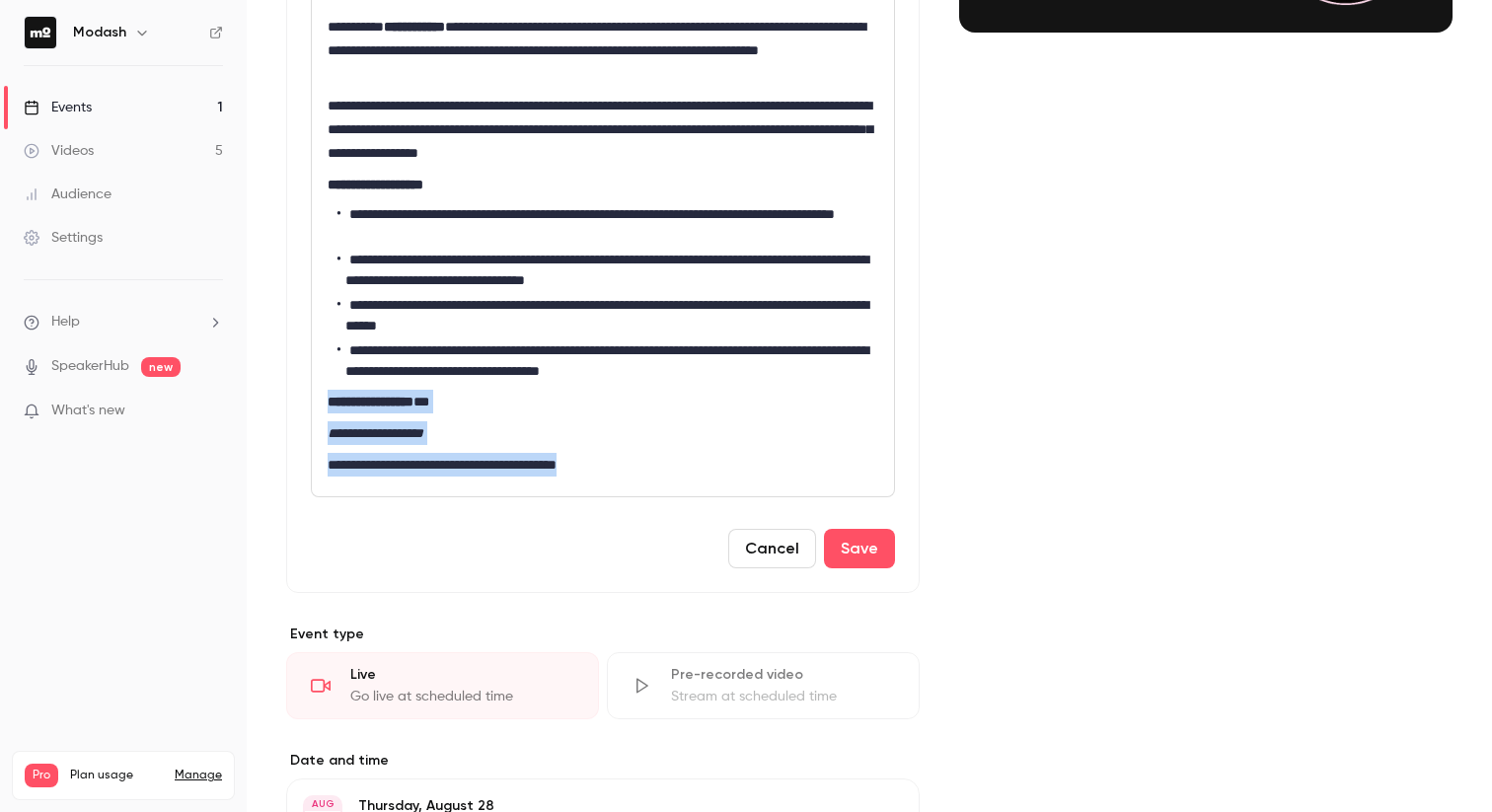 drag, startPoint x: 640, startPoint y: 488, endPoint x: 296, endPoint y: 431, distance: 348.69041 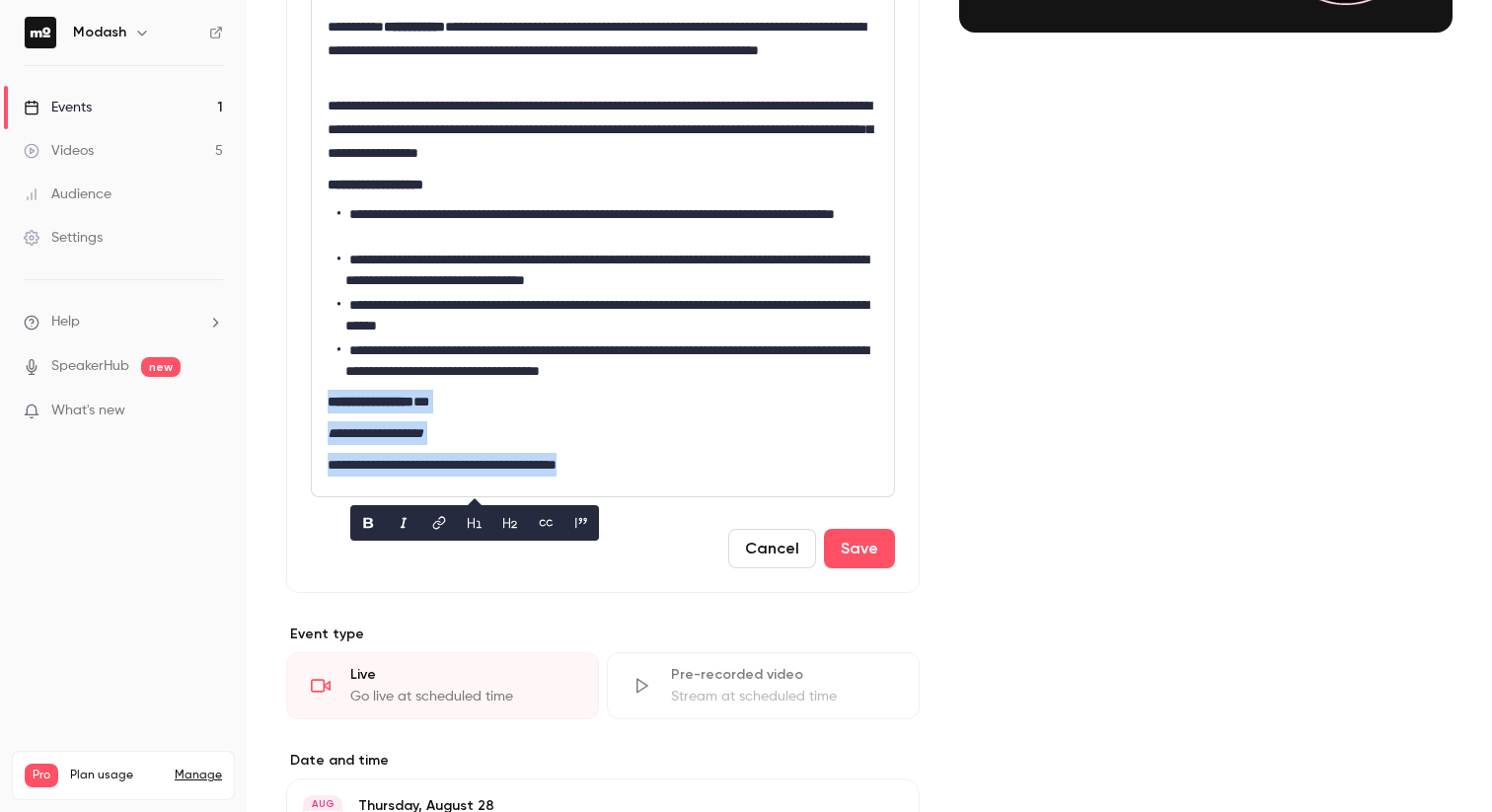 copy on "**********" 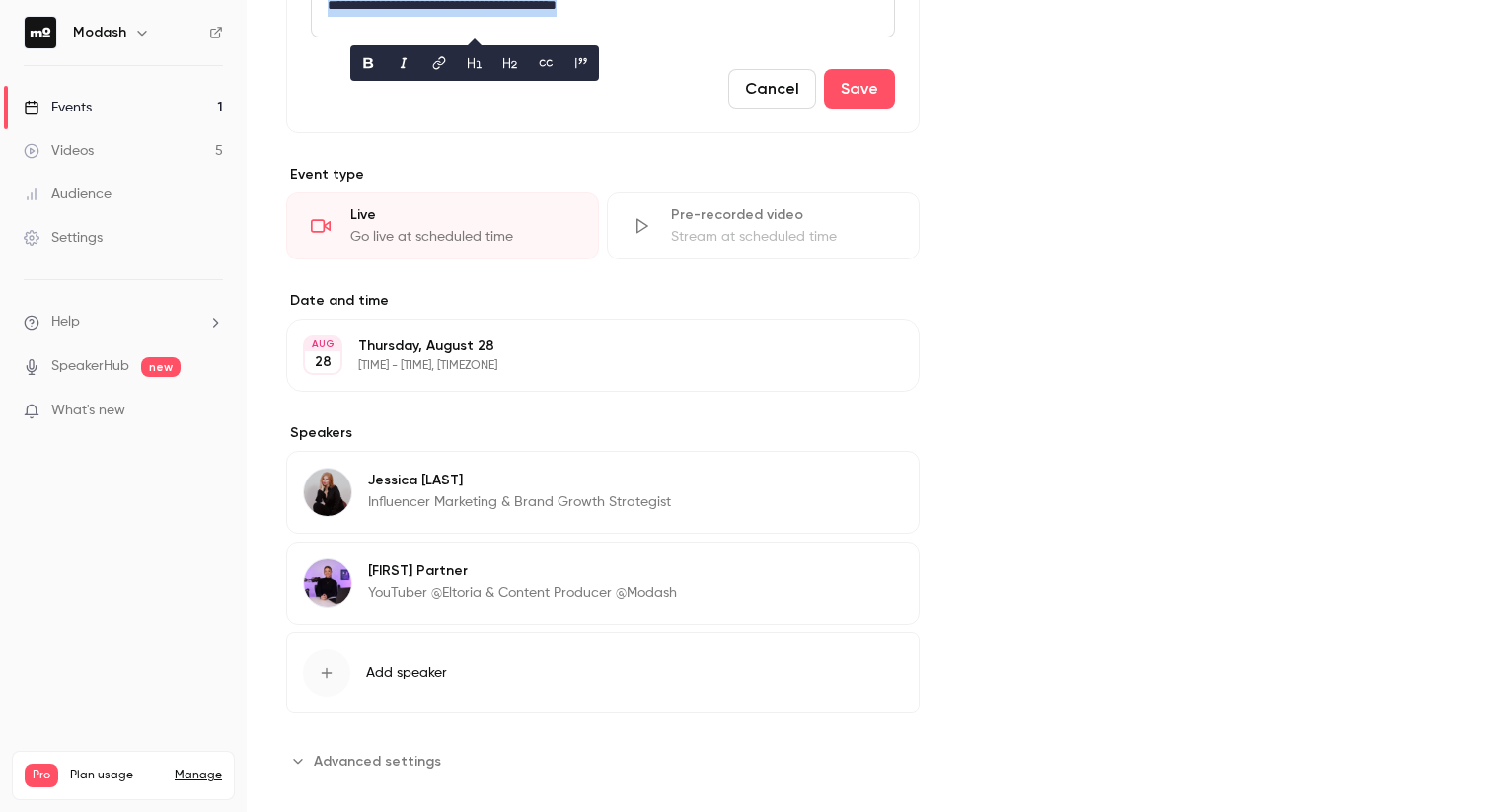 scroll, scrollTop: 954, scrollLeft: 0, axis: vertical 